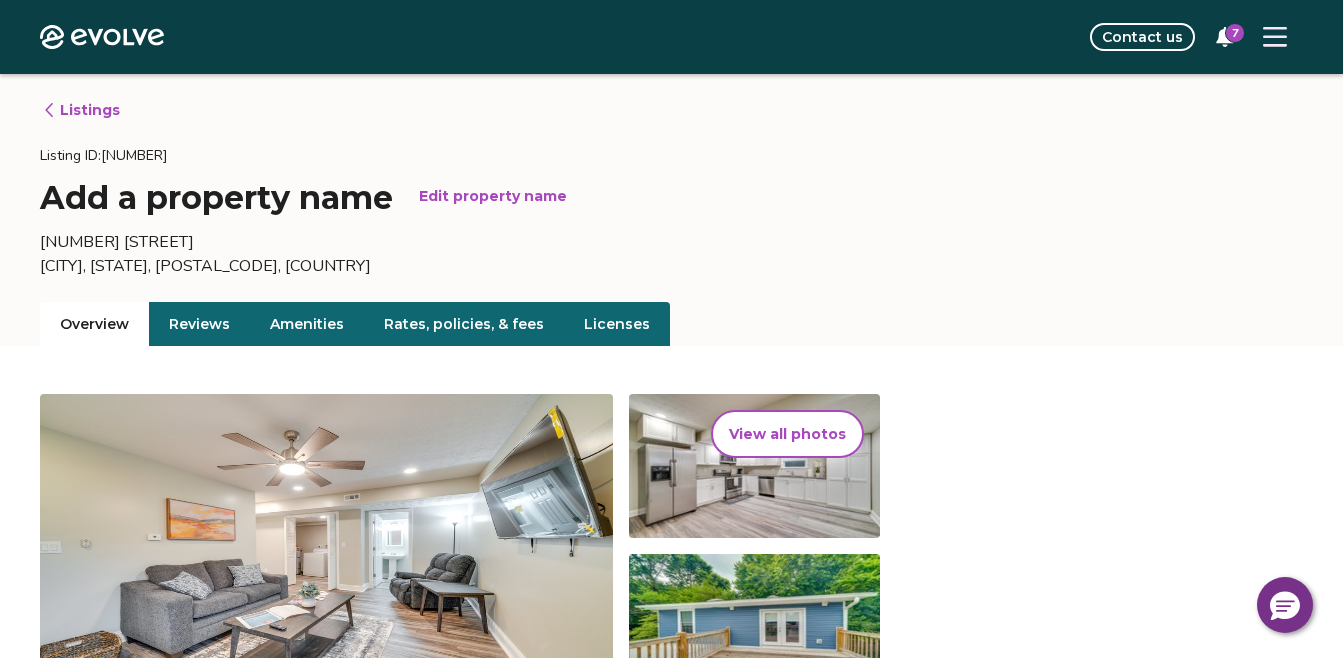 scroll, scrollTop: 169, scrollLeft: 0, axis: vertical 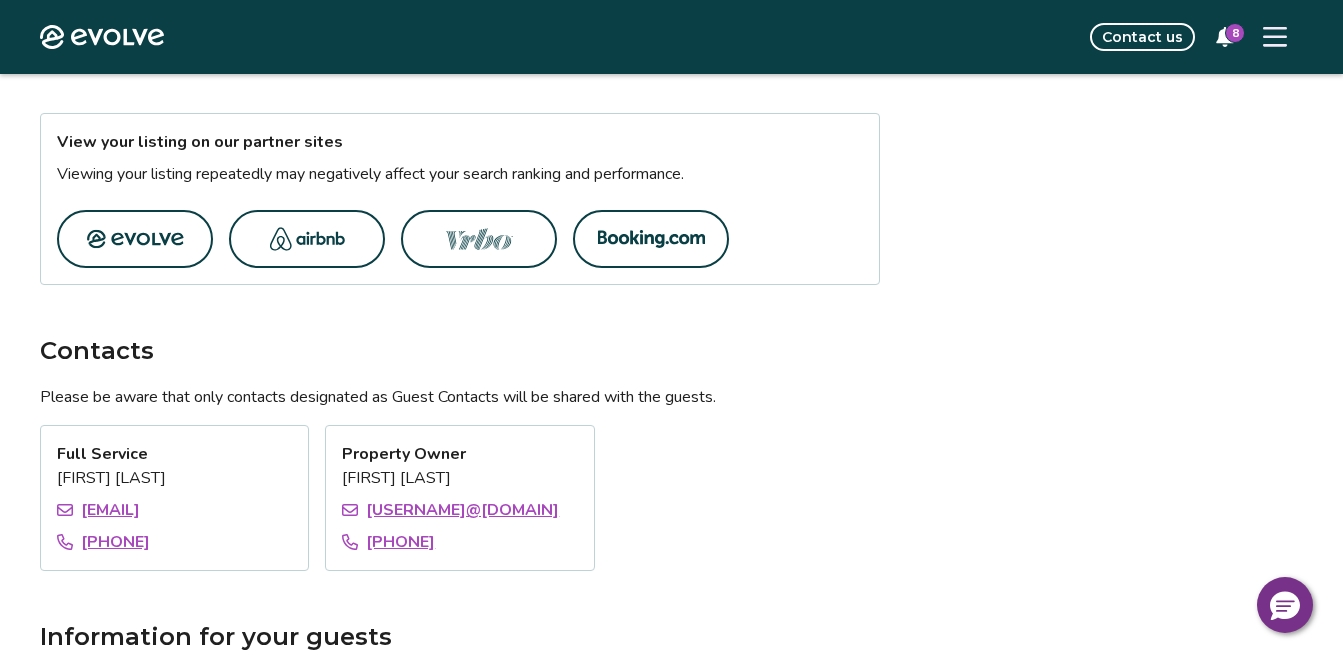 click at bounding box center (479, 239) 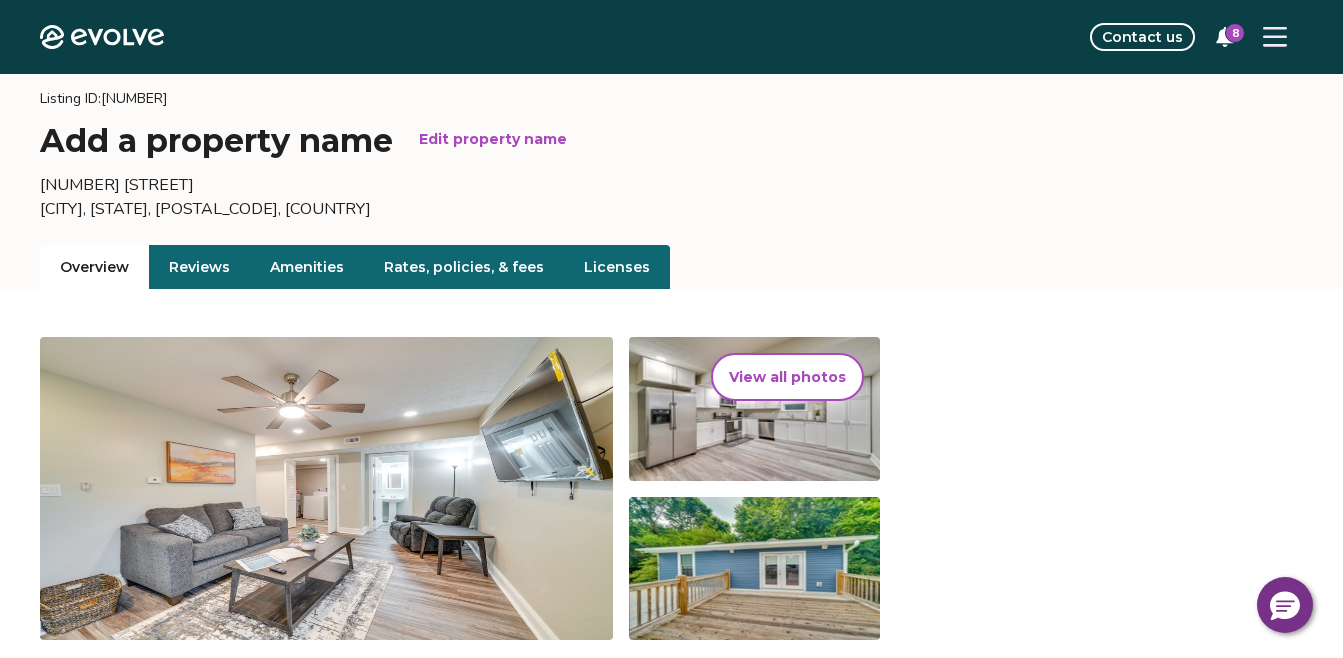 scroll, scrollTop: 0, scrollLeft: 0, axis: both 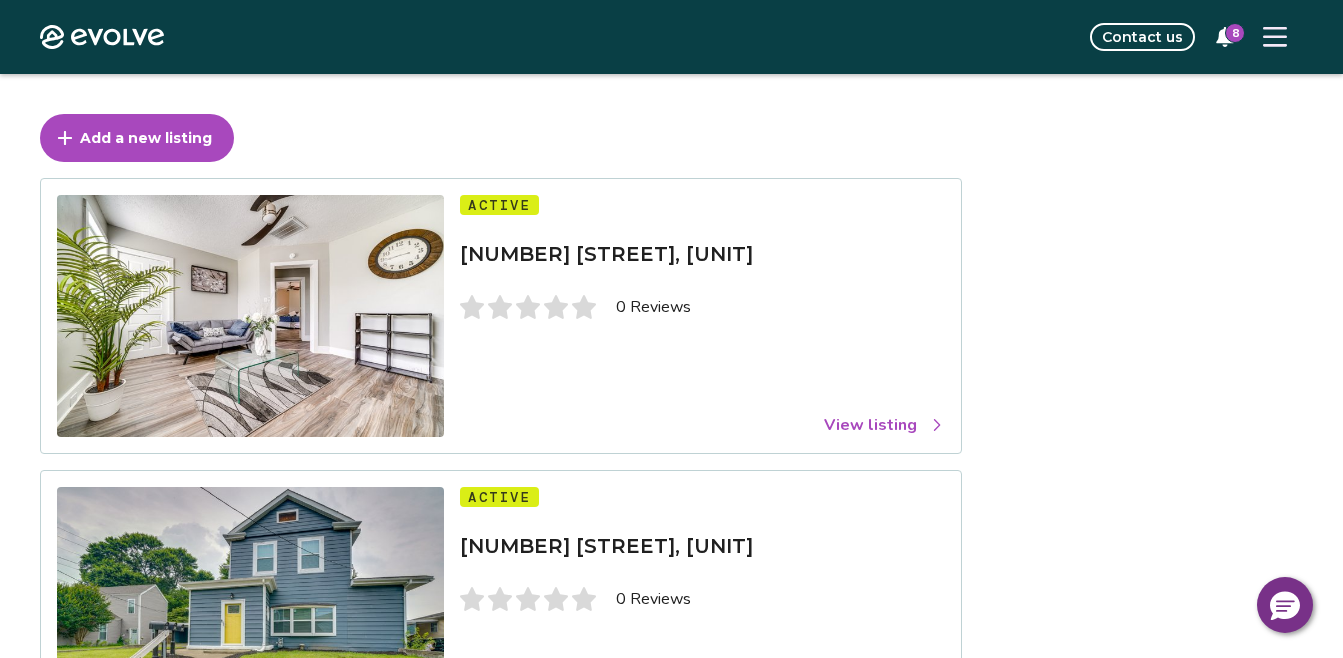 click on "View listing" at bounding box center [884, 425] 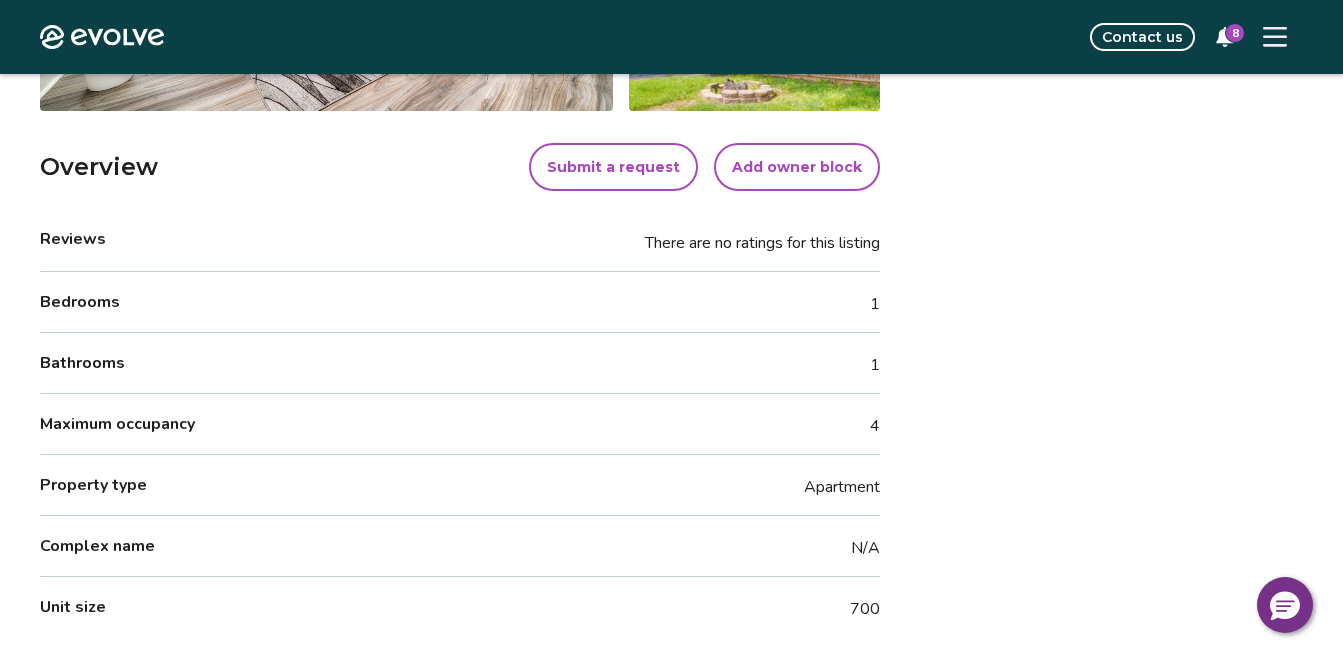scroll, scrollTop: 617, scrollLeft: 0, axis: vertical 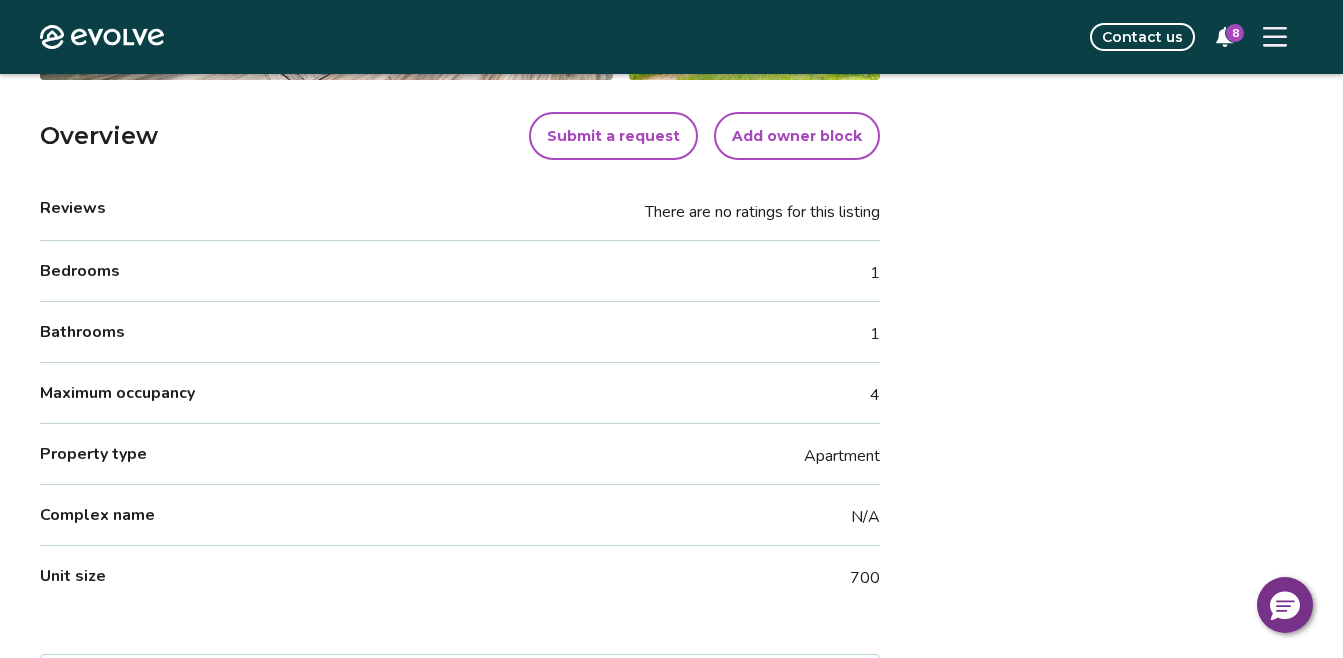 click on "Add owner block" at bounding box center [797, 136] 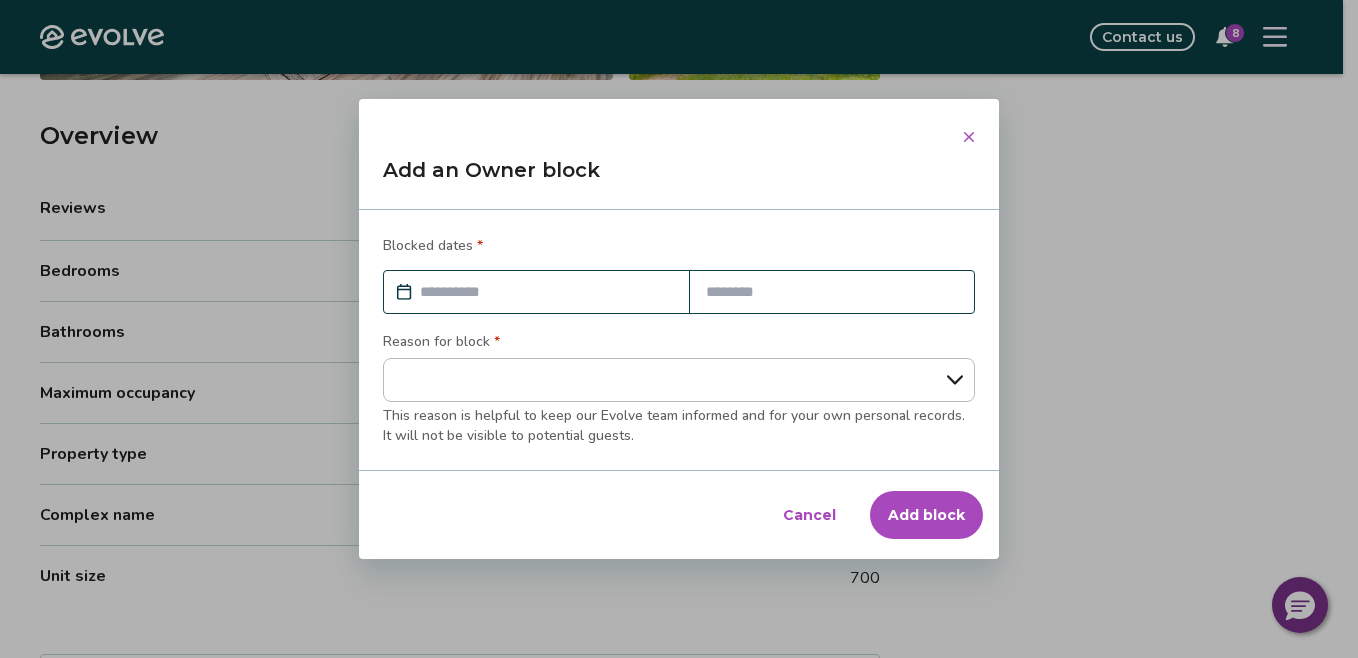 click at bounding box center [546, 292] 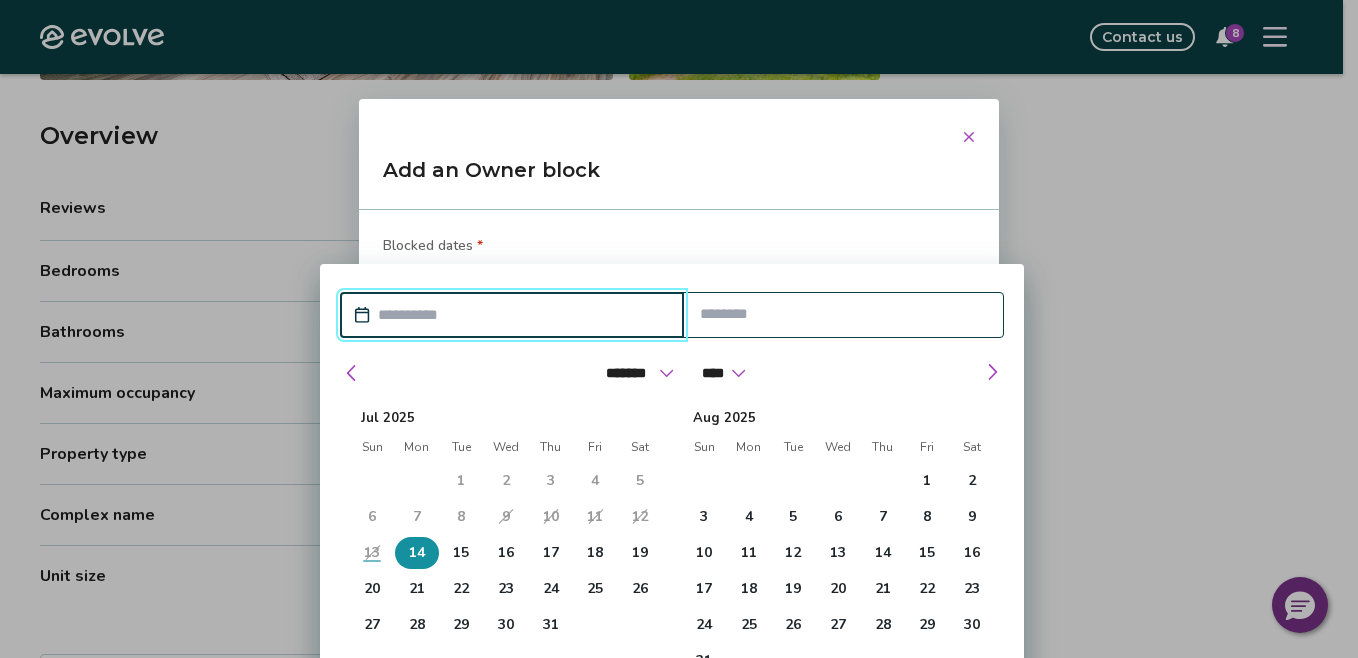 click on "14" at bounding box center (417, 553) 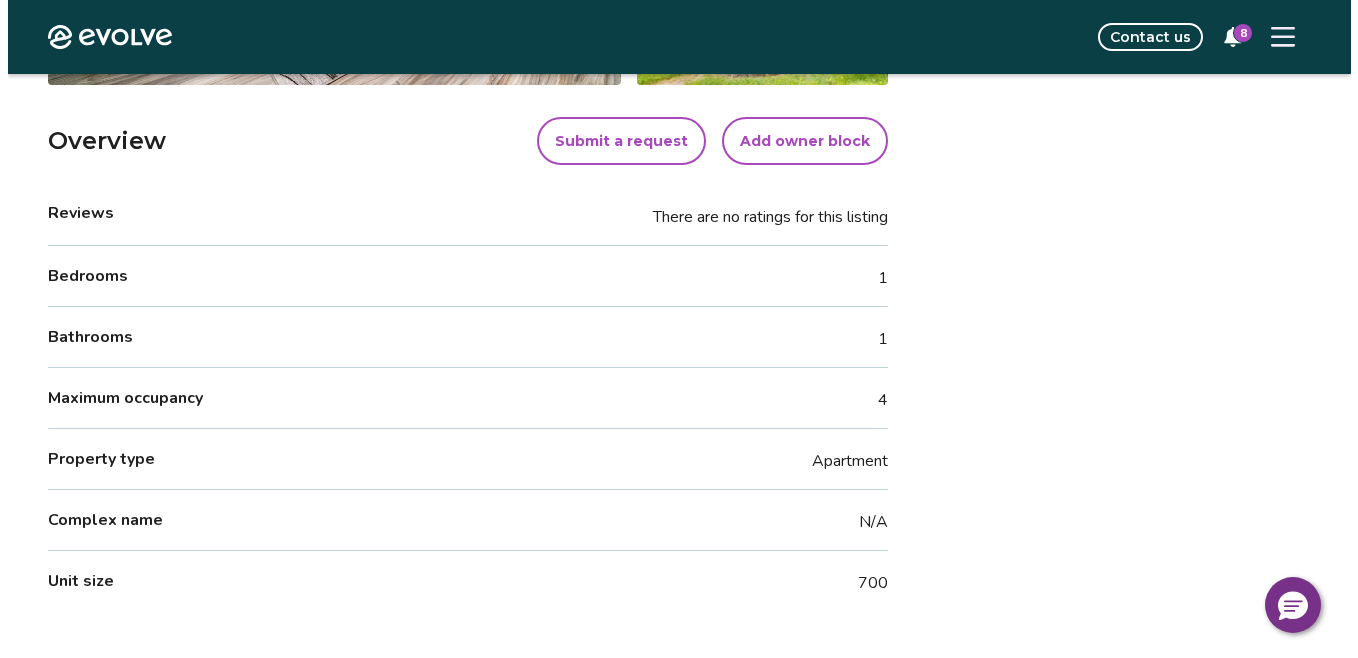 scroll, scrollTop: 617, scrollLeft: 0, axis: vertical 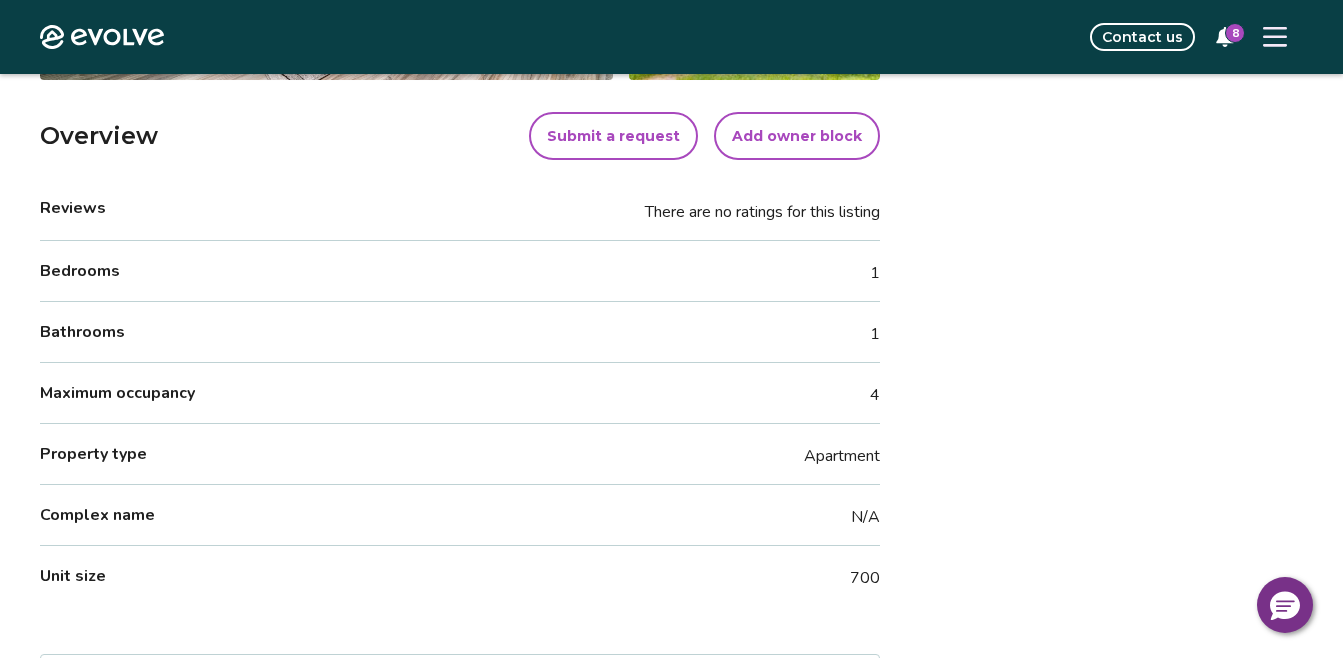 click on "Add owner block" at bounding box center [797, 136] 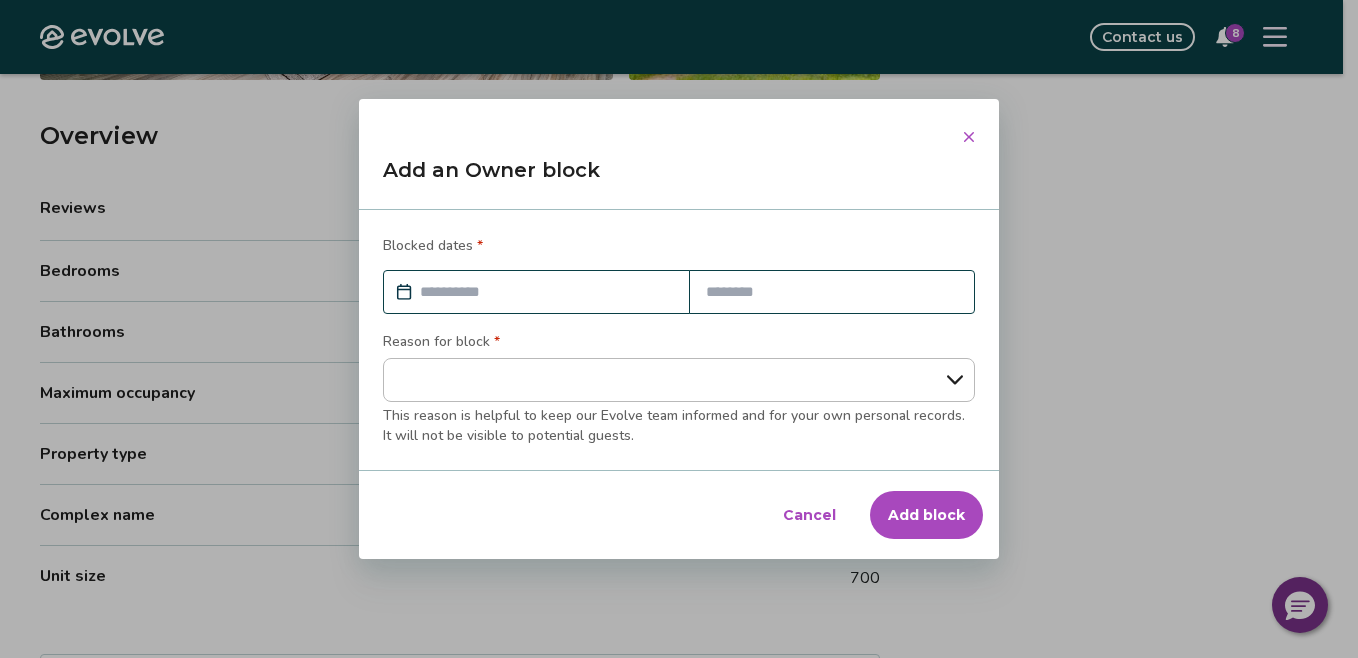 click at bounding box center (546, 292) 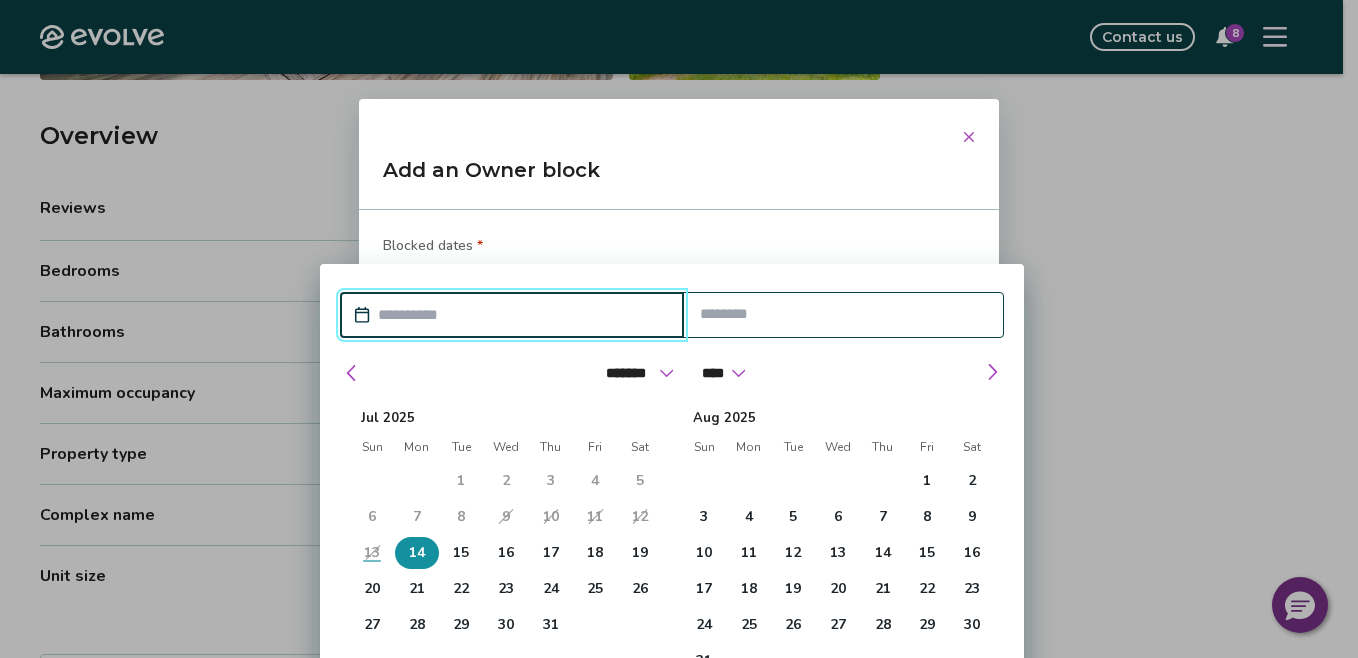 click on "14" at bounding box center (417, 553) 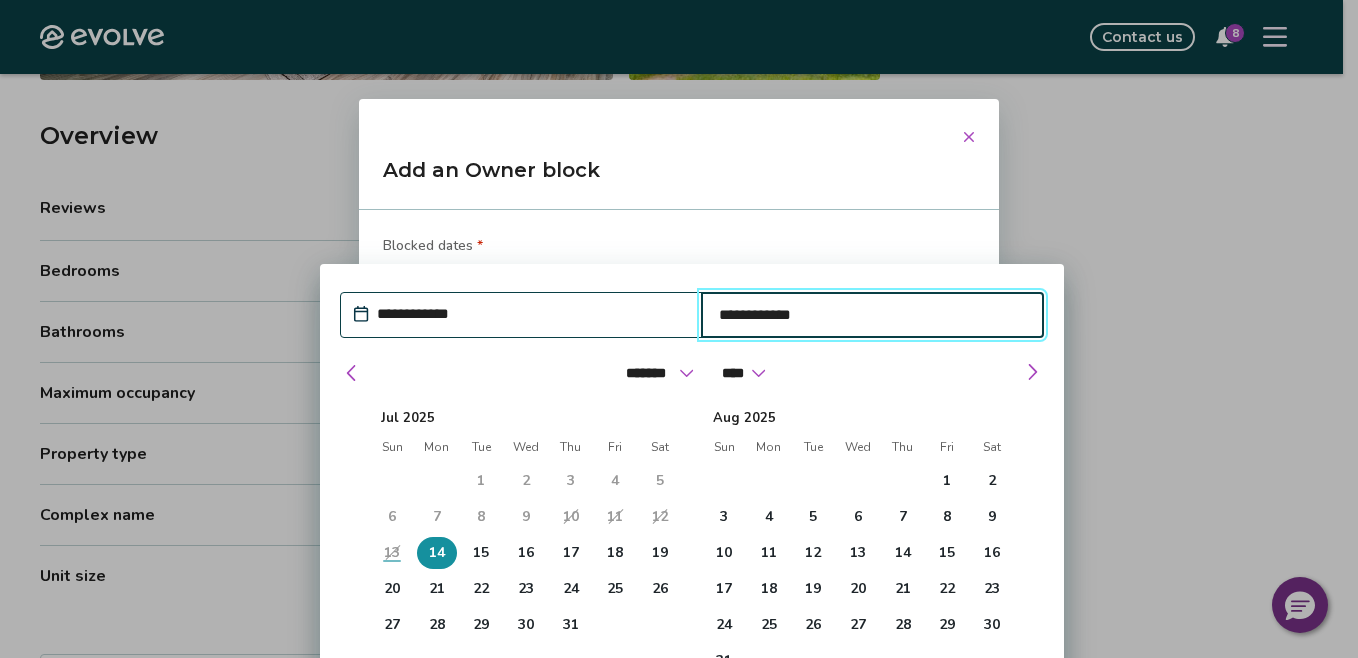 click on "14" at bounding box center [437, 553] 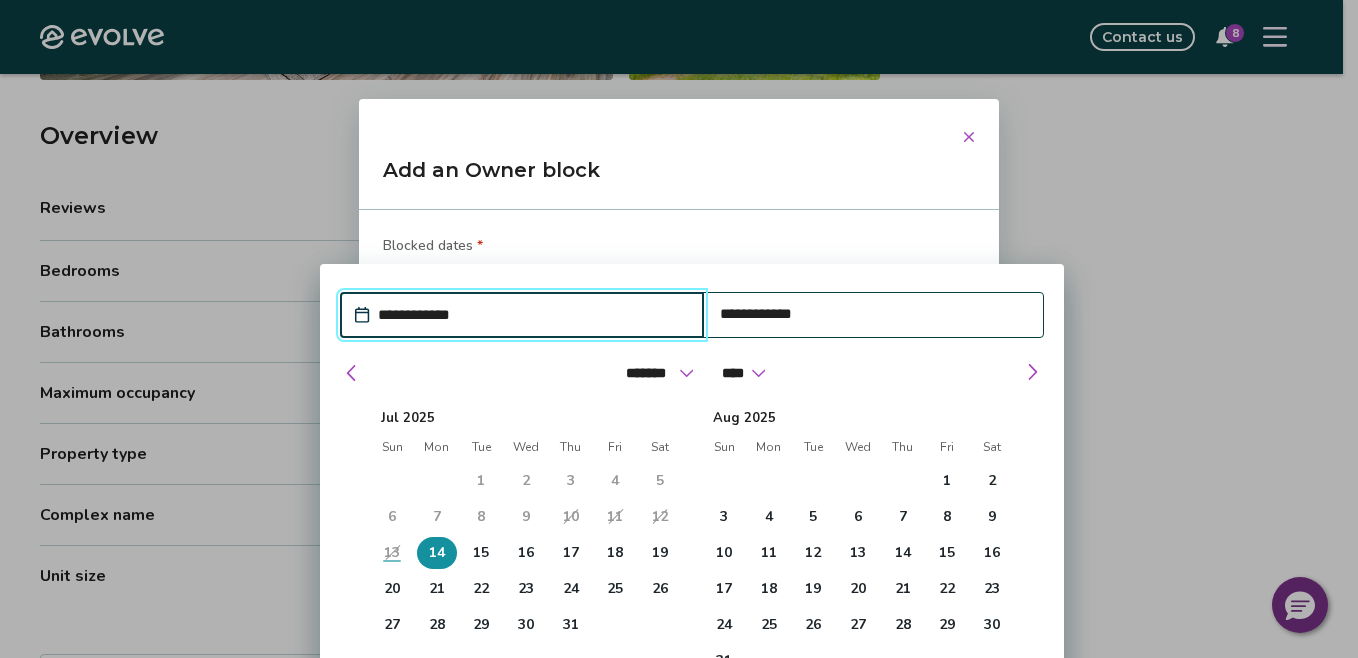 type 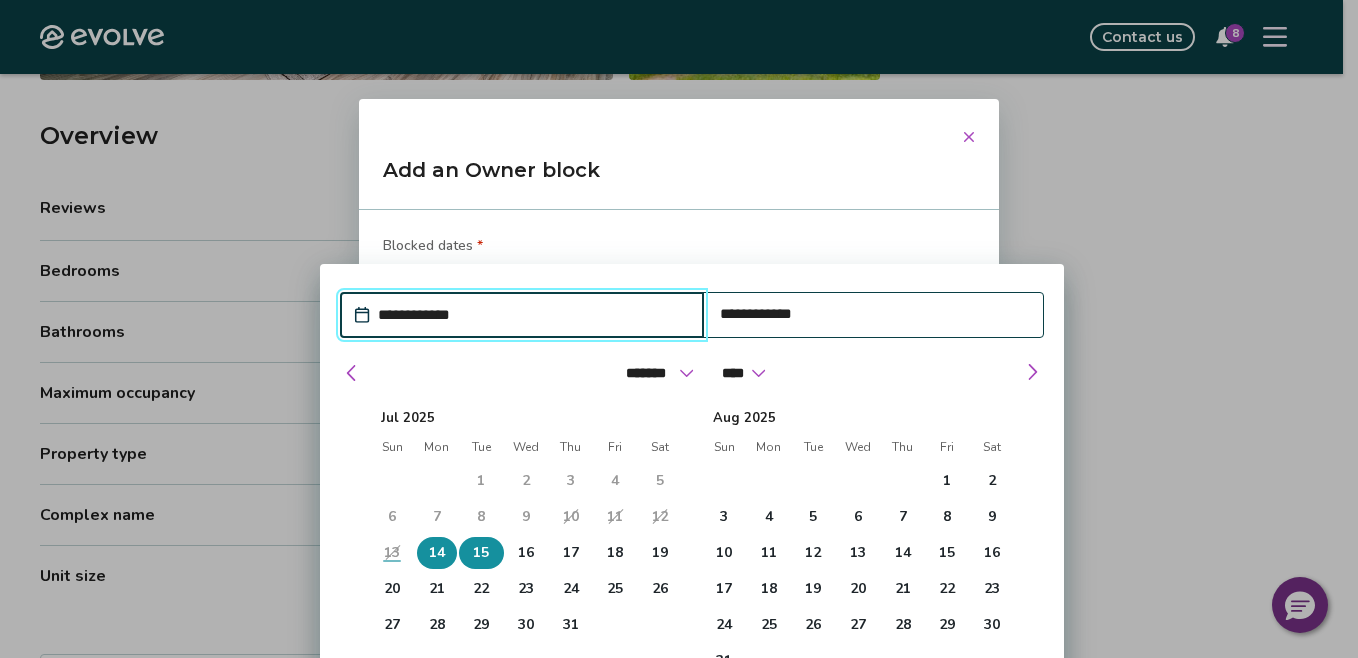 type 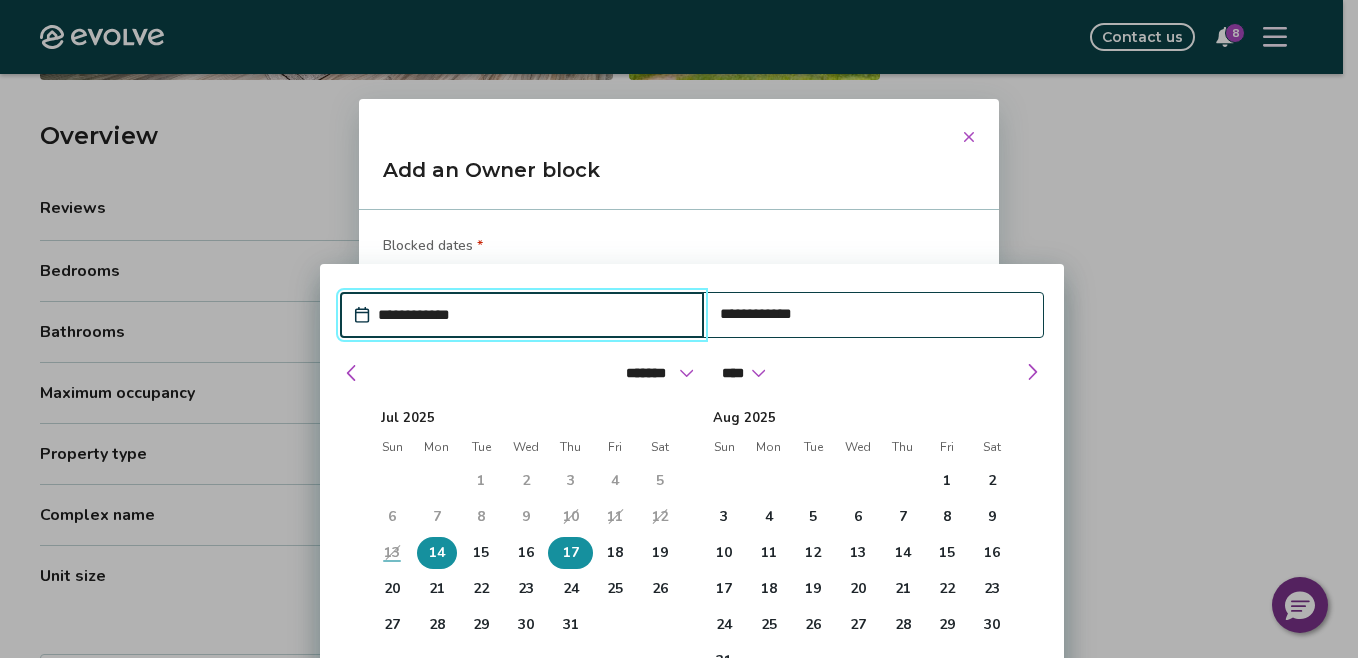 type 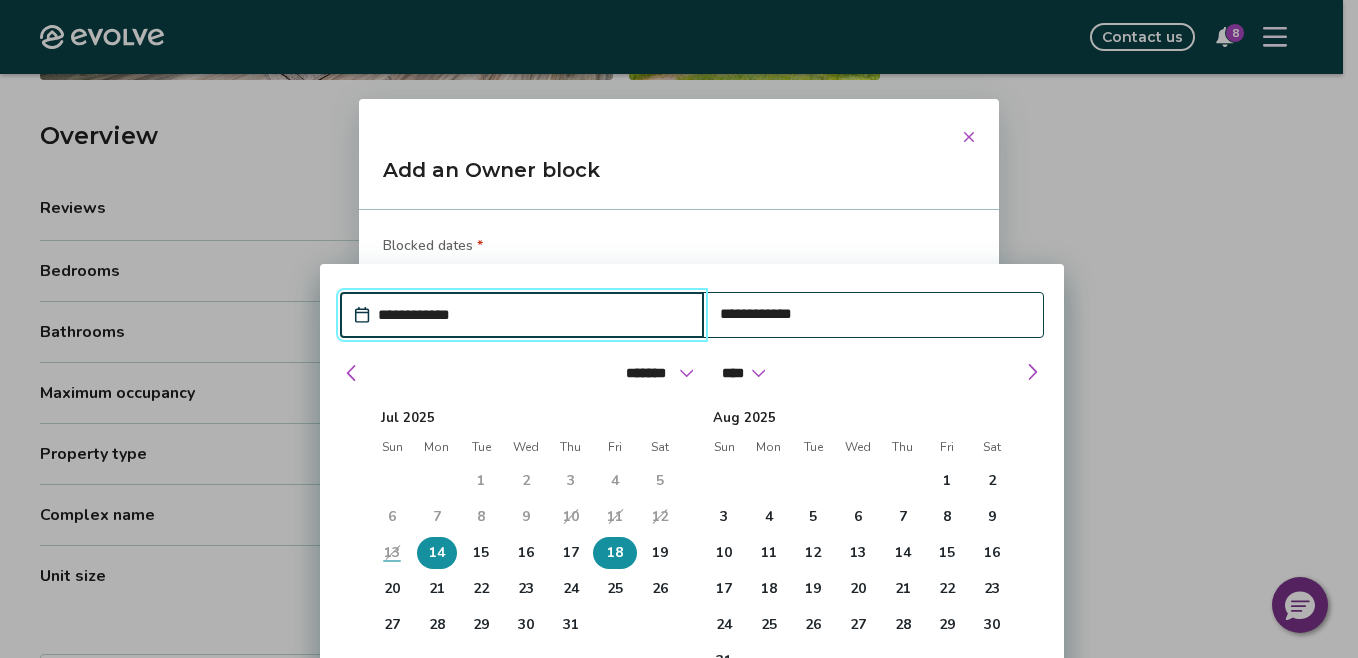 type 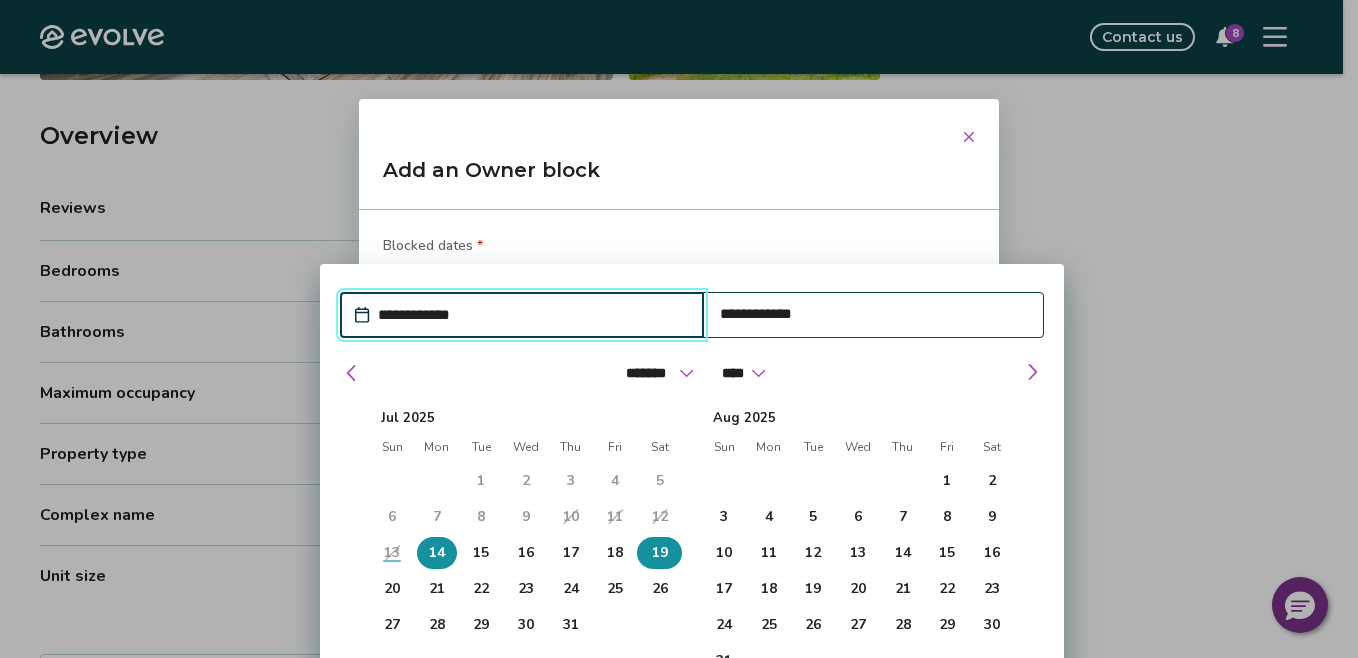 type 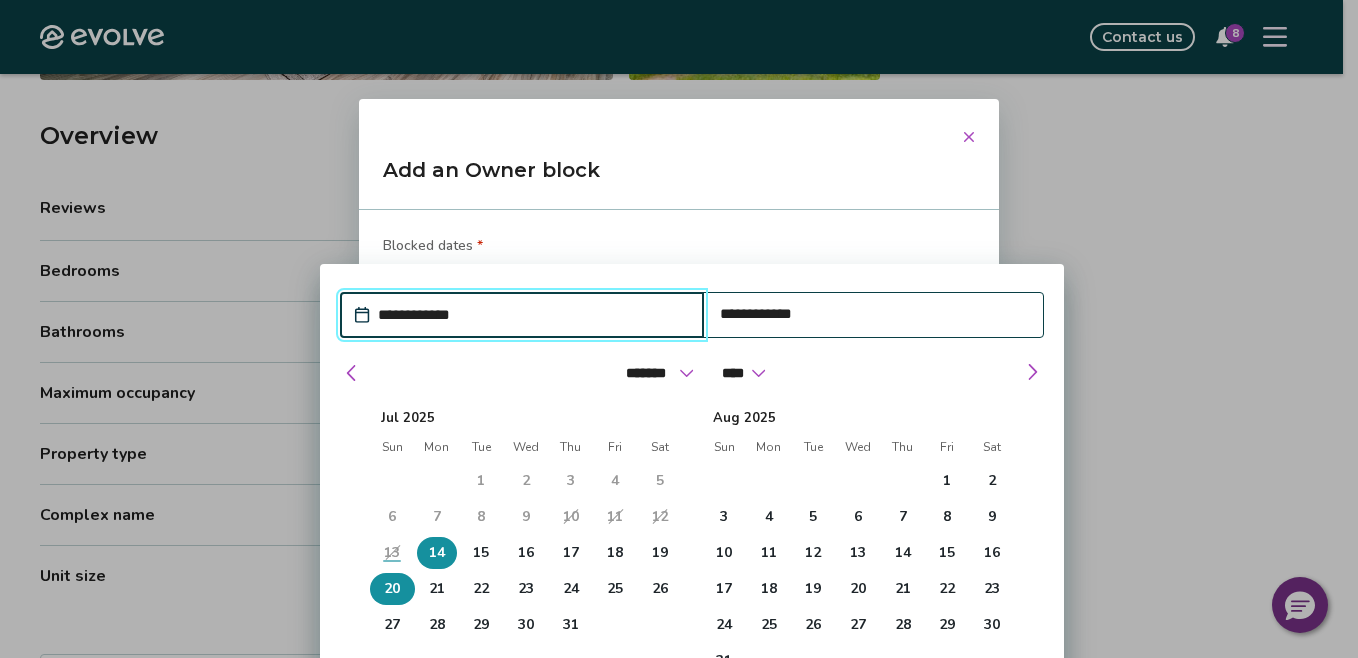 type 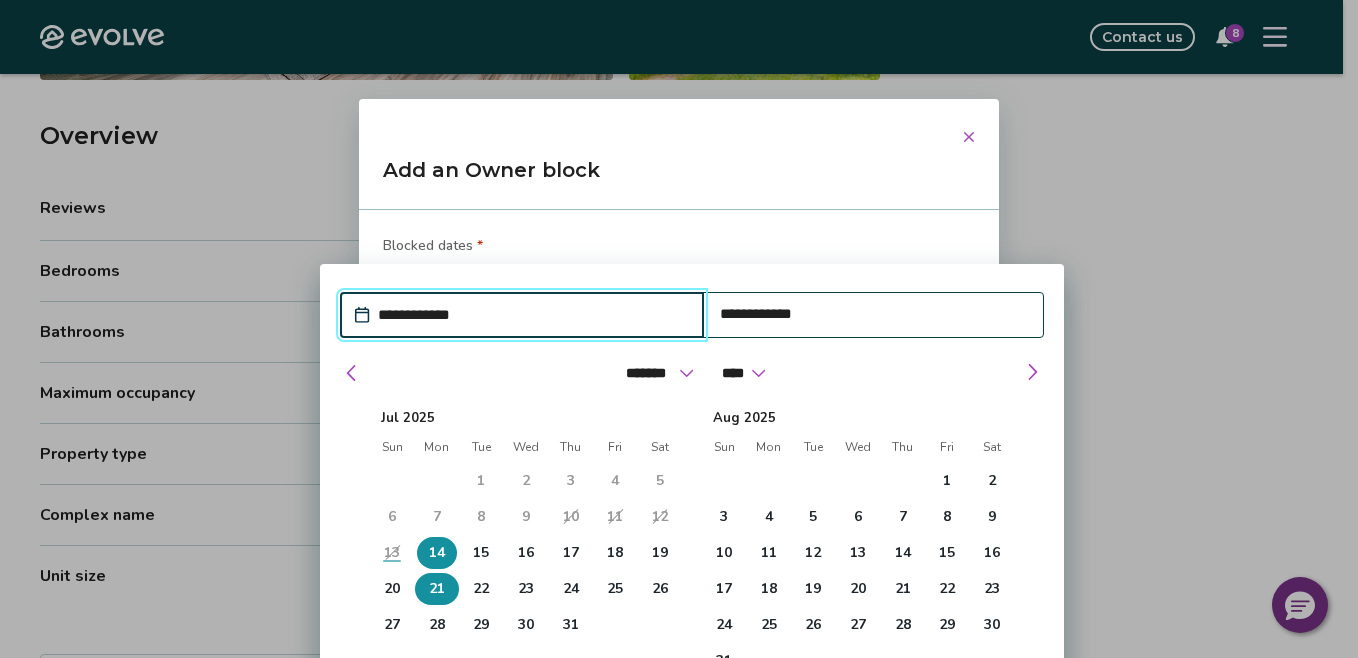 type 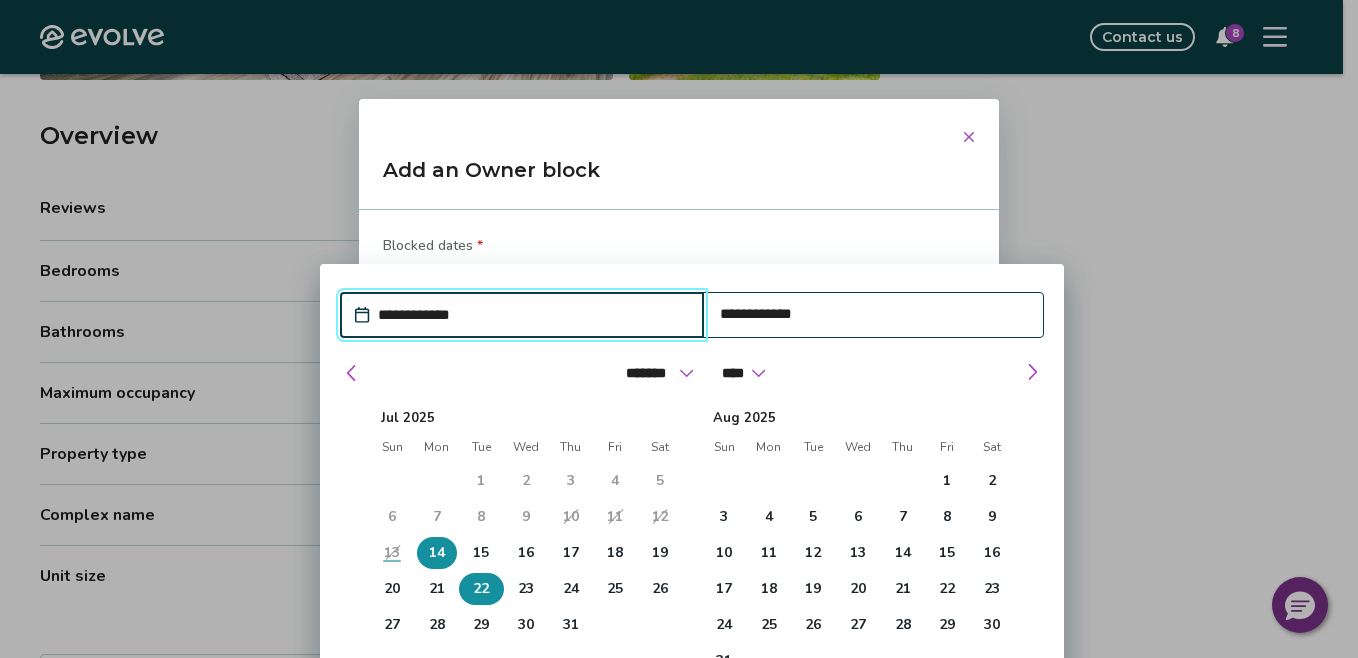 type 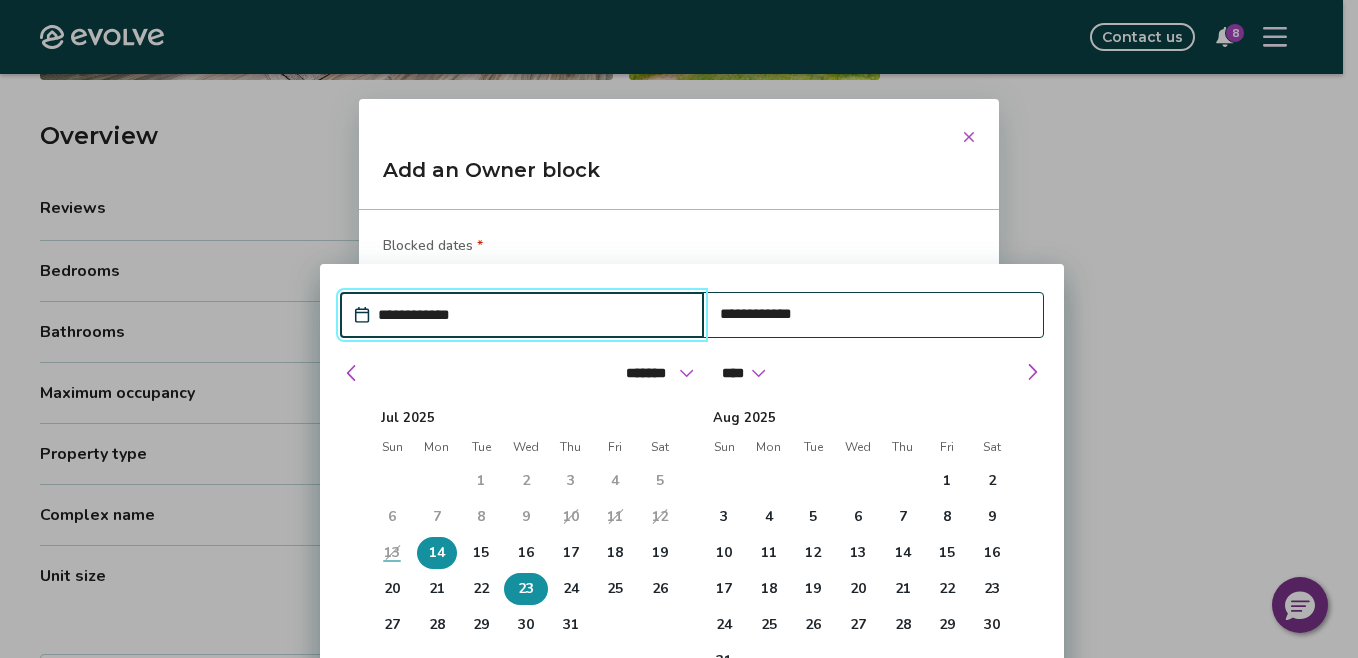type 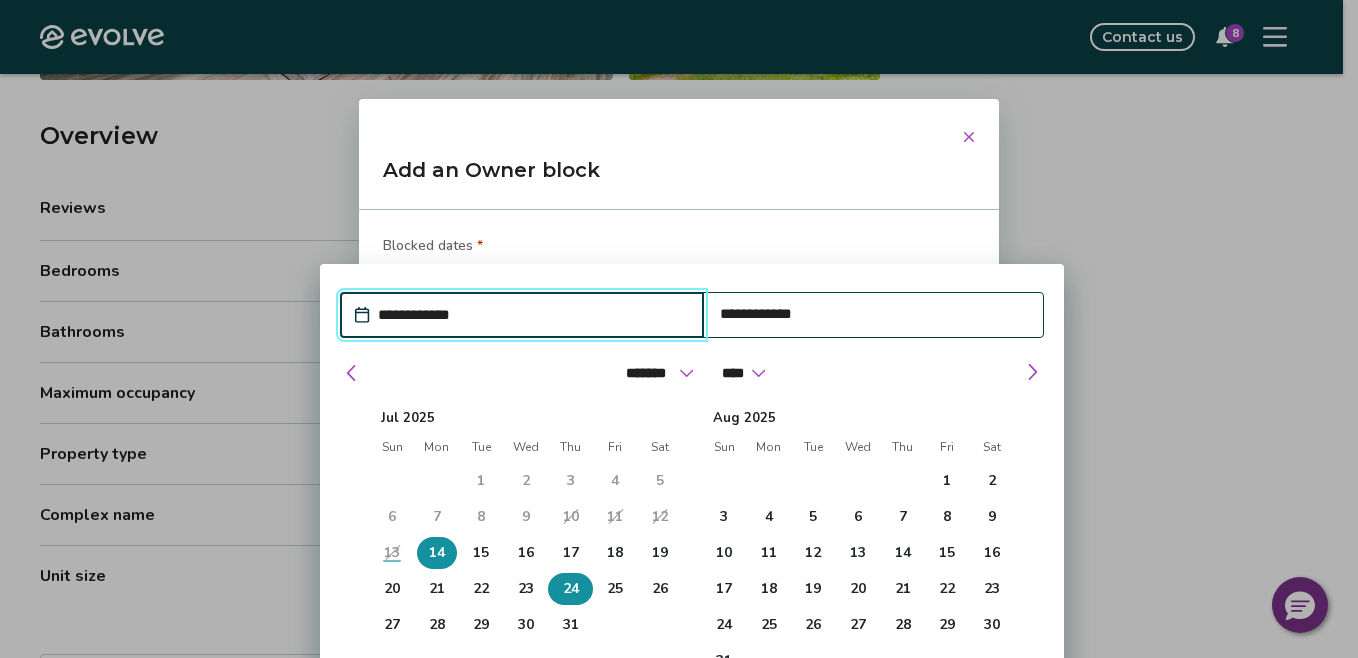 type 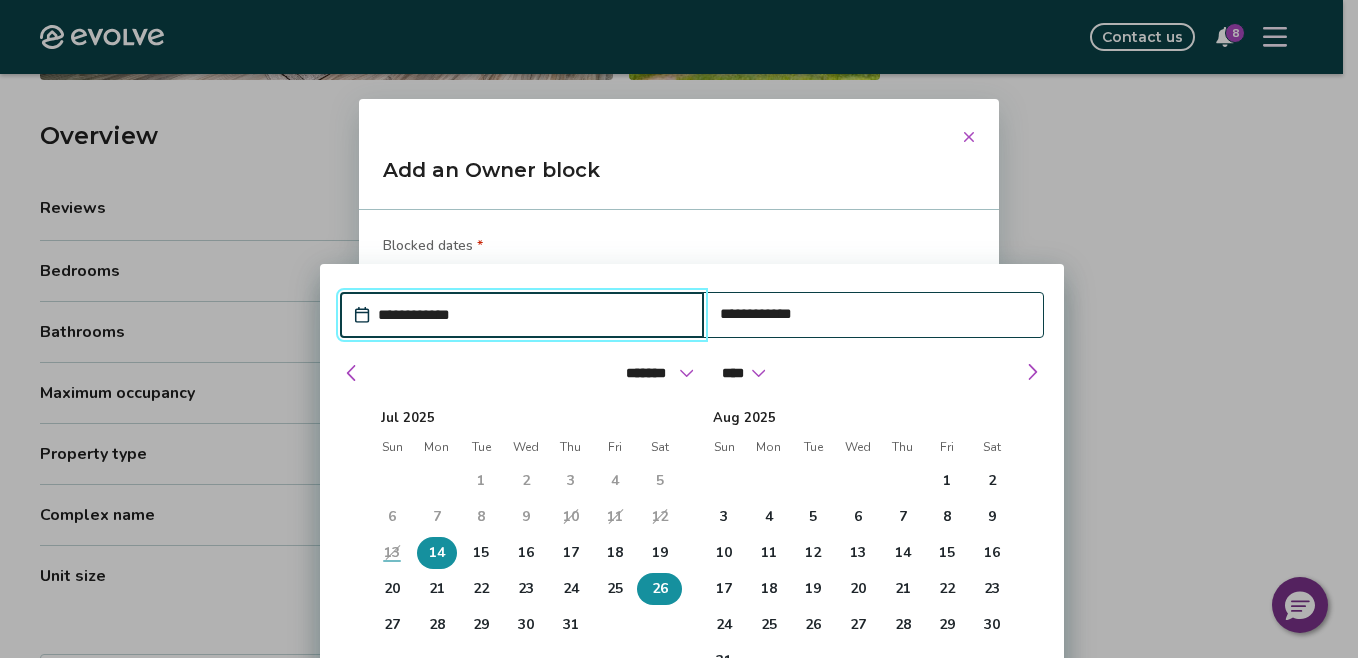 type 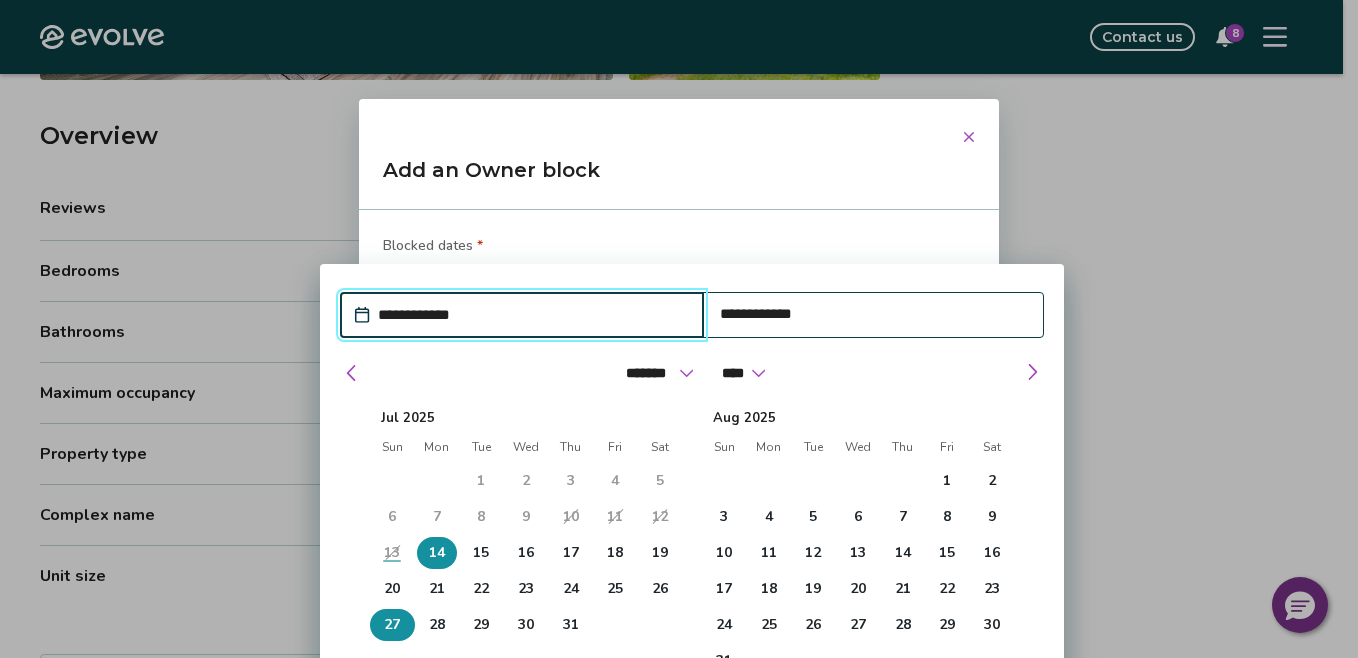 type 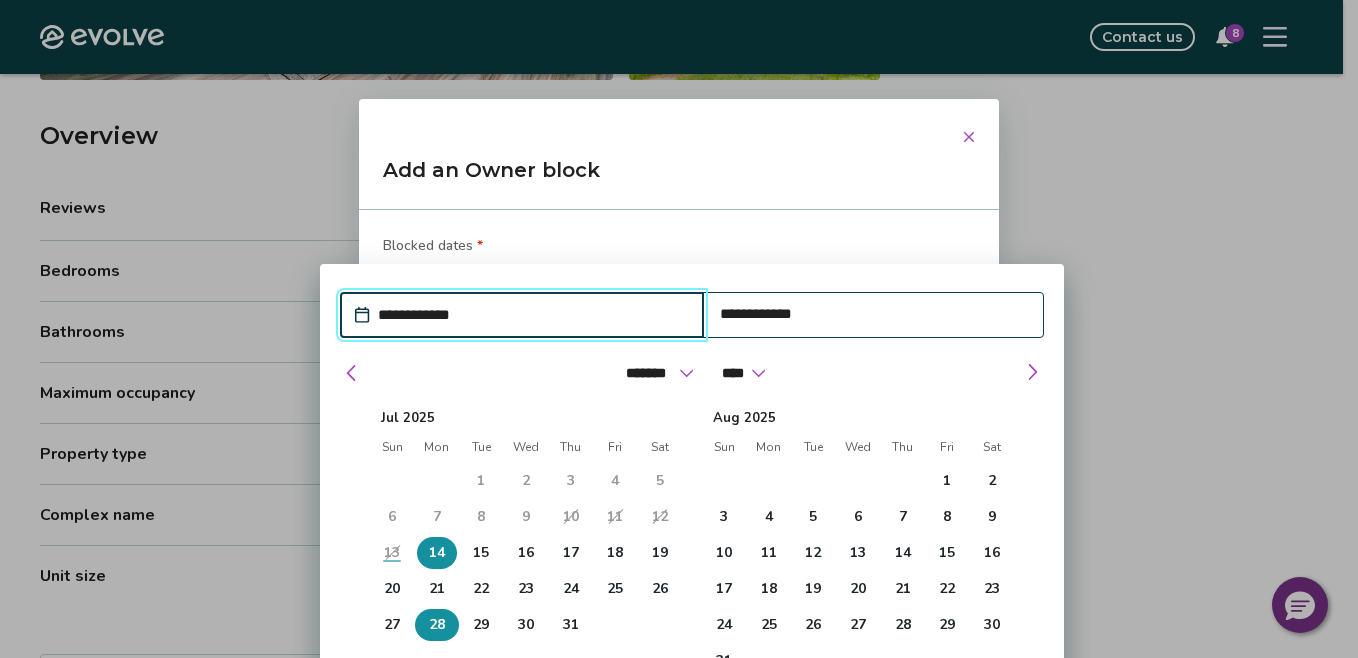 type 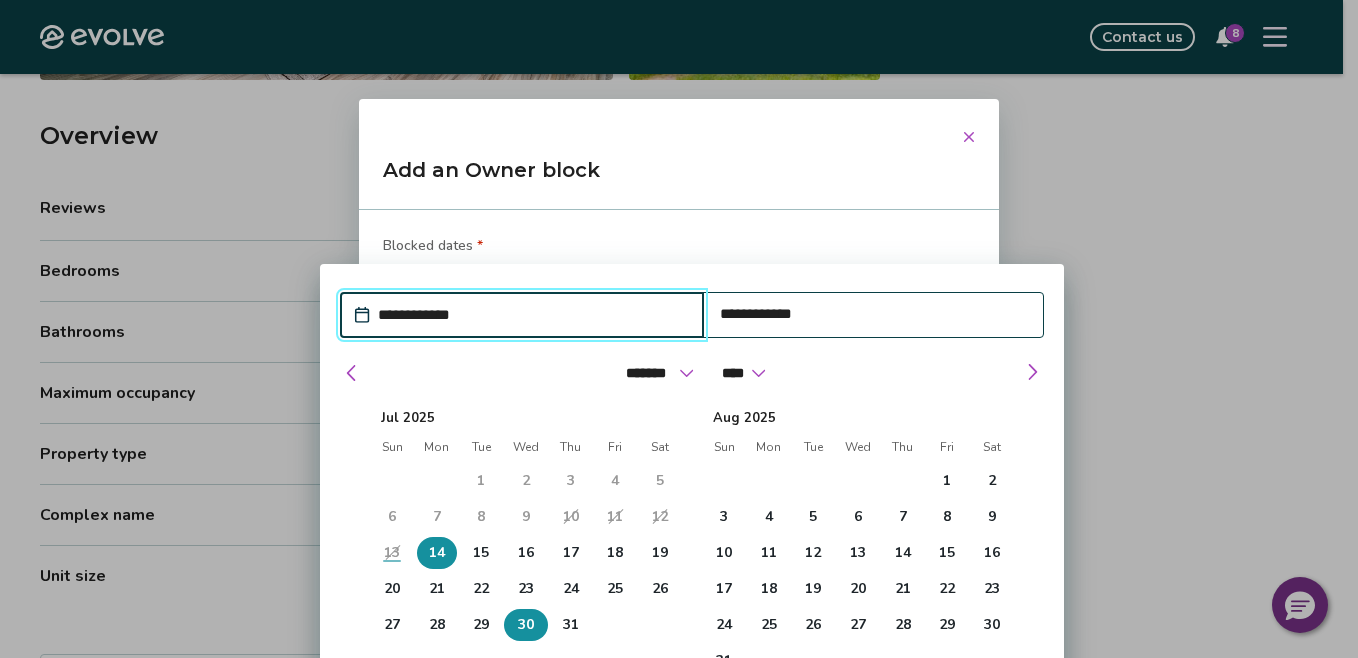 type 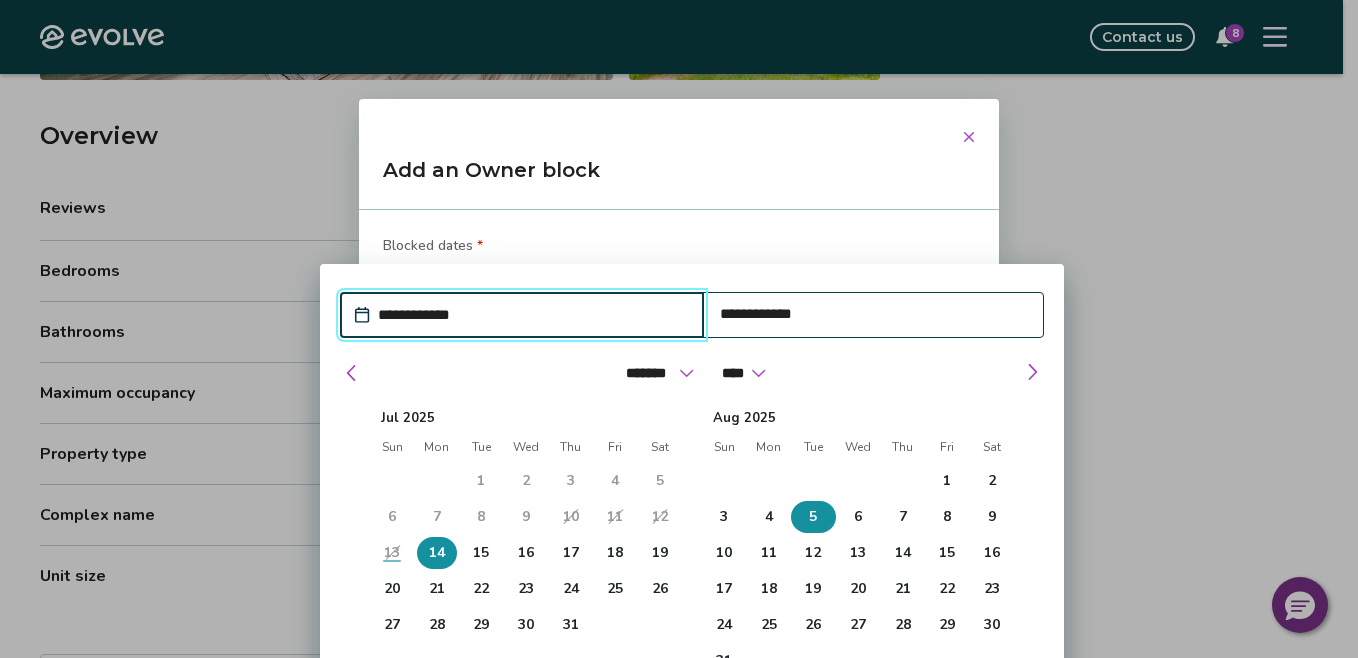 type 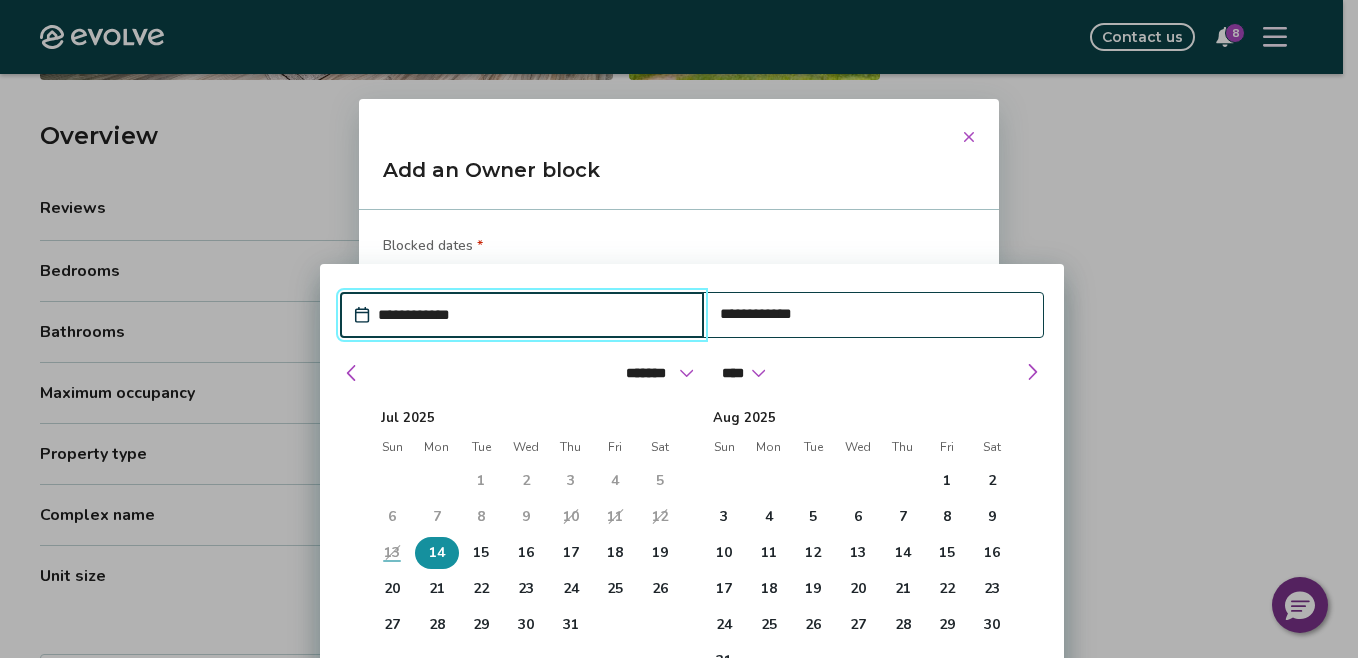 click on "14" at bounding box center [437, 553] 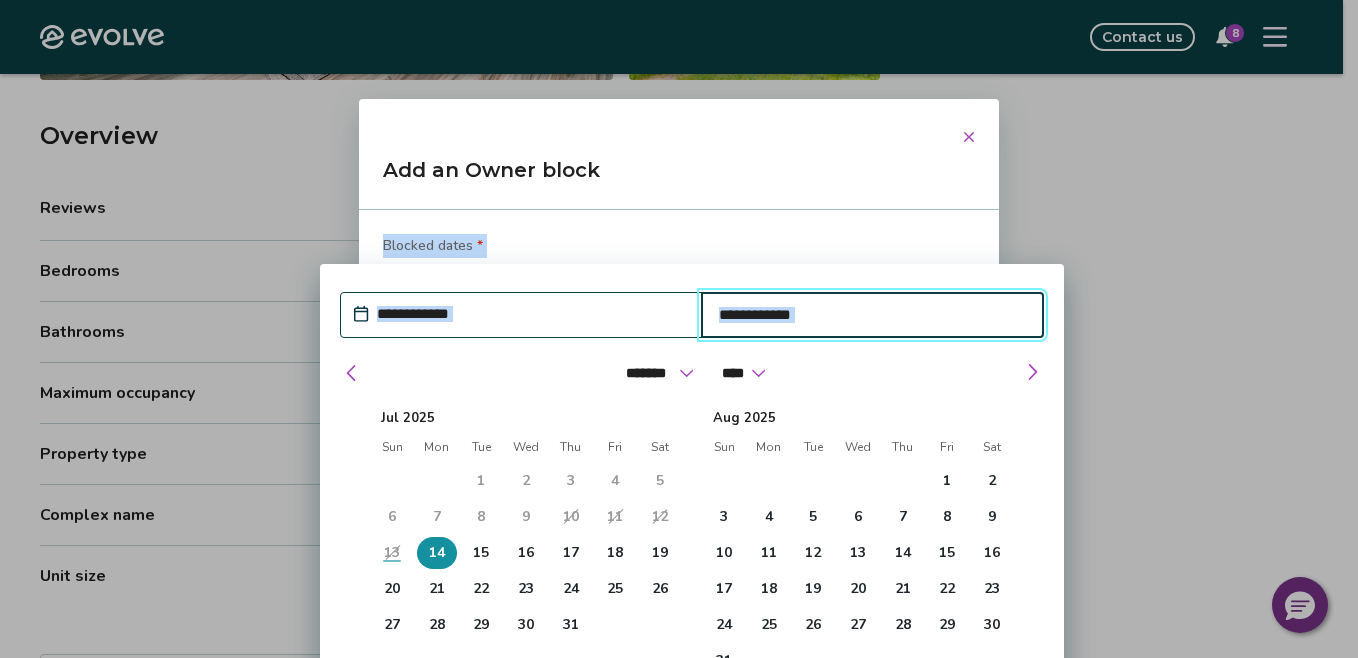 drag, startPoint x: 1005, startPoint y: 282, endPoint x: 1004, endPoint y: 148, distance: 134.00374 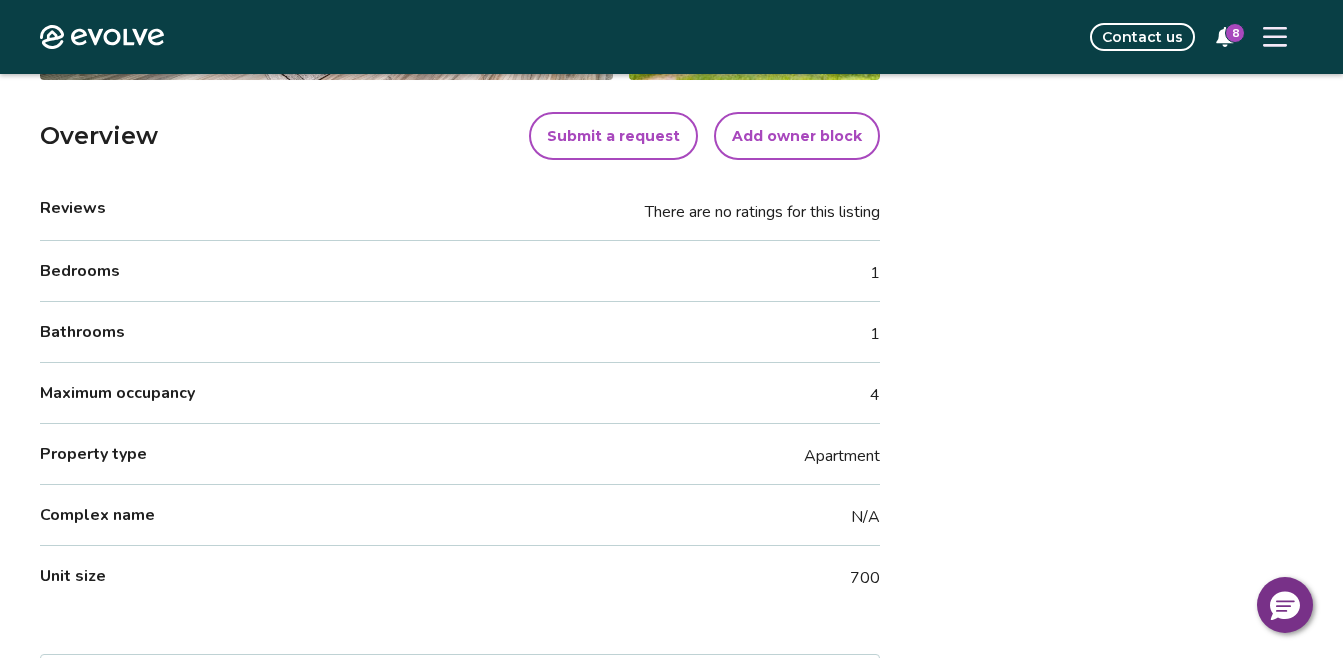 drag, startPoint x: 1004, startPoint y: 148, endPoint x: 1149, endPoint y: 200, distance: 154.0422 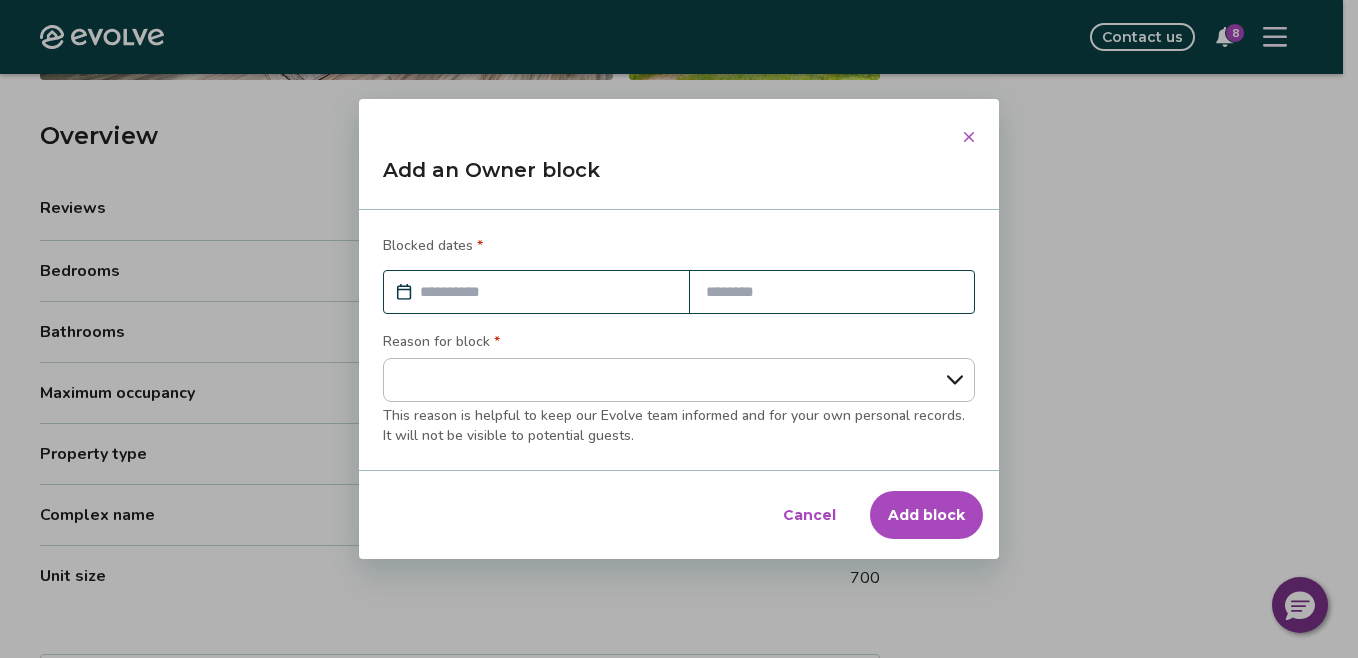 click on "**********" at bounding box center [679, 380] 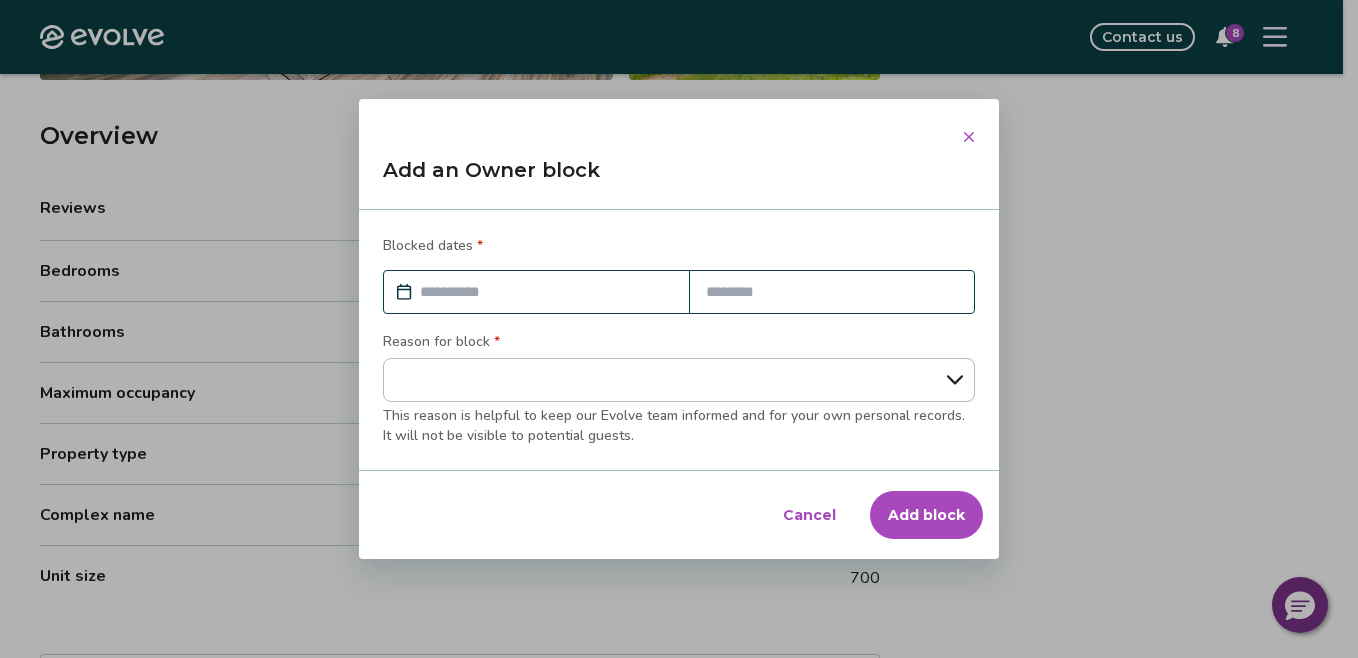 select on "**********" 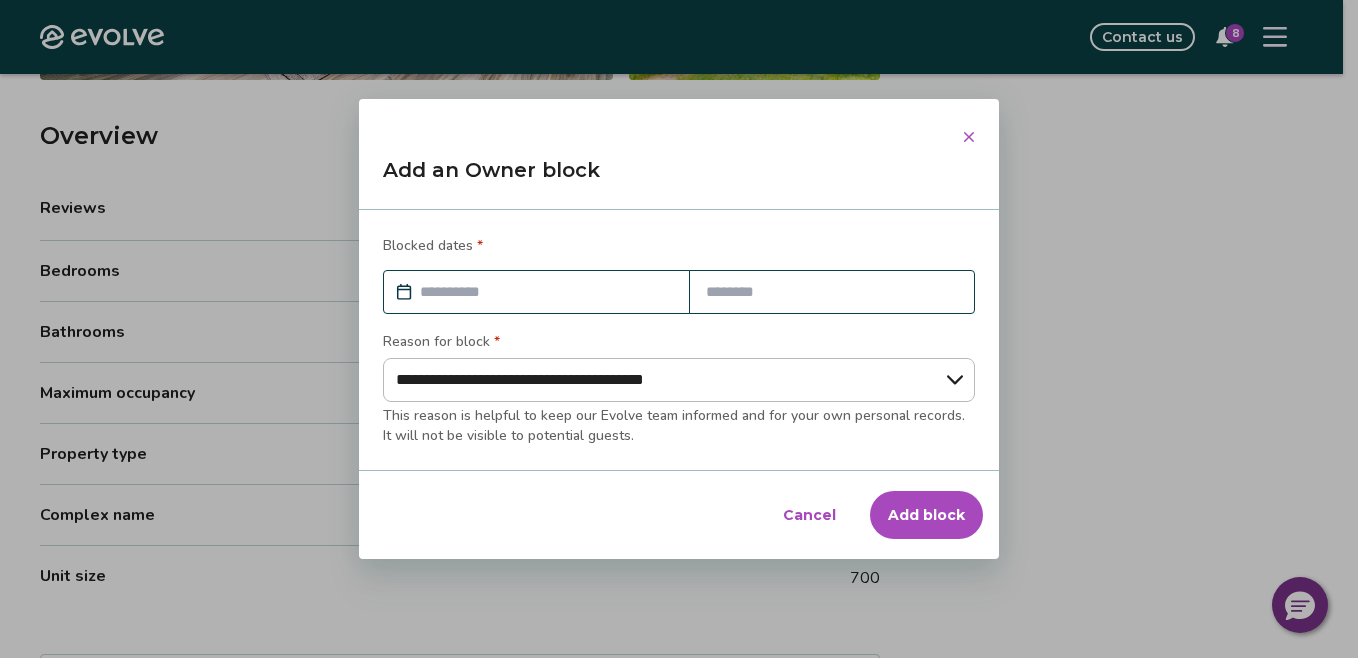 click on "**********" at bounding box center [679, 380] 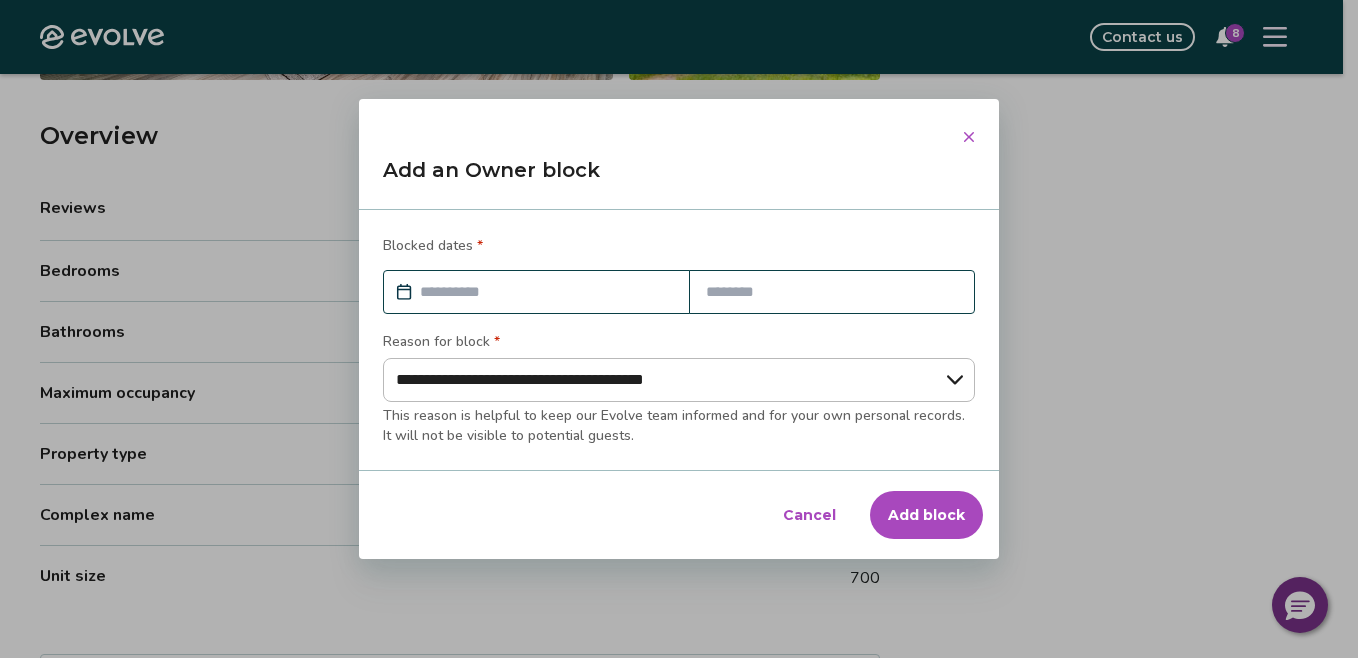 click at bounding box center [546, 292] 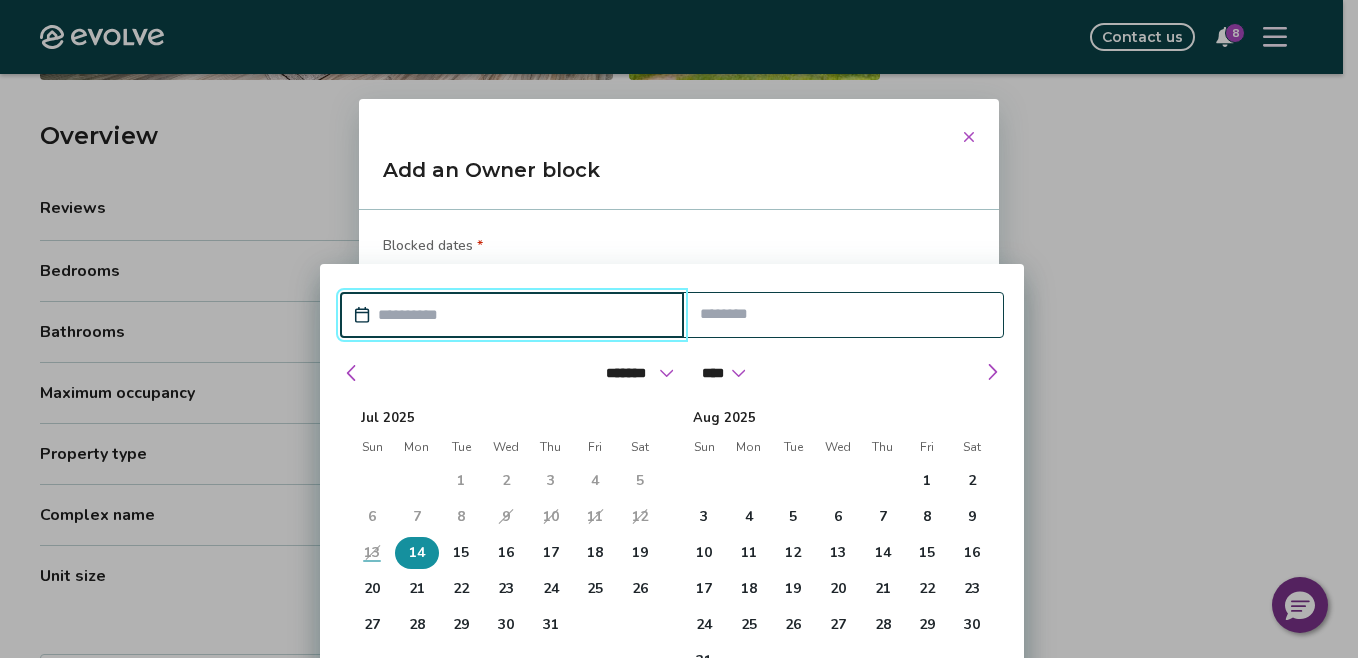click on "14" at bounding box center [417, 553] 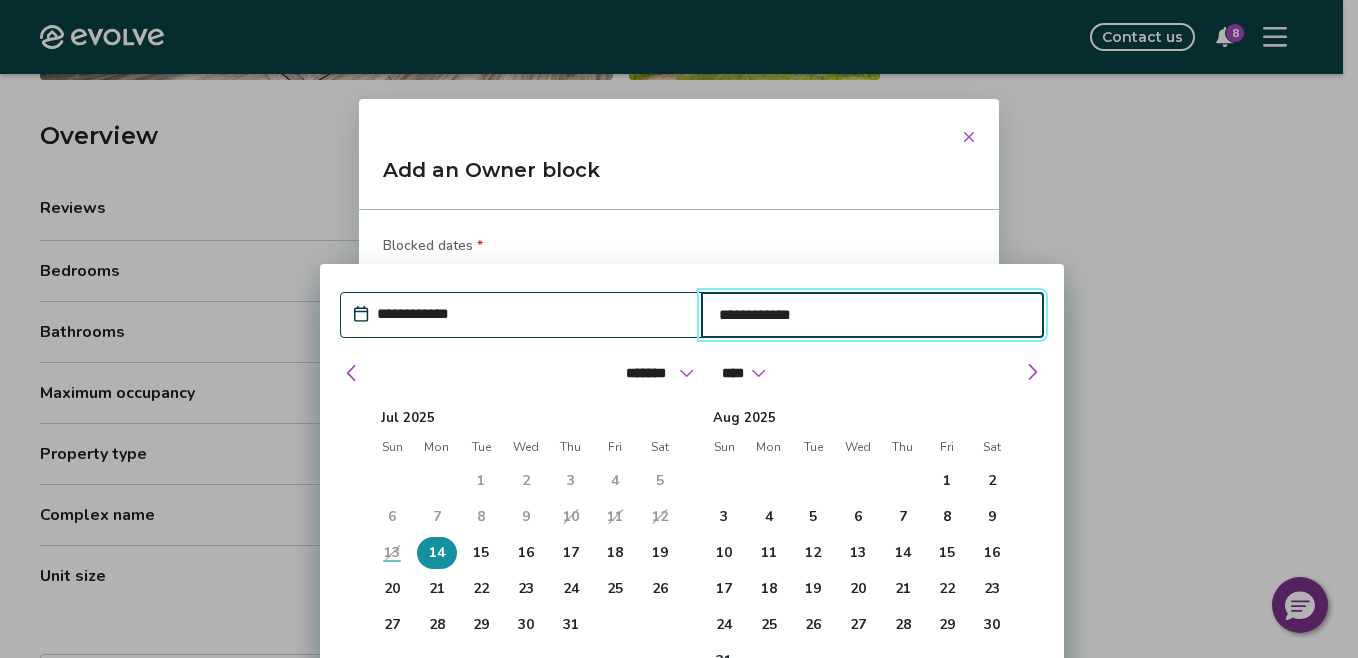type 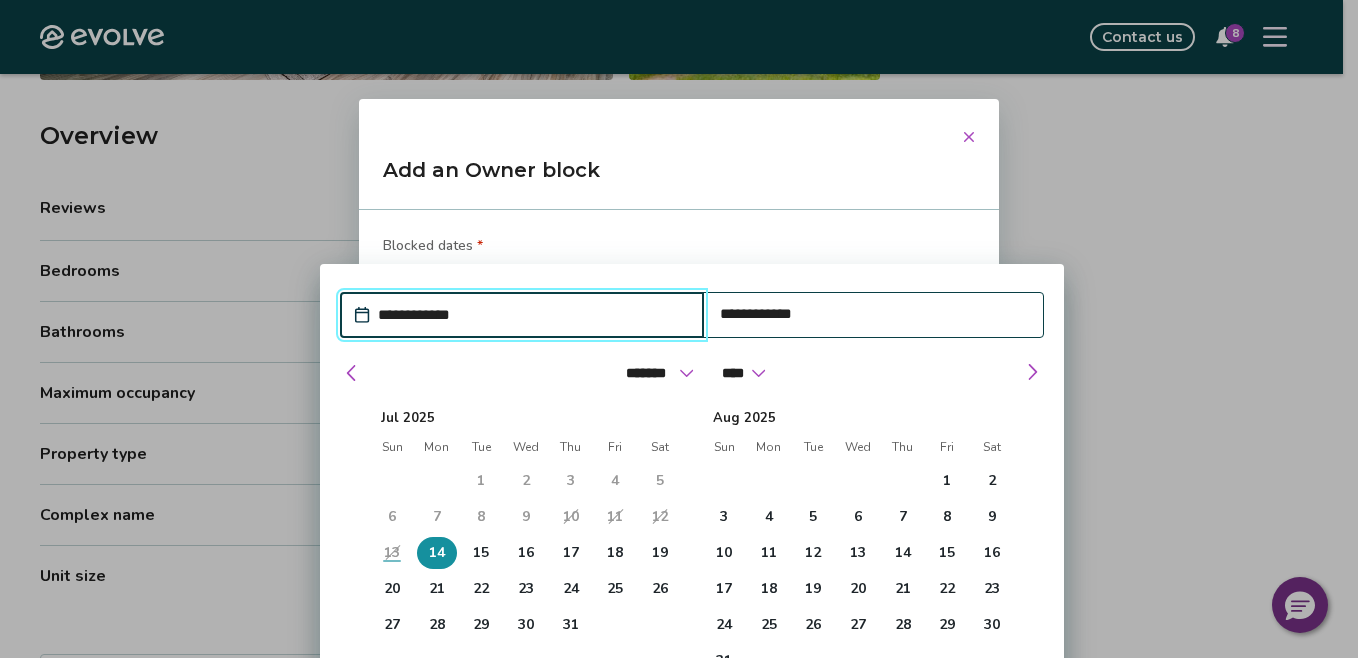 click on "14" at bounding box center [437, 553] 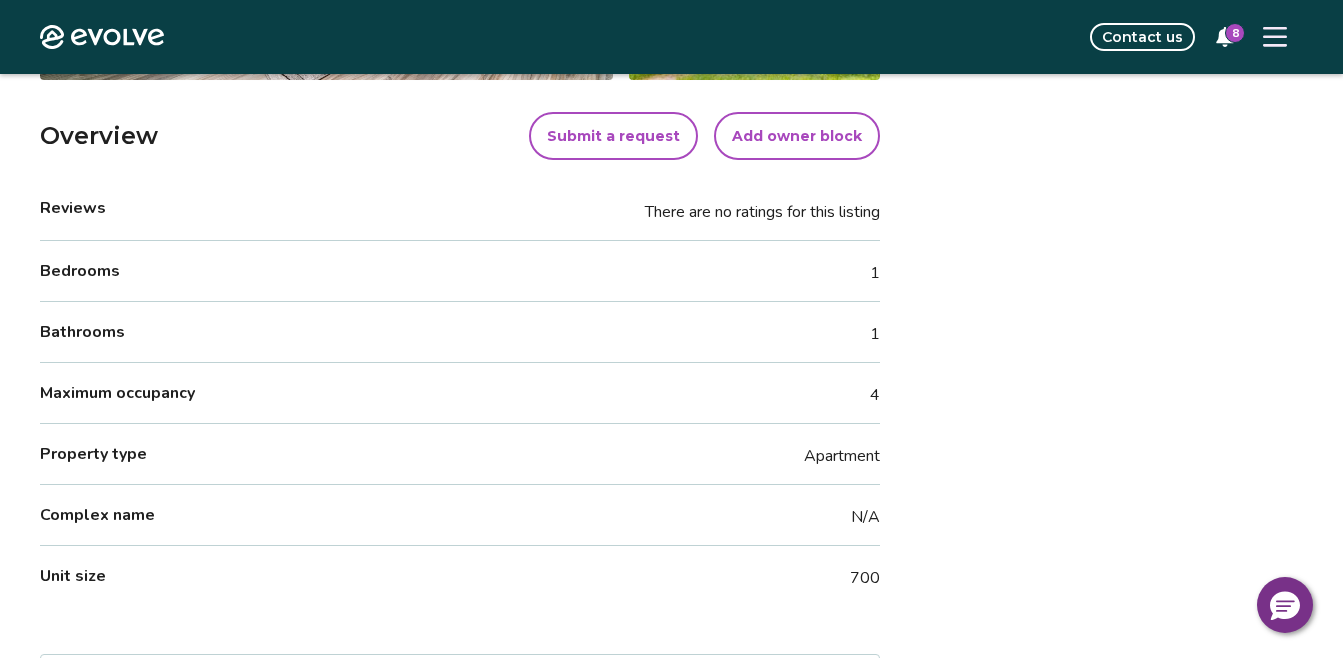 click on "Add owner block" at bounding box center (797, 136) 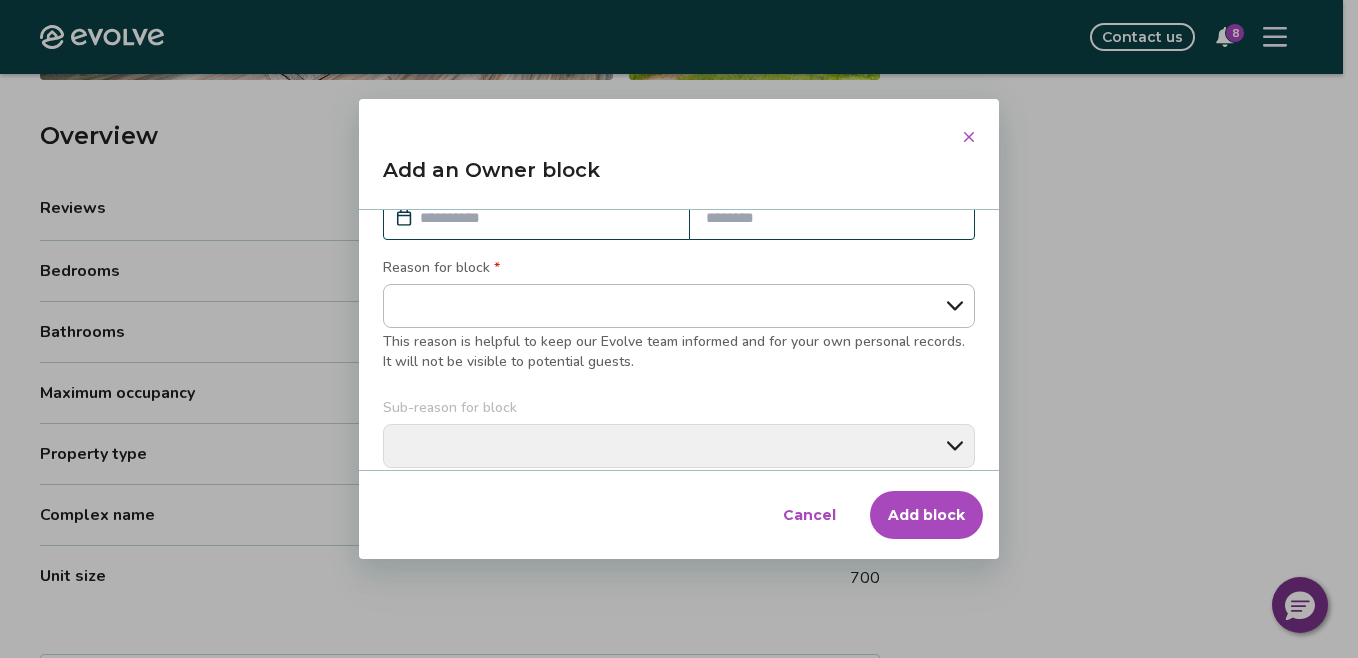 scroll, scrollTop: 0, scrollLeft: 0, axis: both 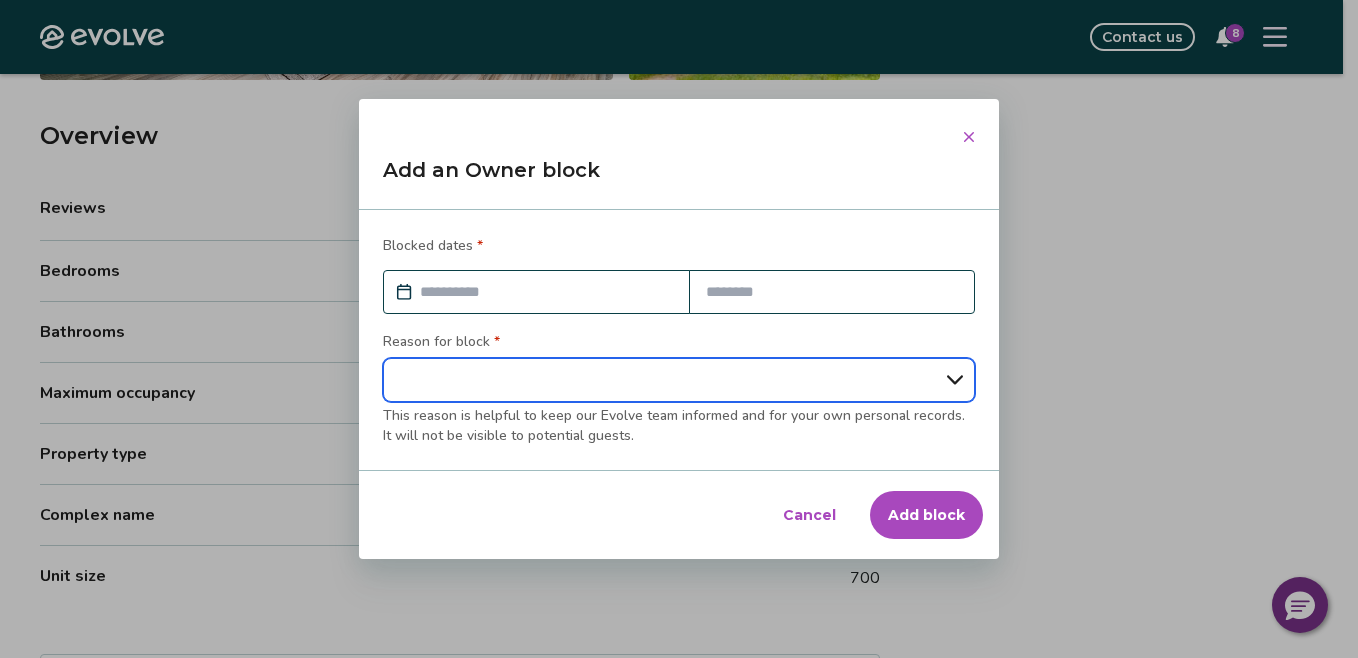 click on "**********" at bounding box center (679, 380) 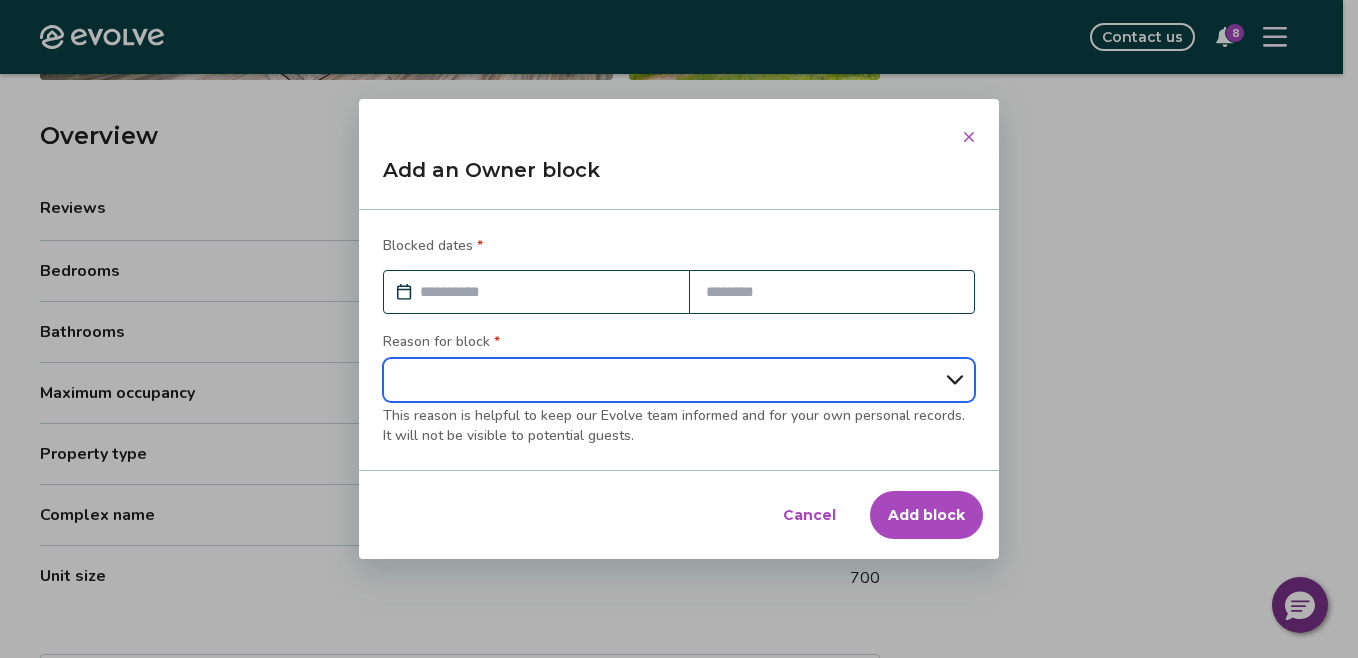 select on "**********" 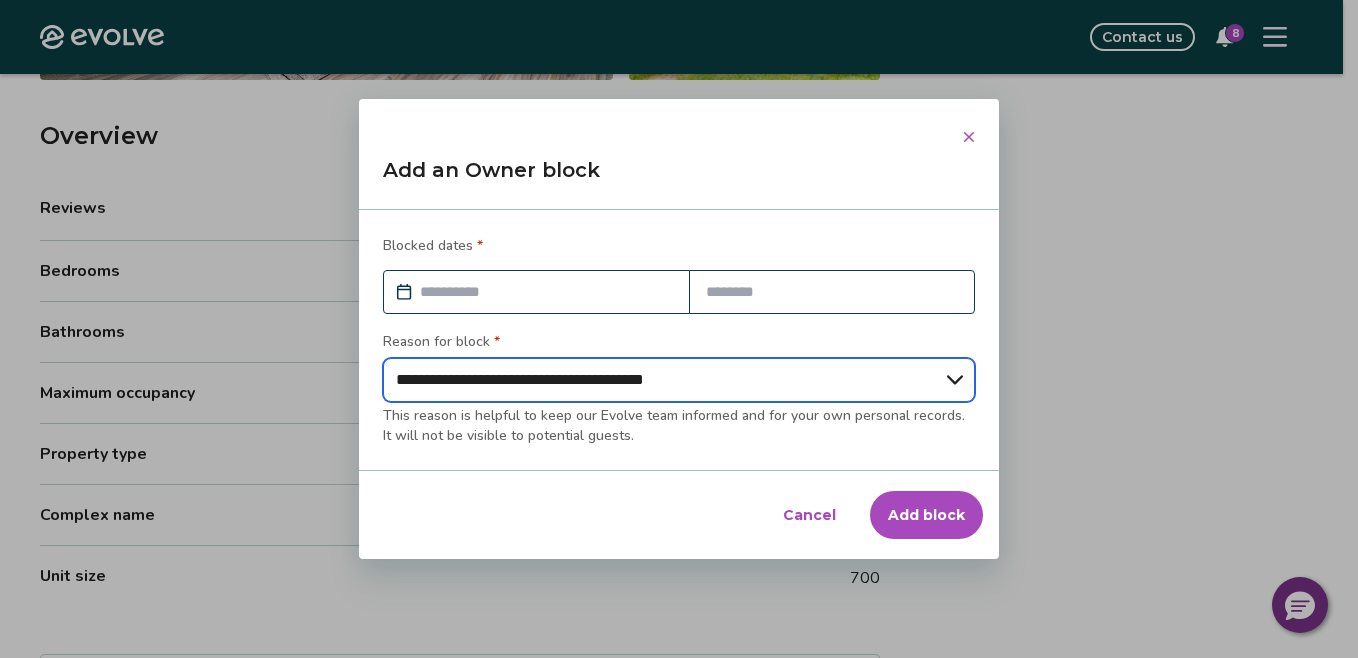click on "**********" at bounding box center [679, 380] 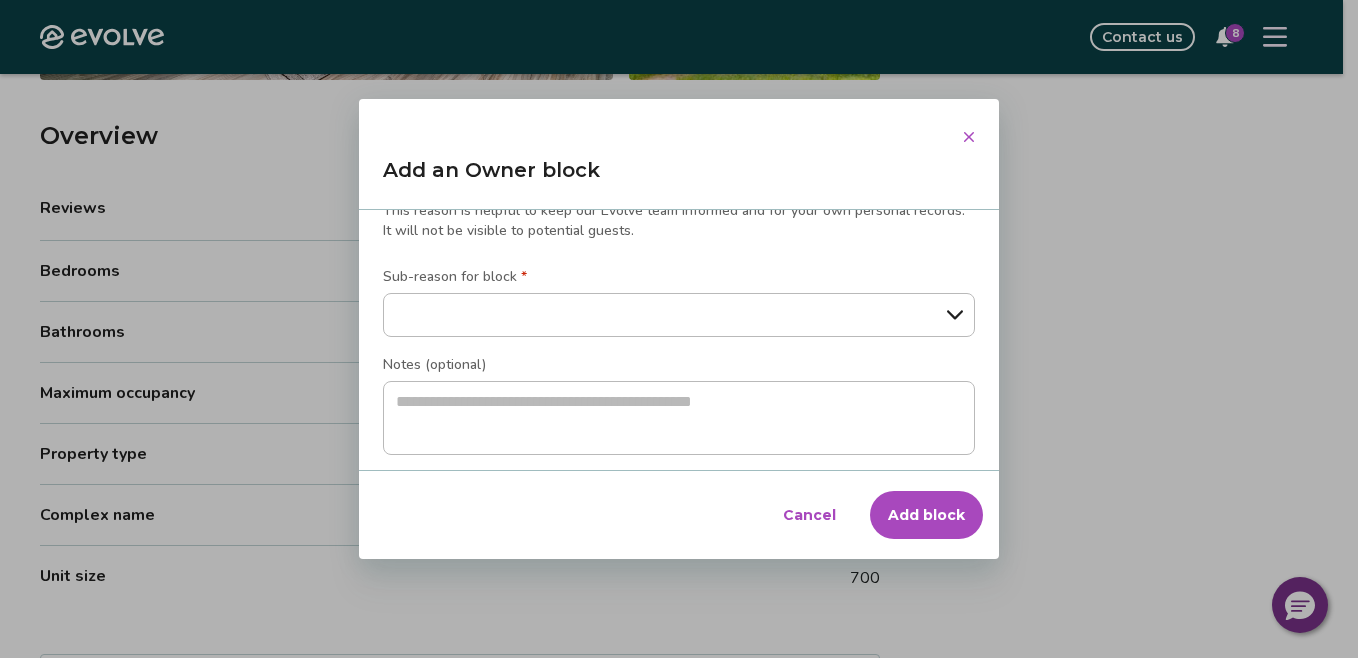 scroll, scrollTop: 213, scrollLeft: 0, axis: vertical 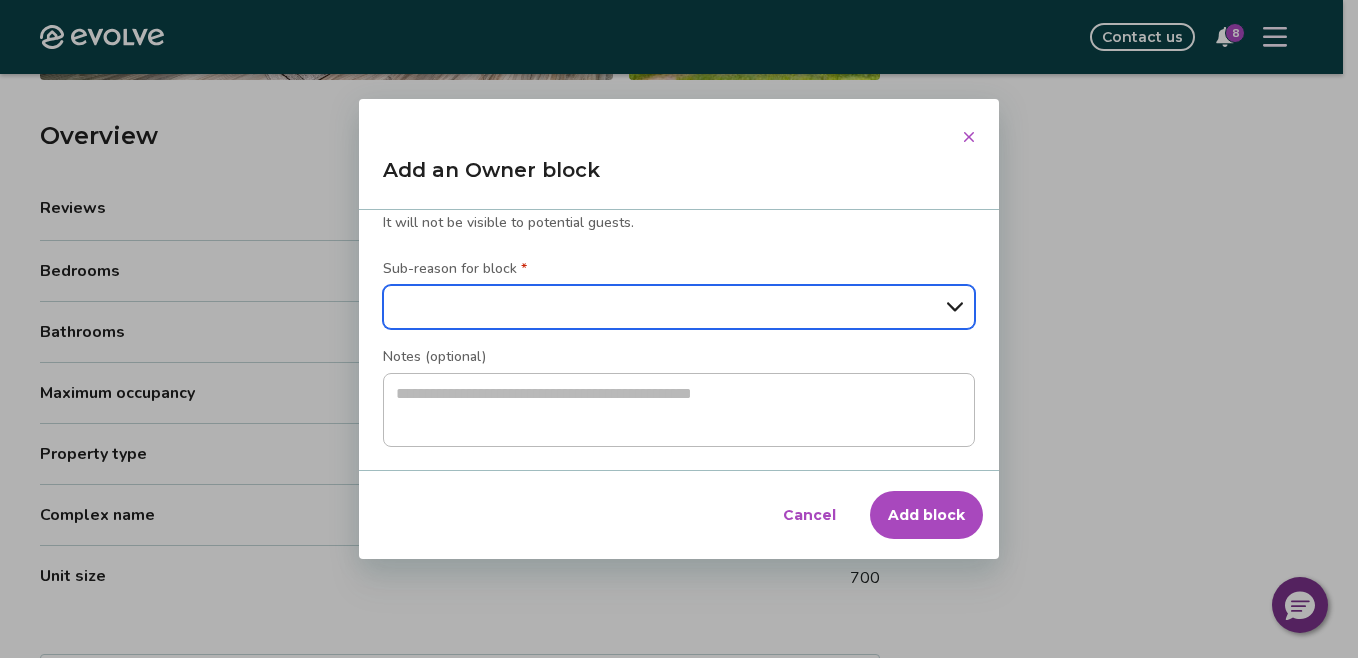 click on "**********" at bounding box center (679, 307) 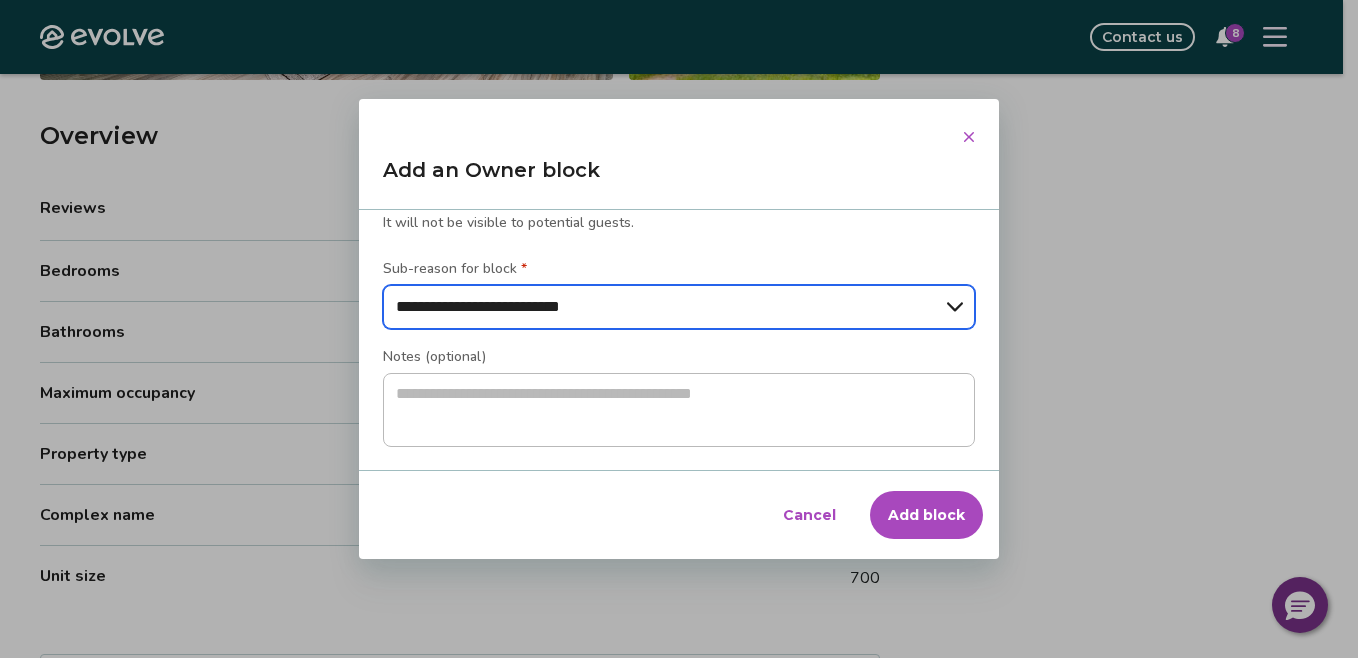 click on "**********" at bounding box center (679, 307) 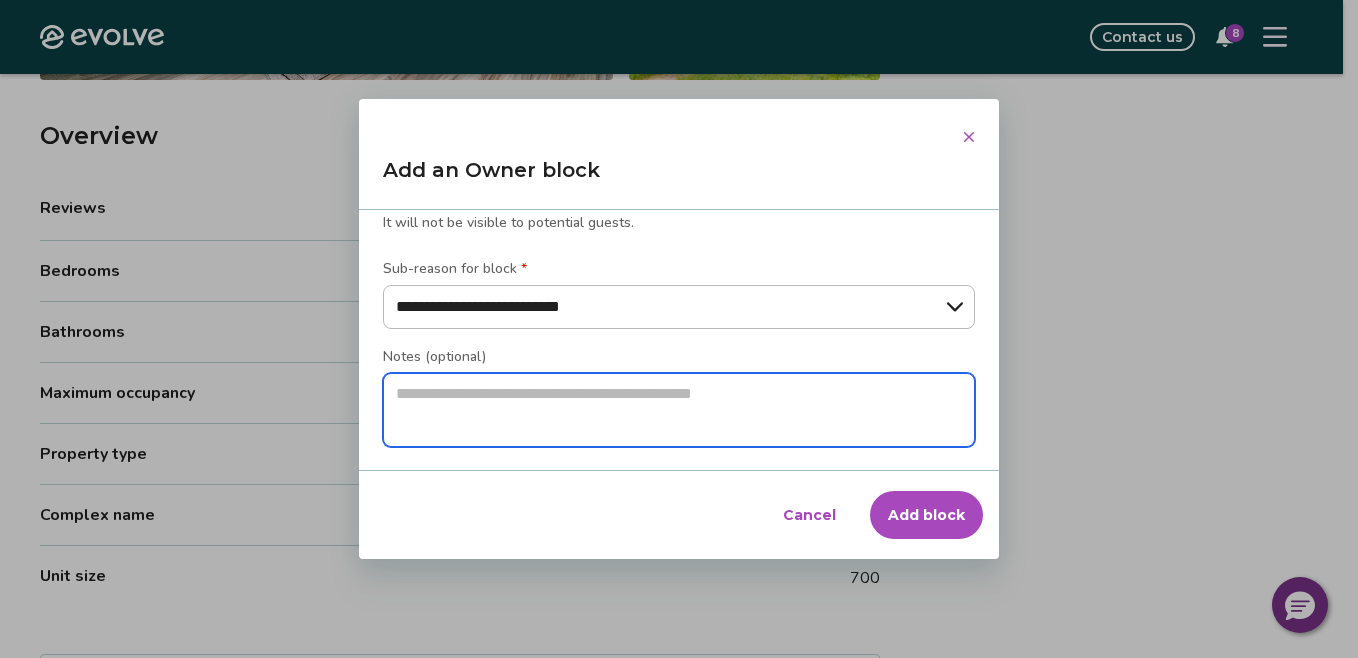 click at bounding box center [679, 410] 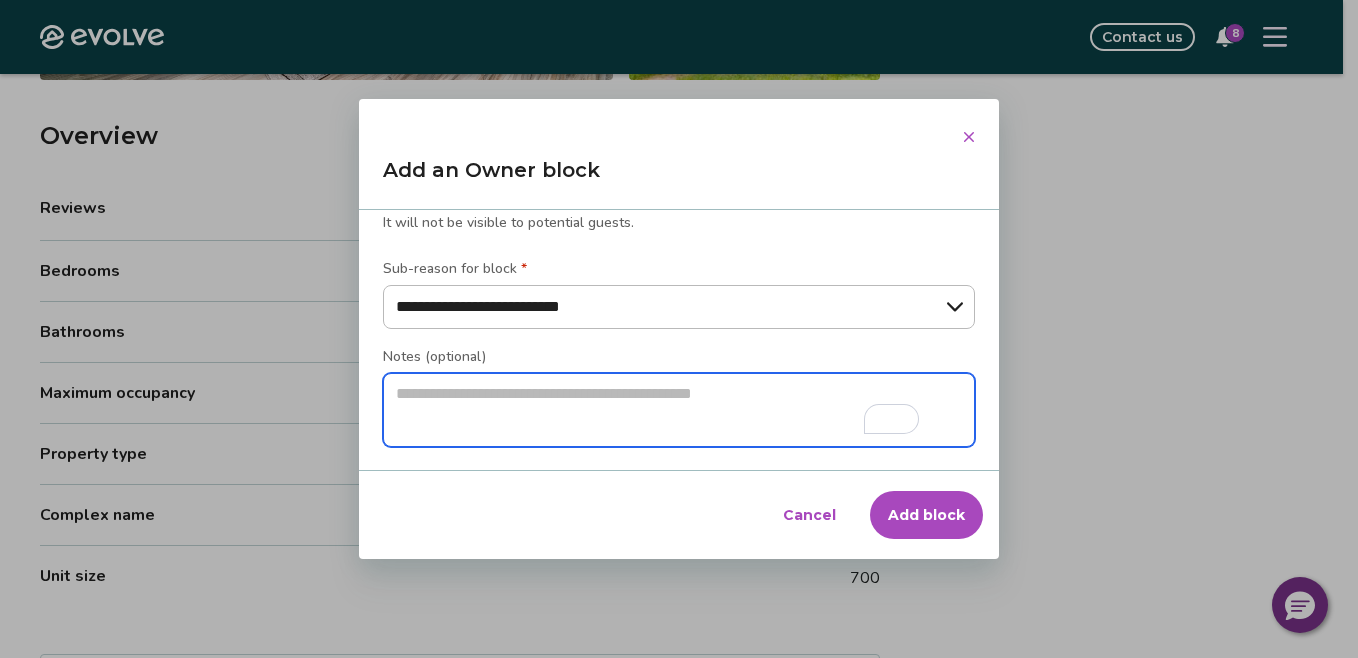 type on "*" 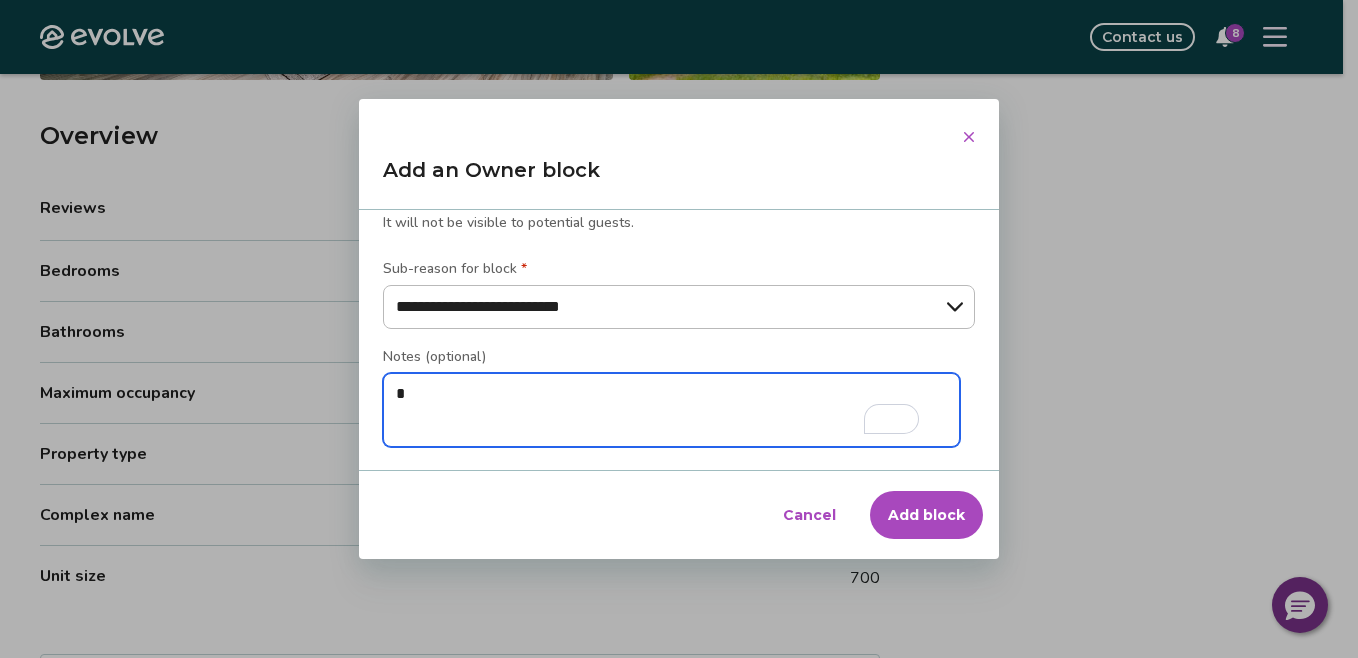 type on "*" 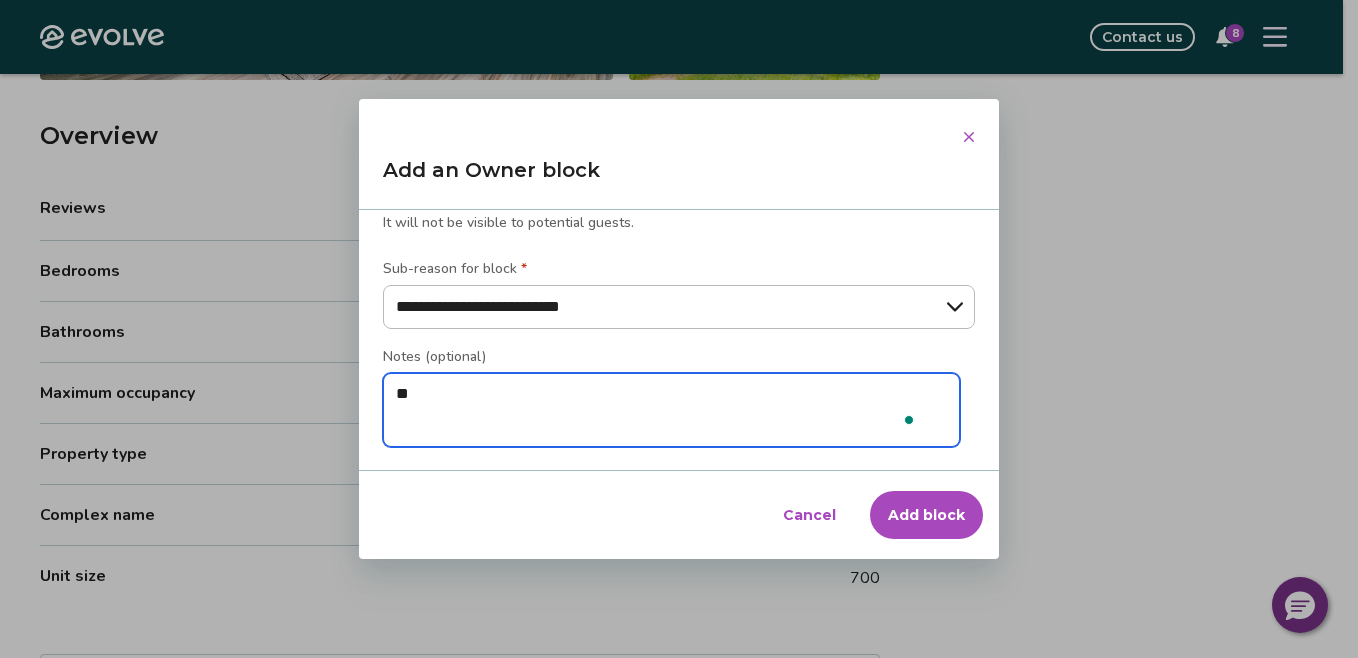 type on "*" 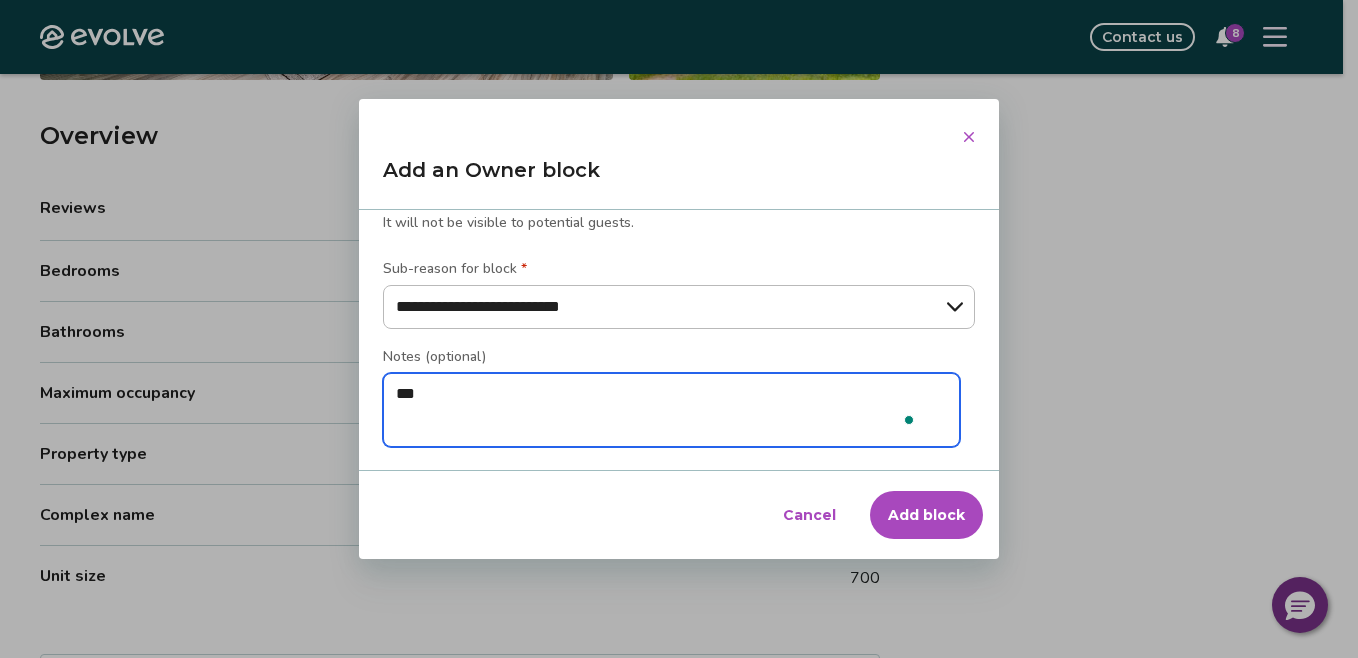 type on "*" 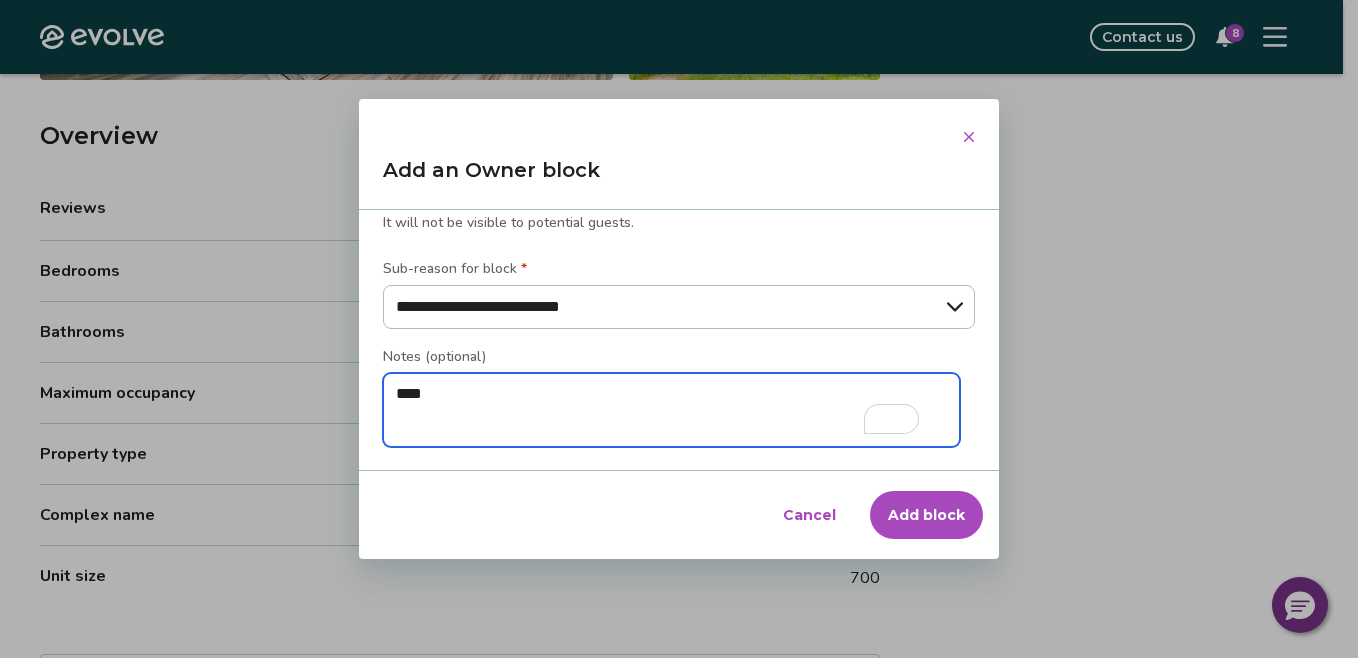 type on "*" 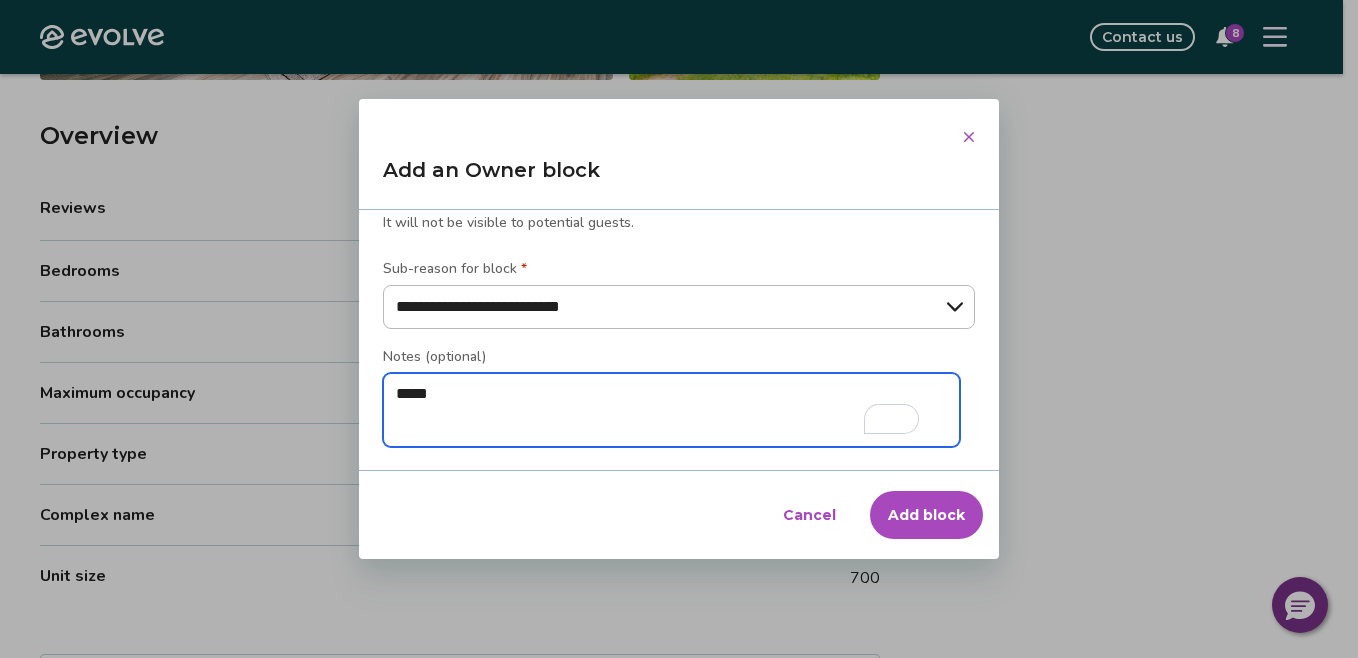 type on "*" 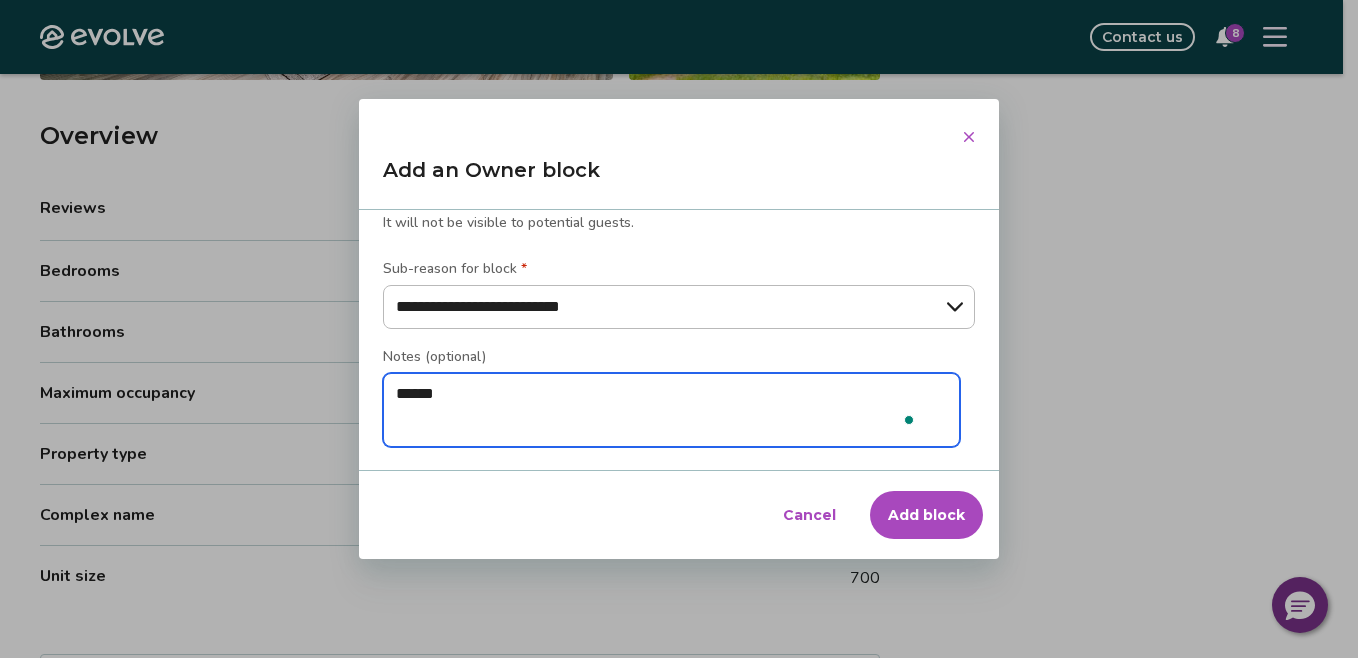 type on "*" 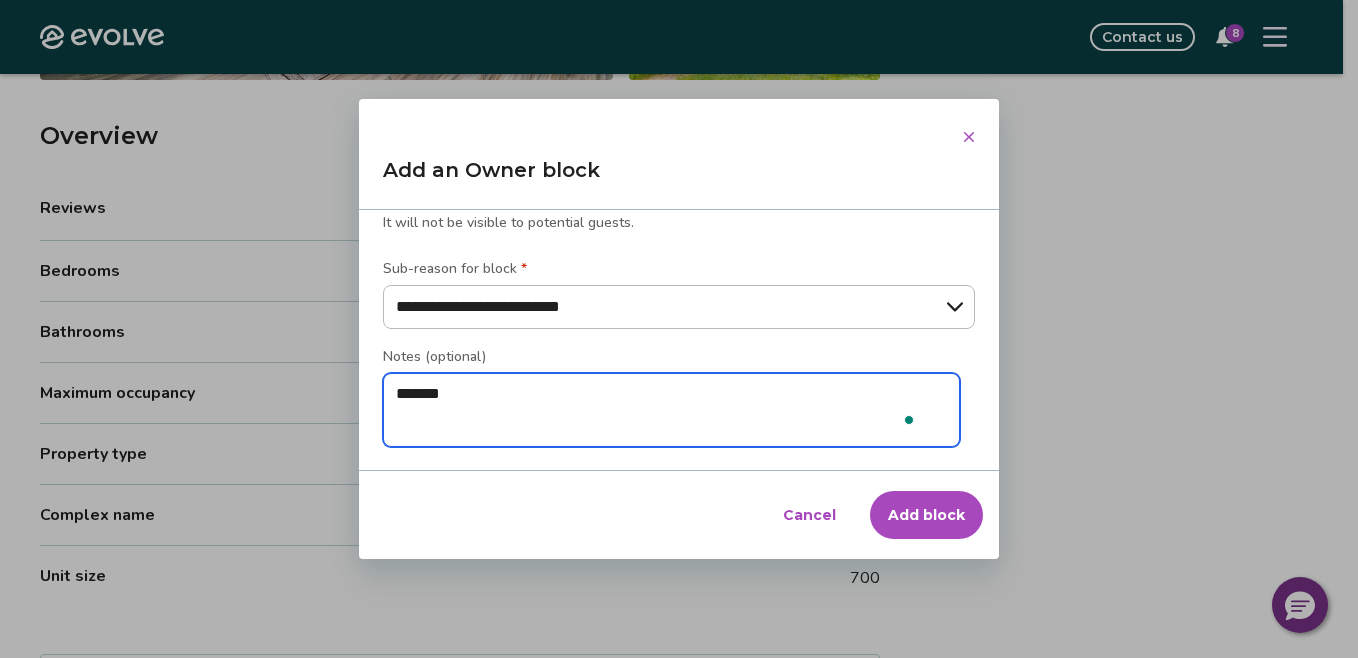 type on "*" 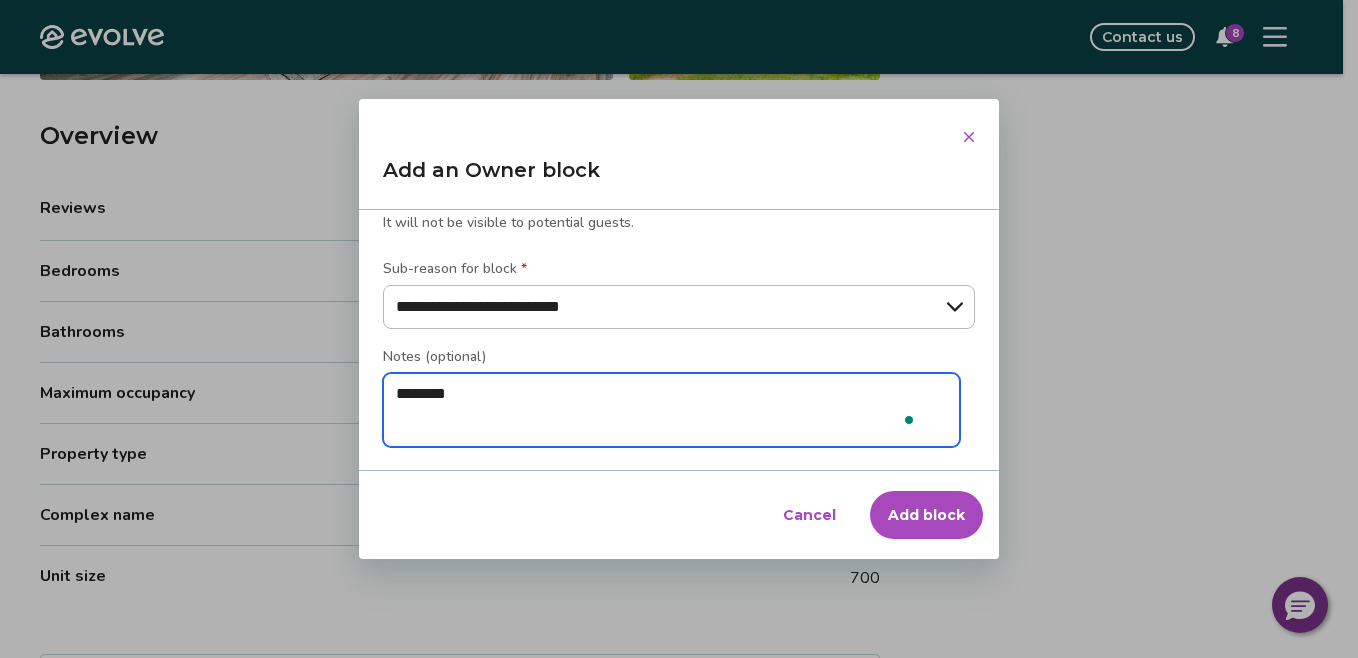 type on "*" 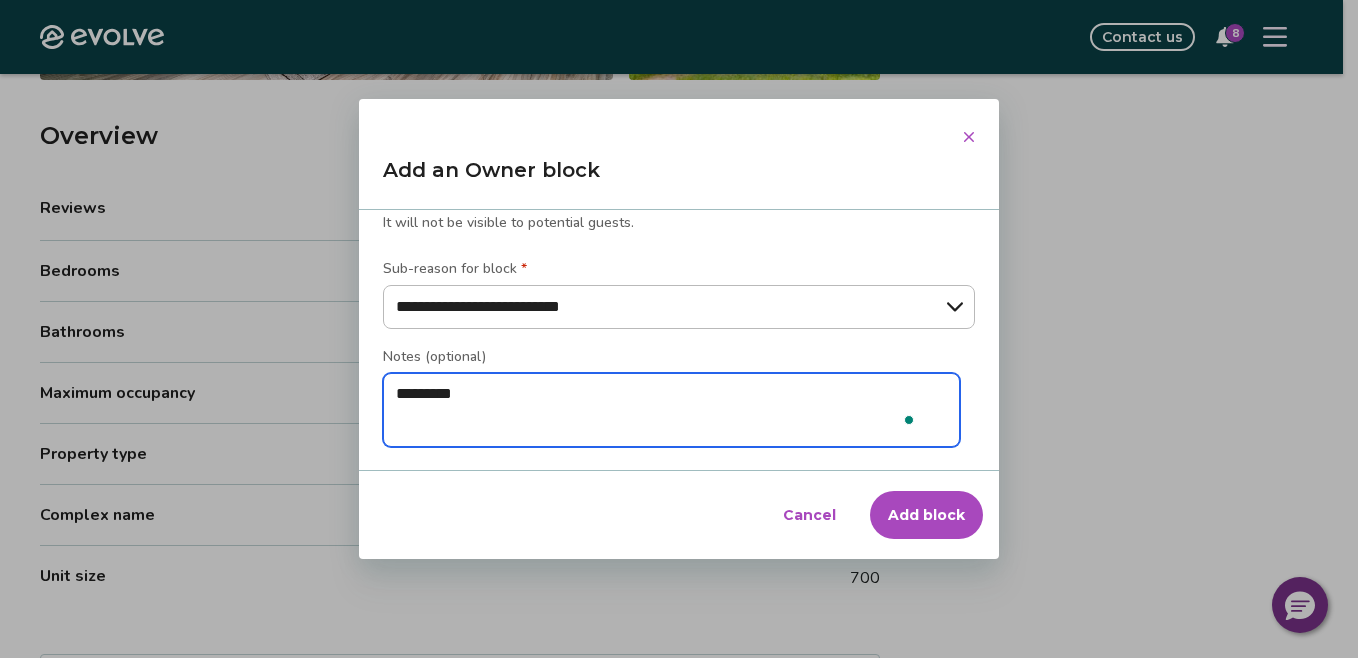 type on "*" 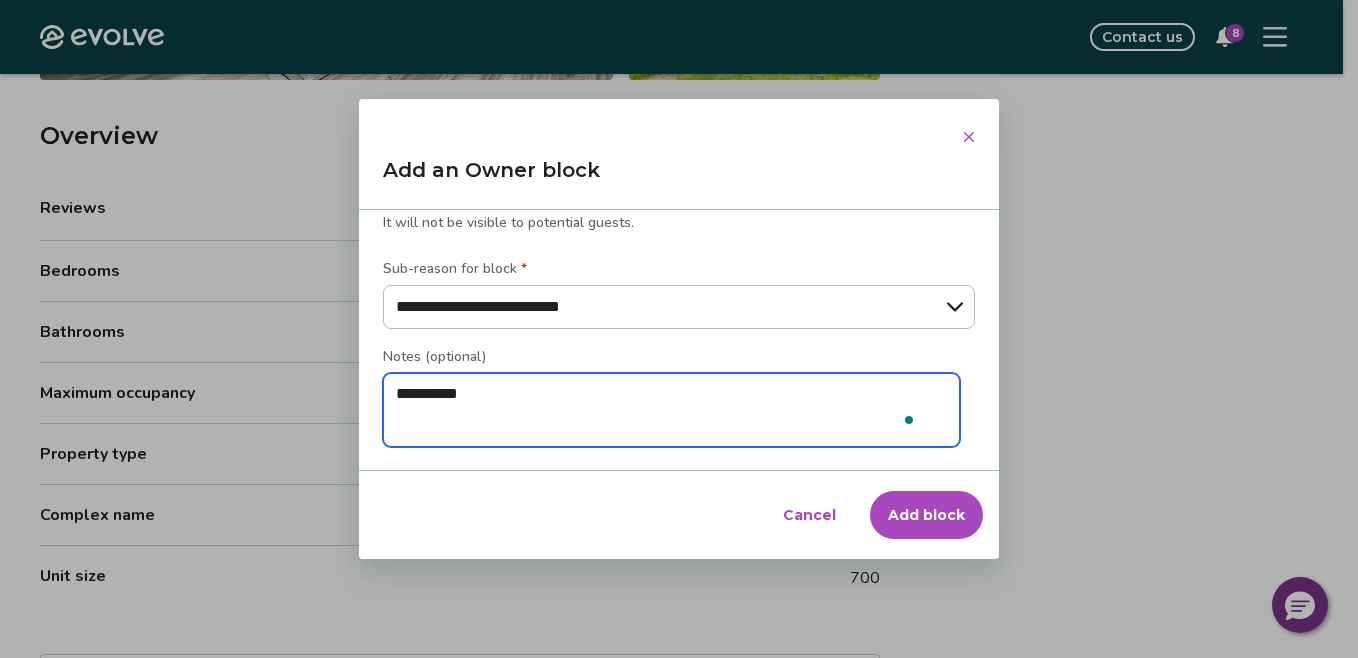 type on "*" 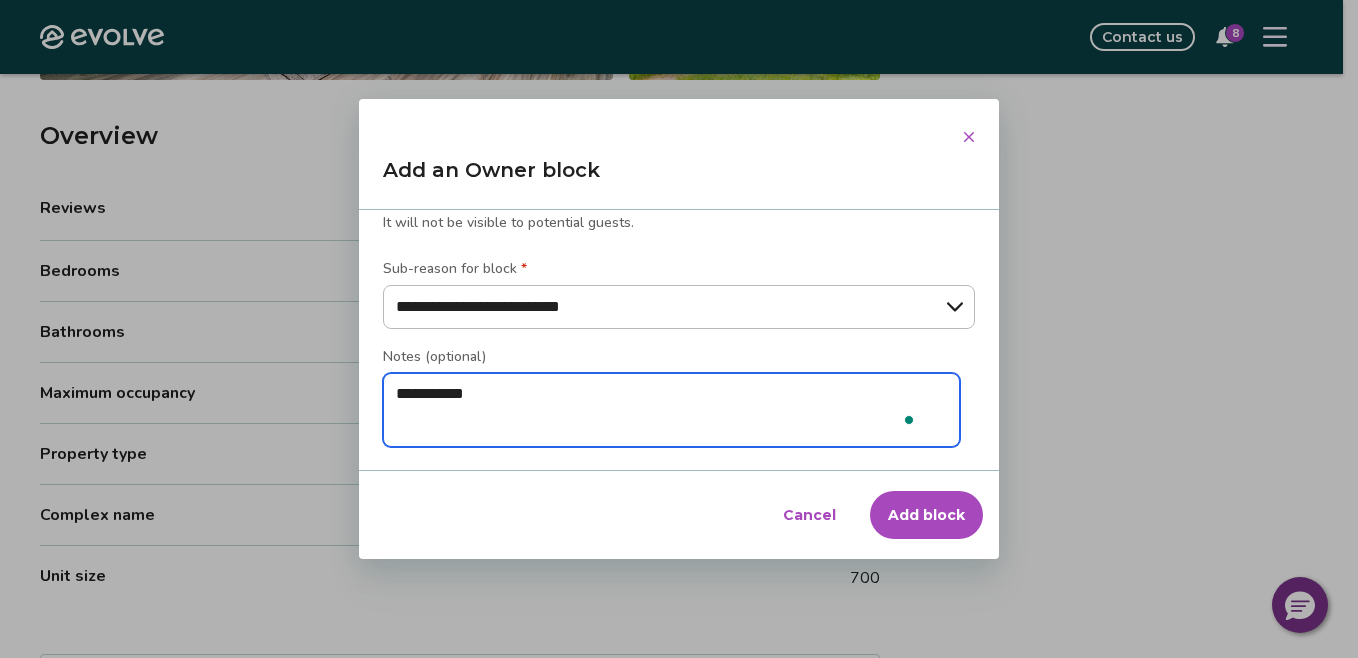 type on "*" 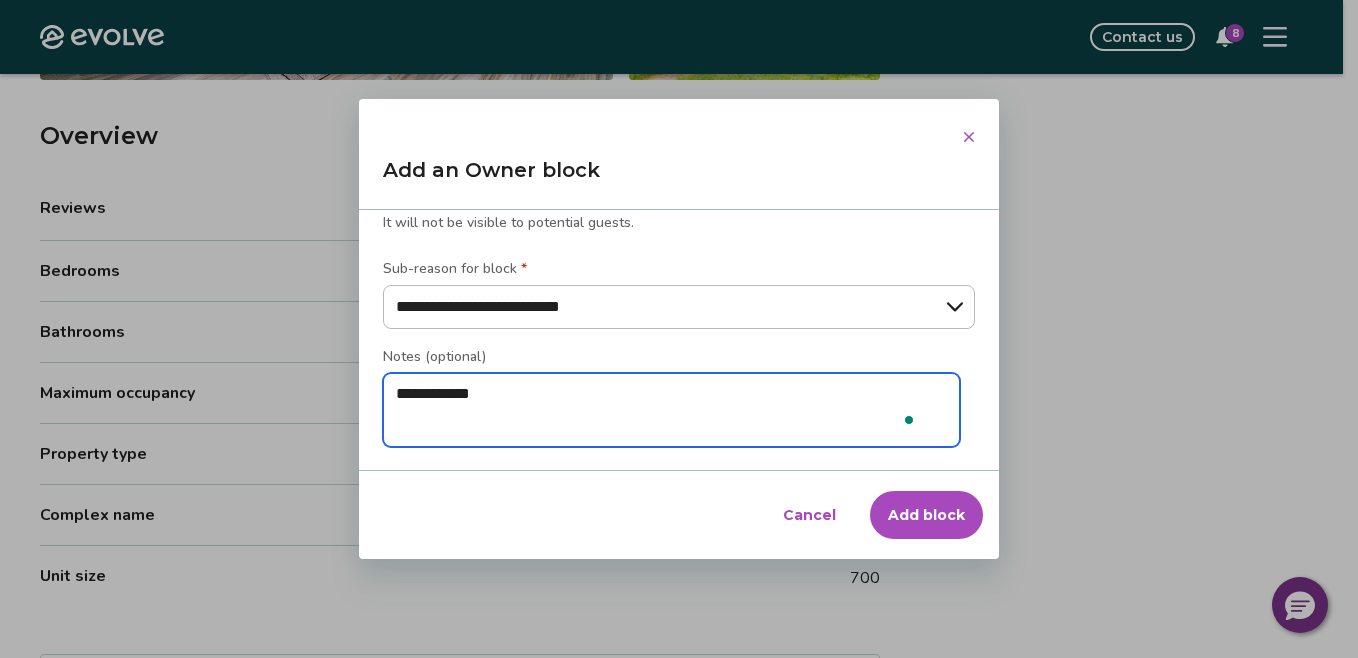 type on "*" 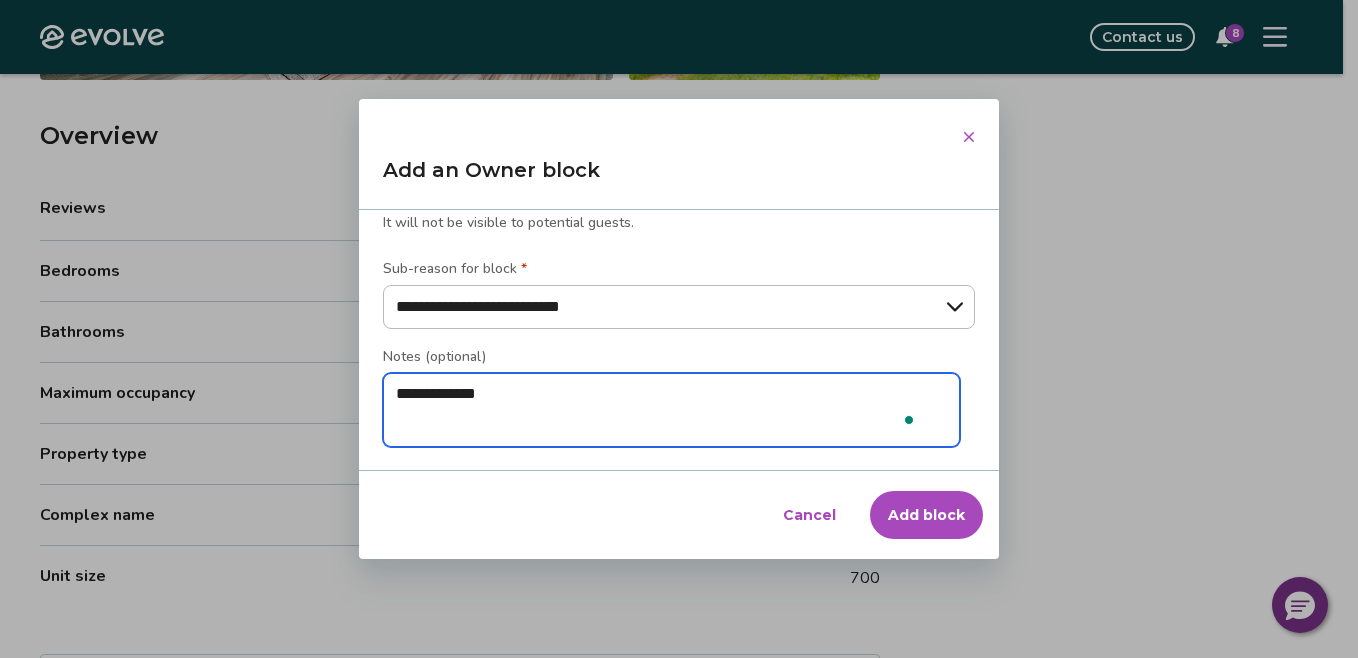 type on "*" 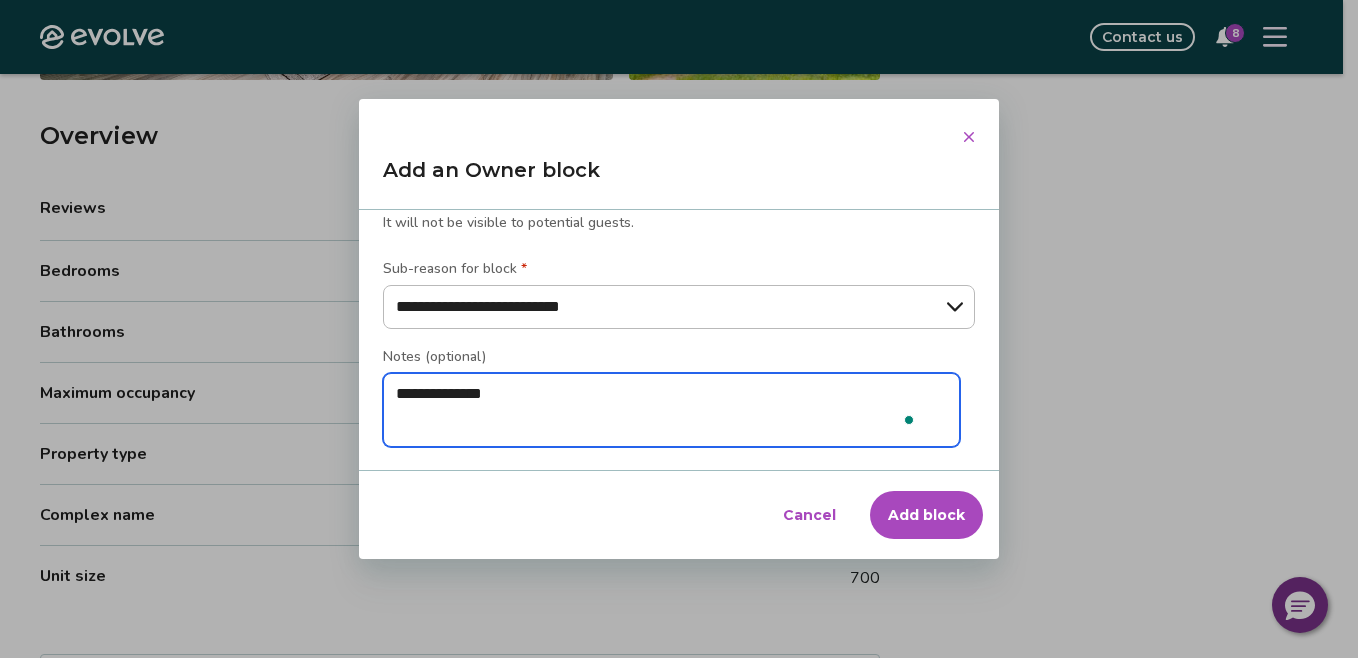 type on "*" 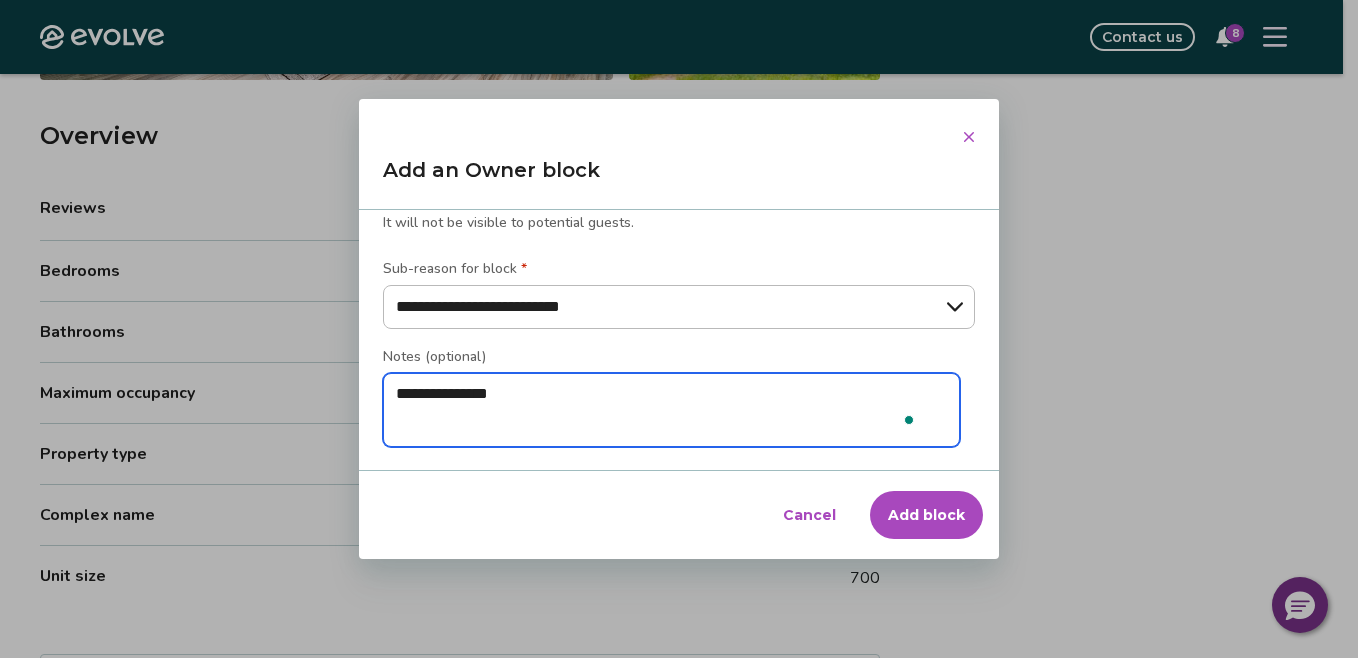 type on "*" 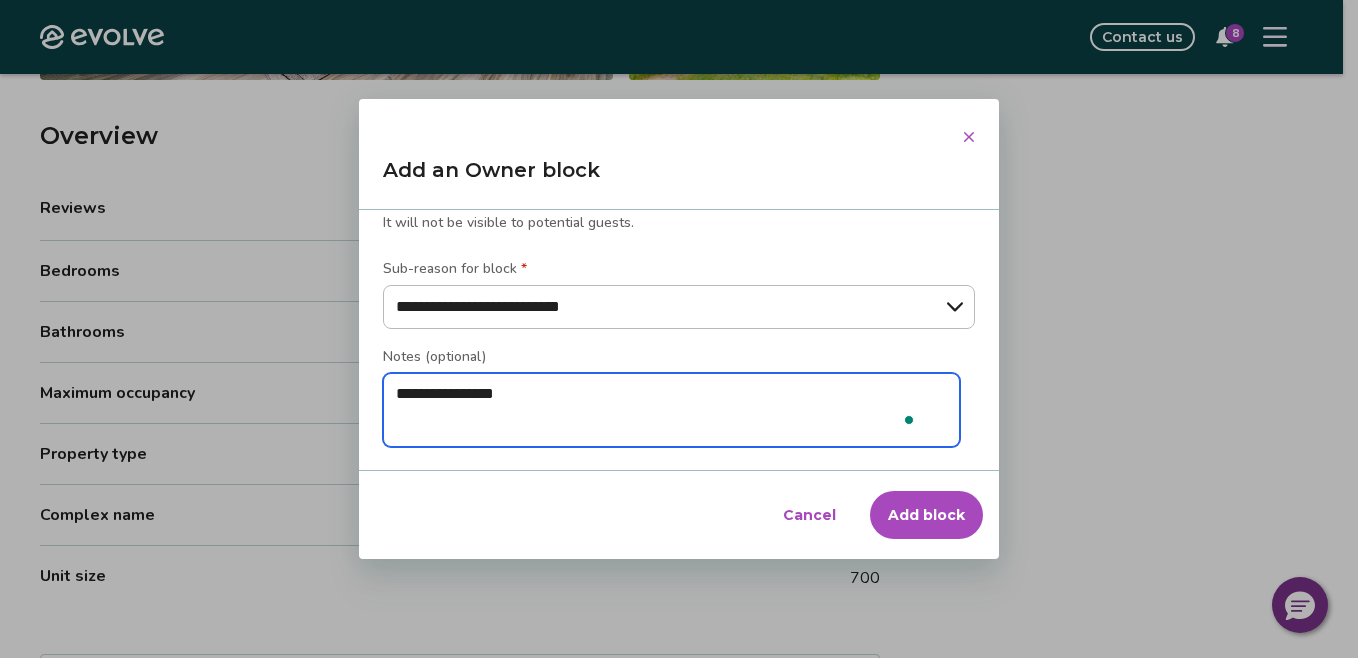 type on "*" 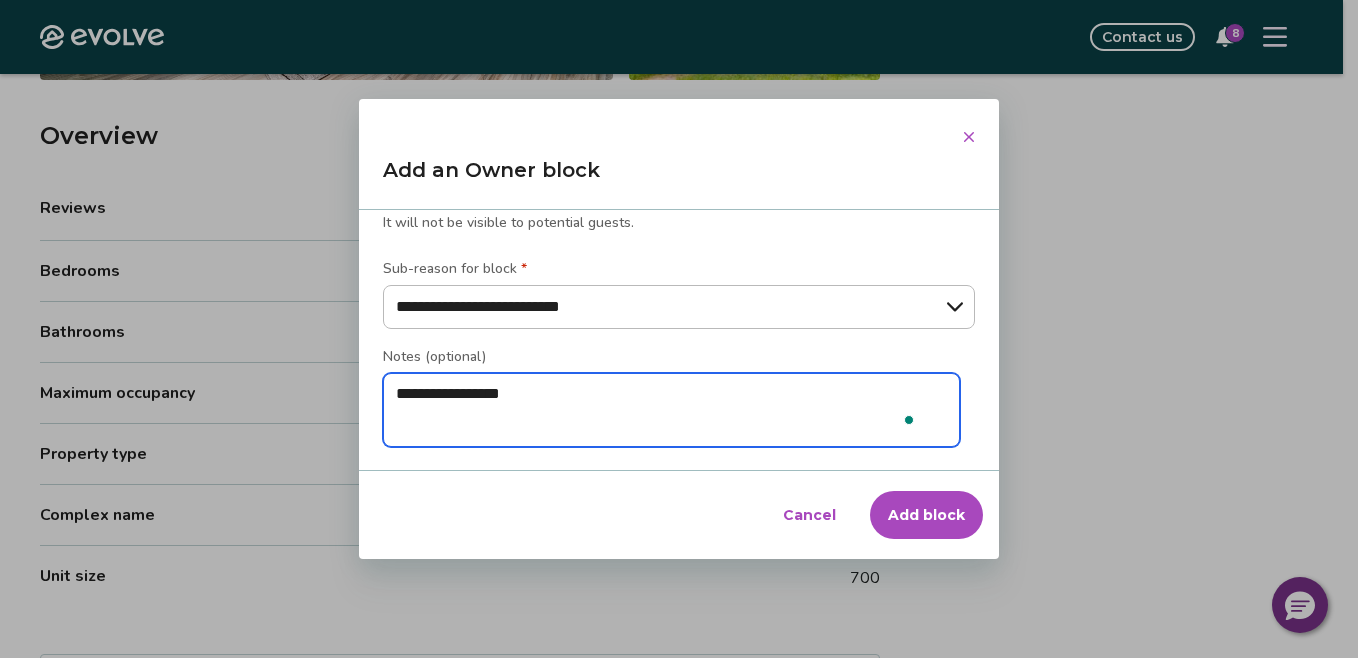 type on "**********" 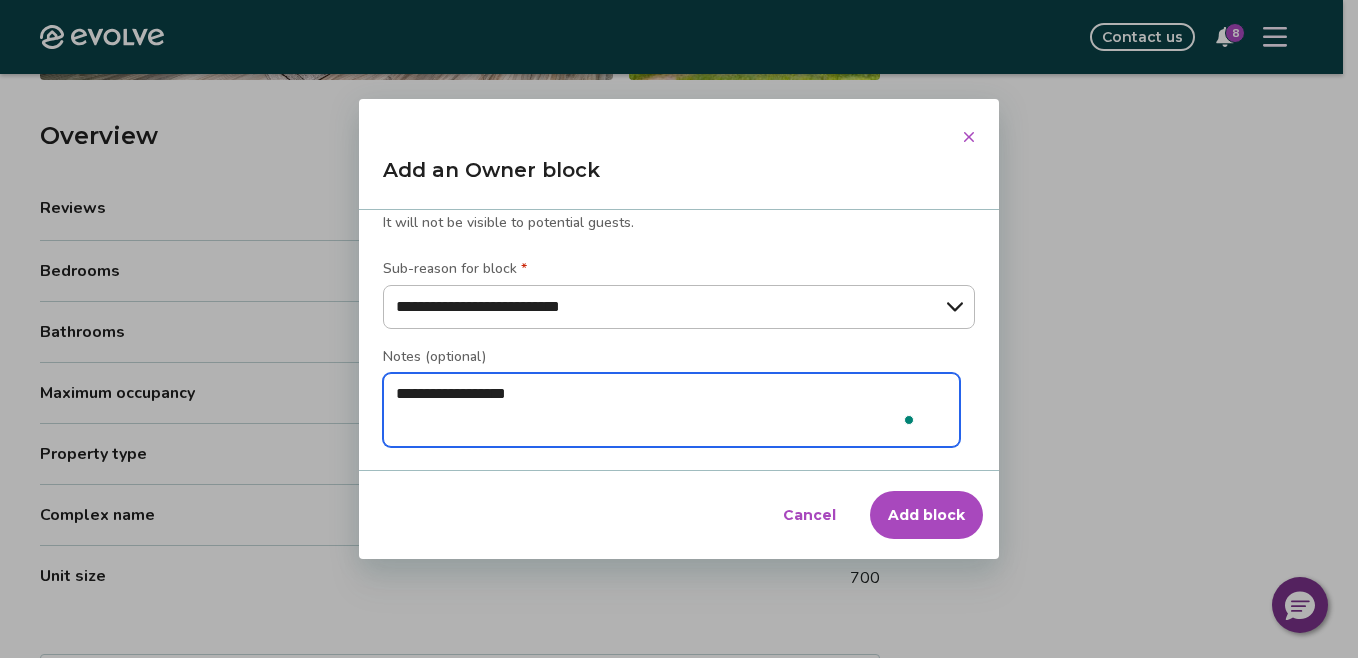 type on "*" 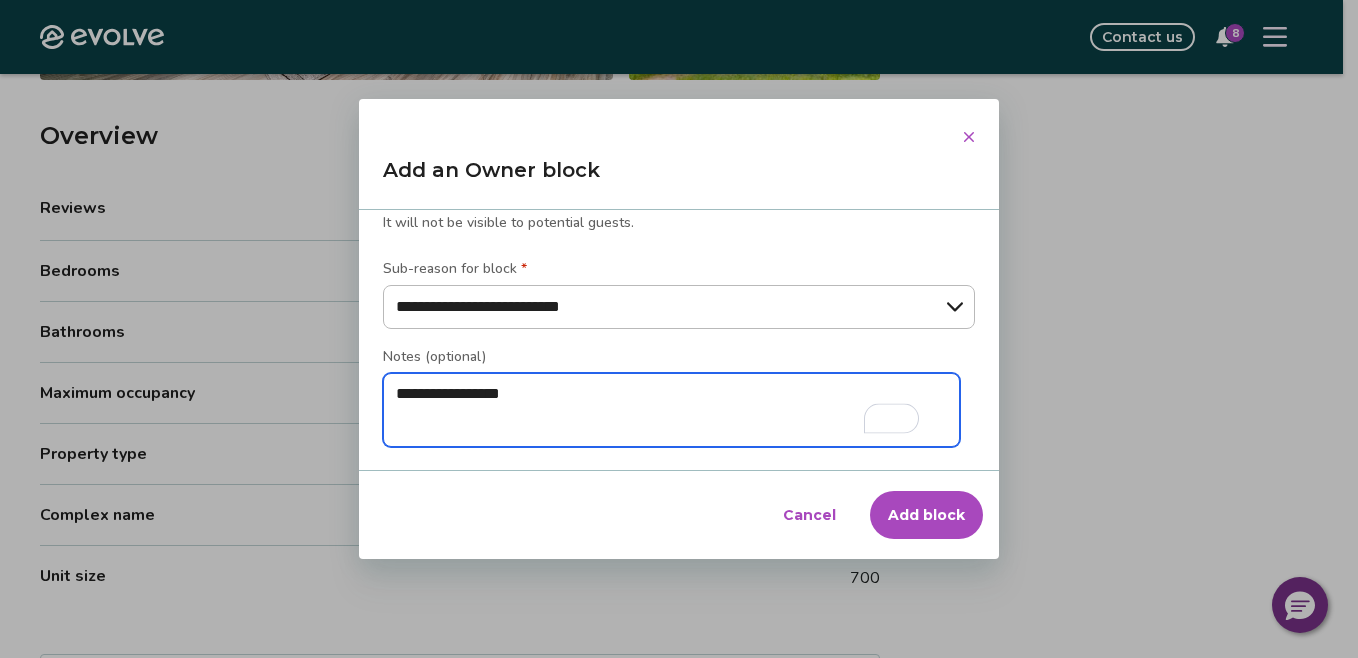 type on "*" 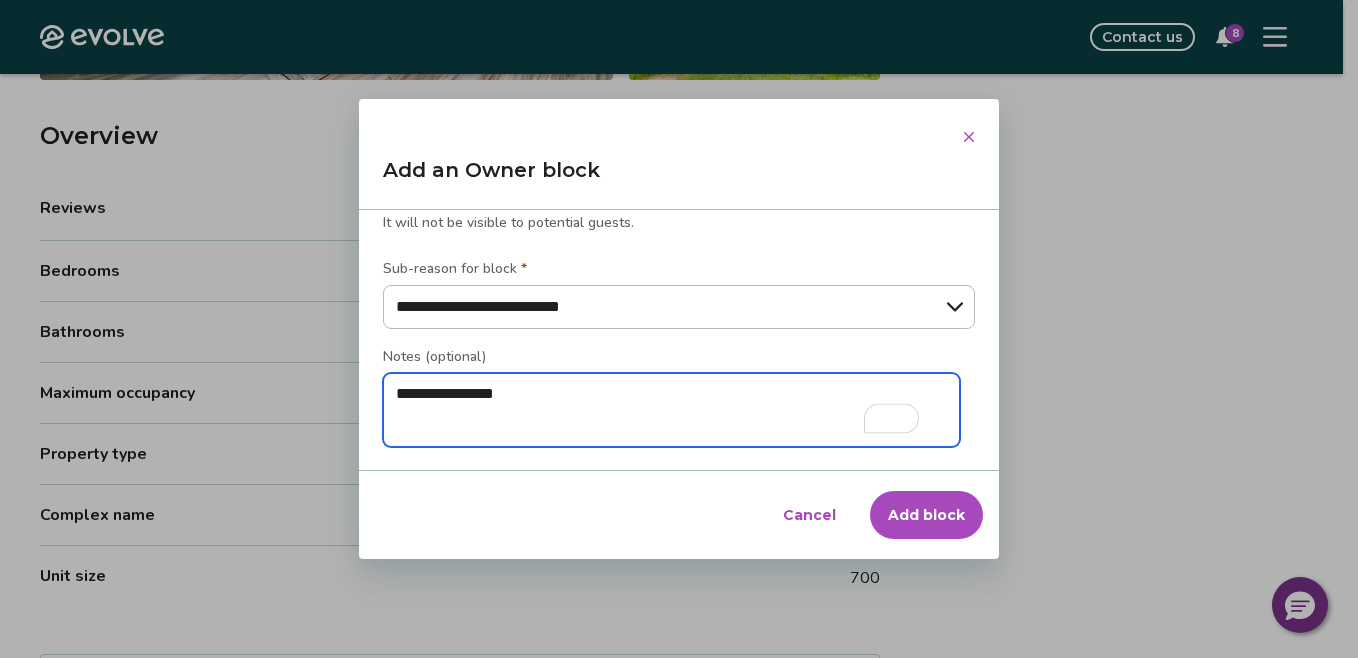 type on "*" 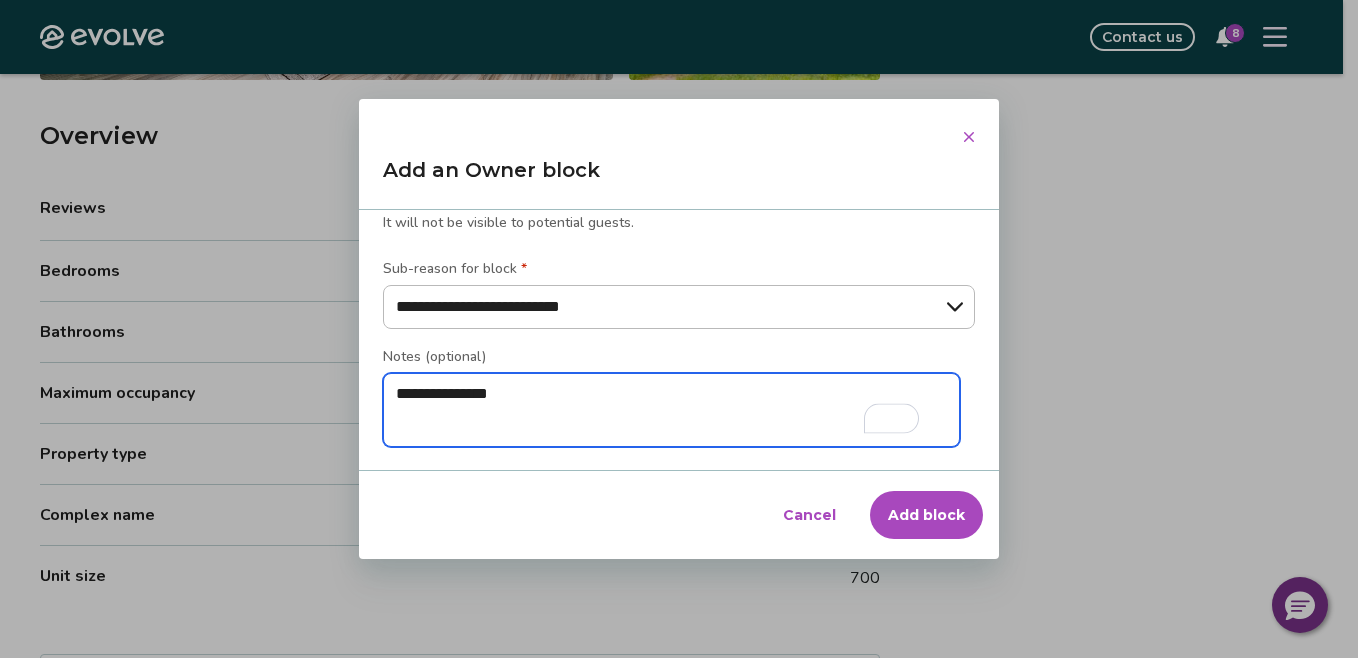 type on "*" 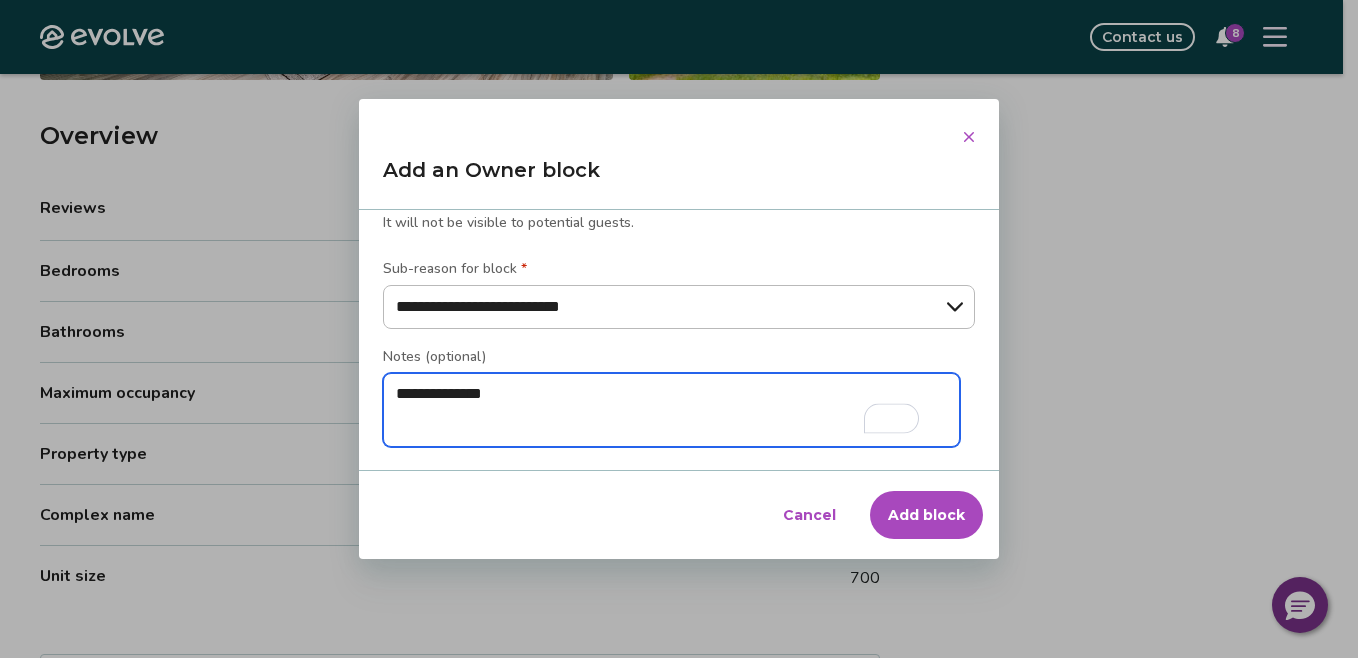 type on "*" 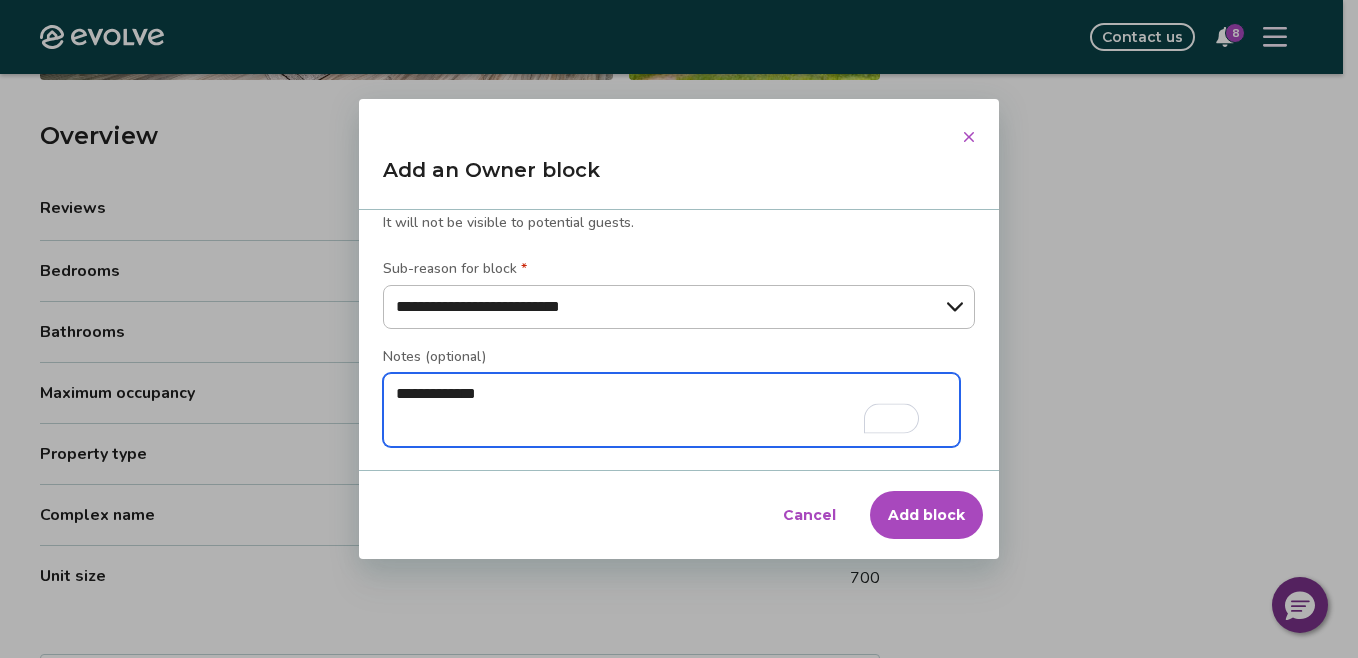 type on "*" 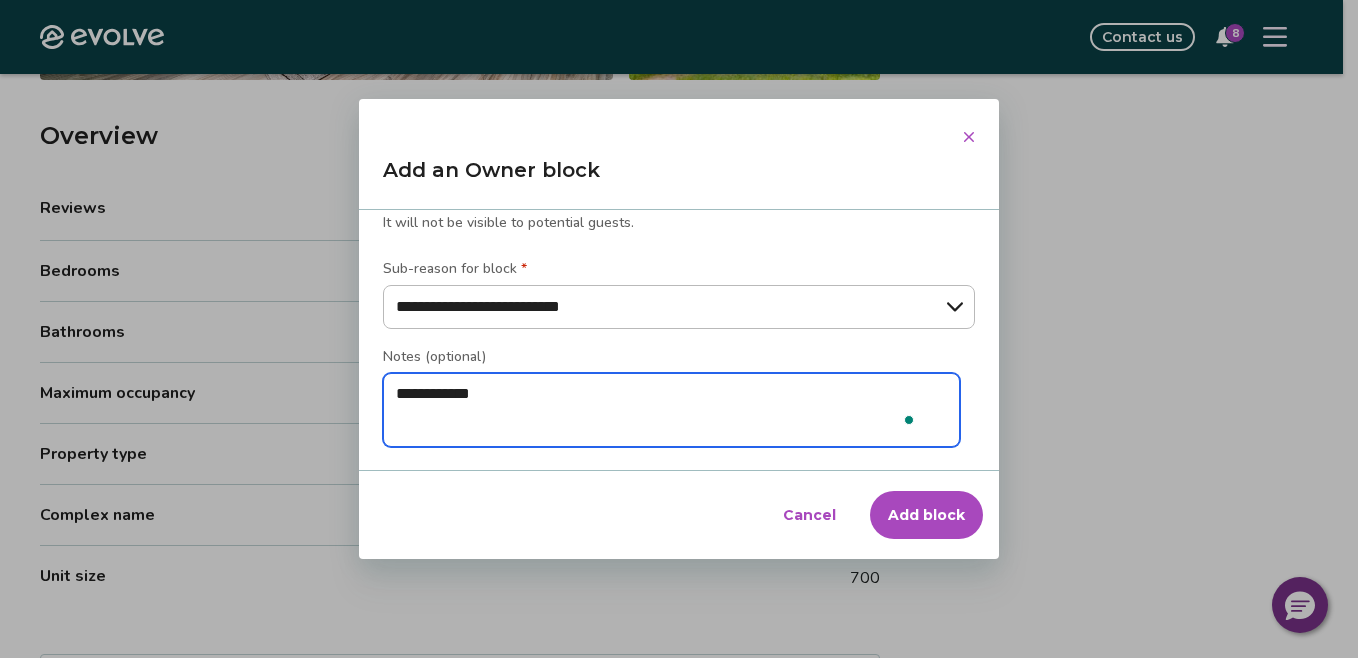 type on "*" 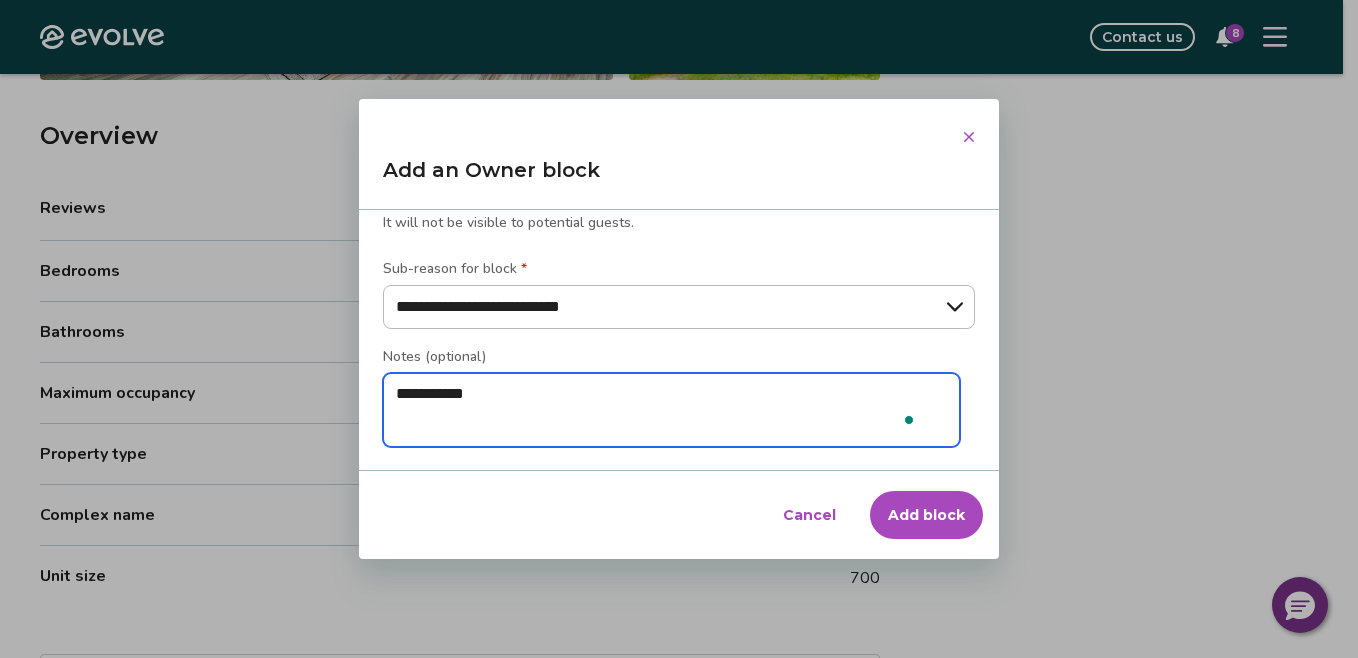 type on "*" 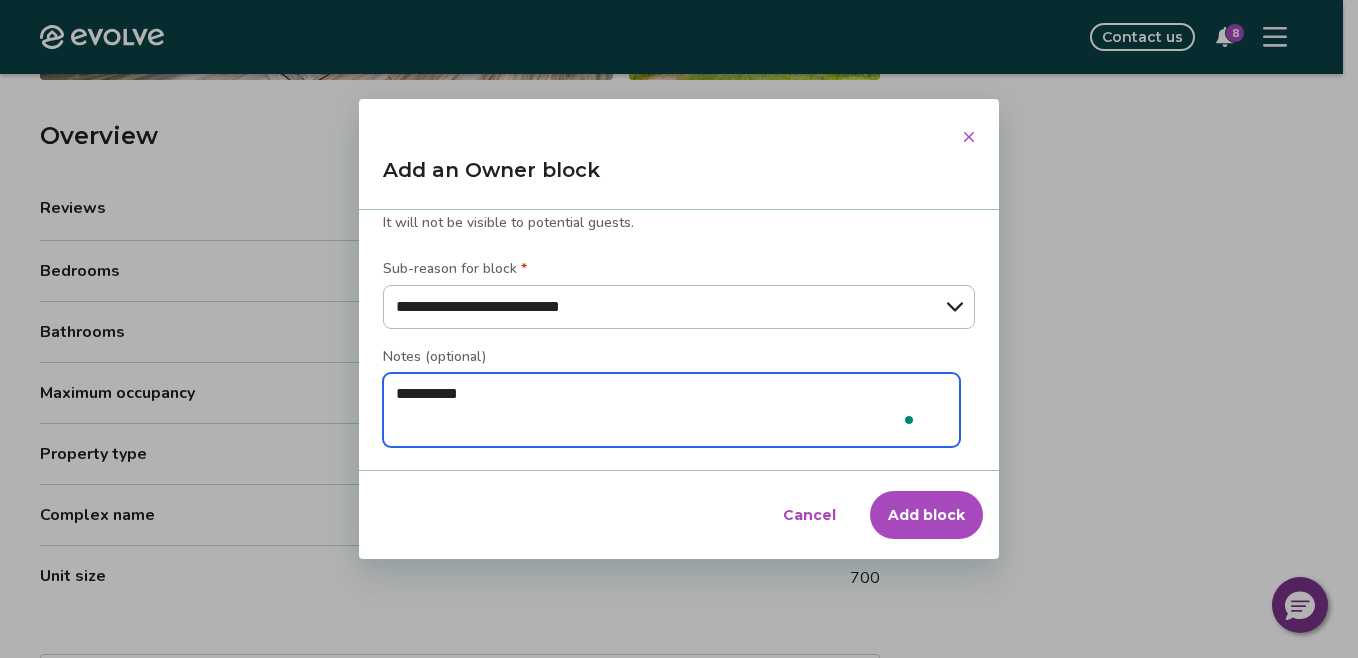 type on "*" 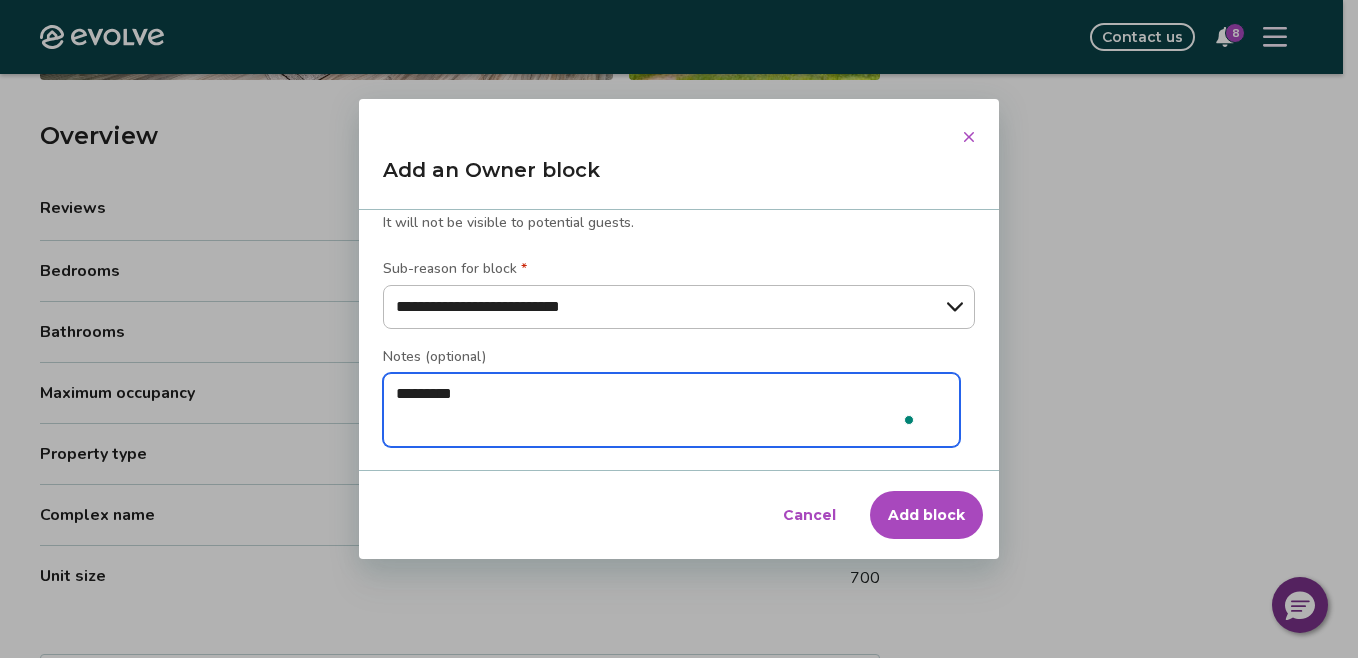 type on "*" 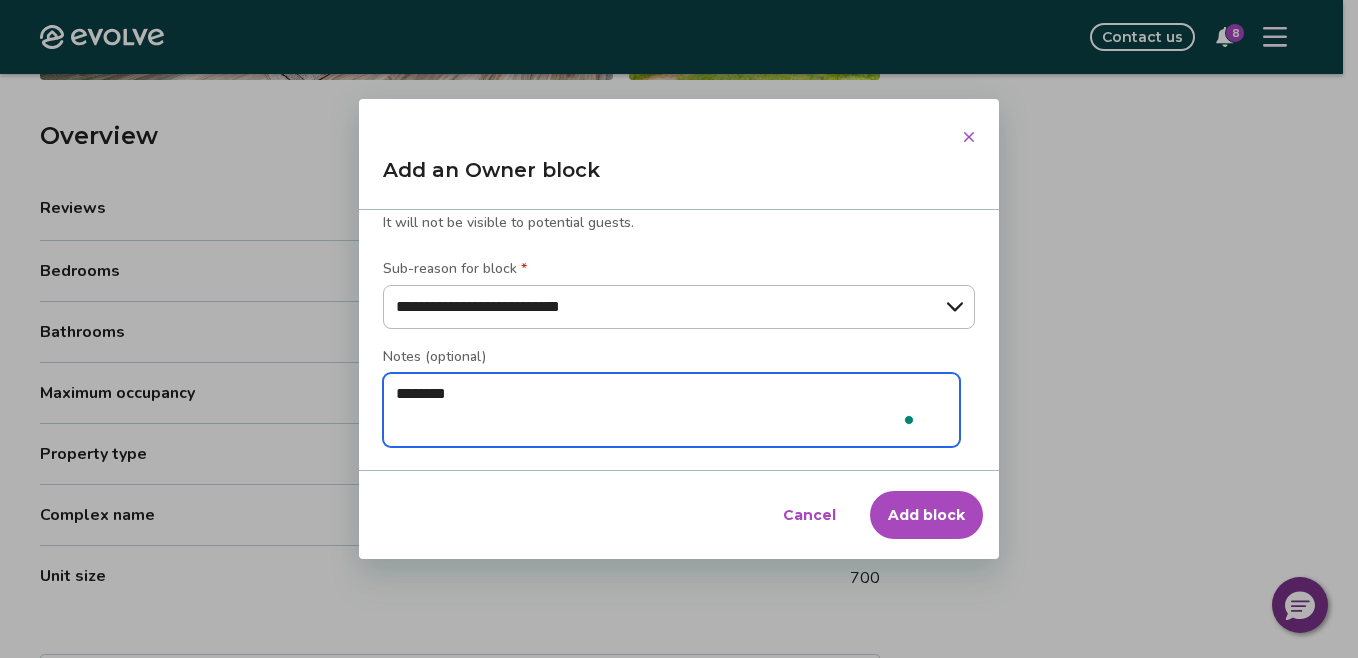 type on "*" 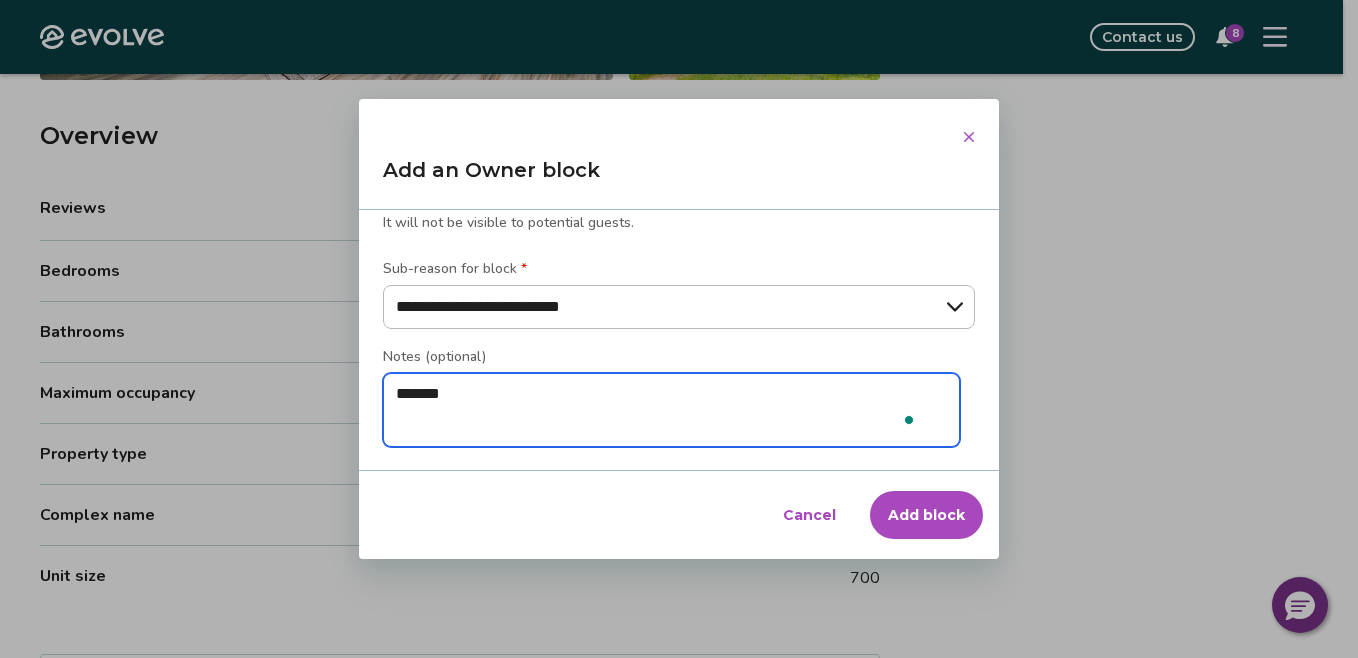 type on "*" 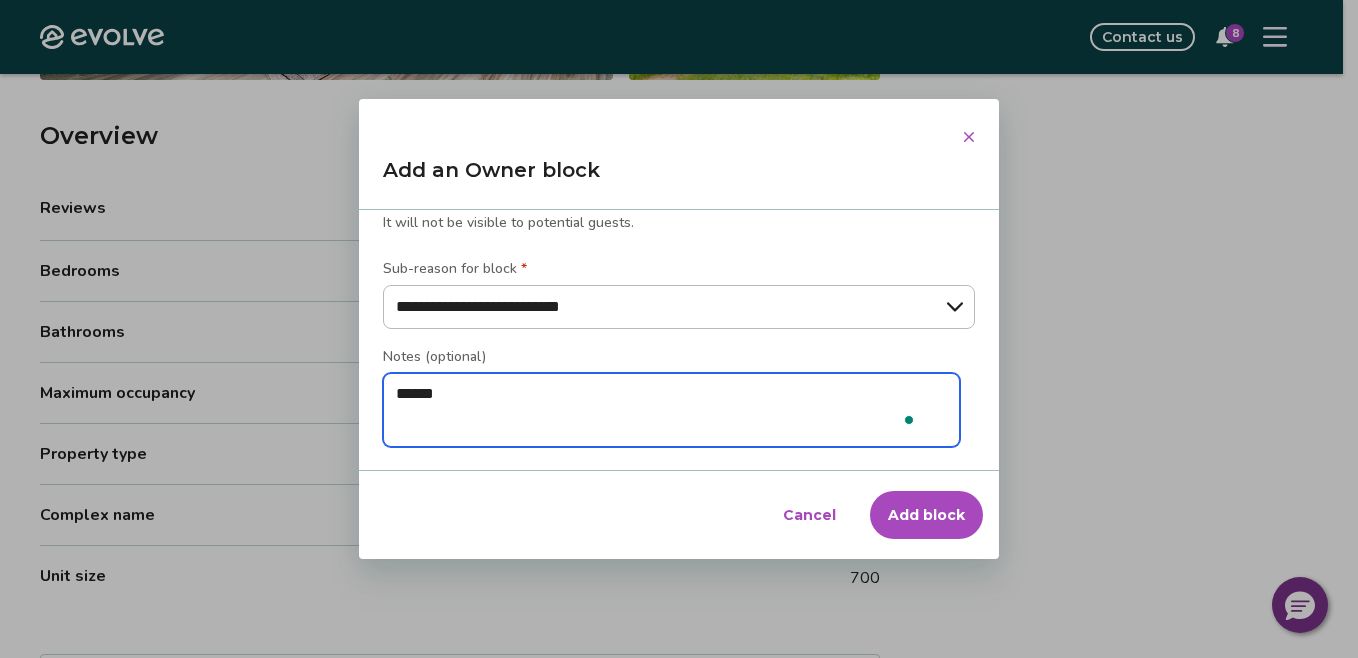 type on "*" 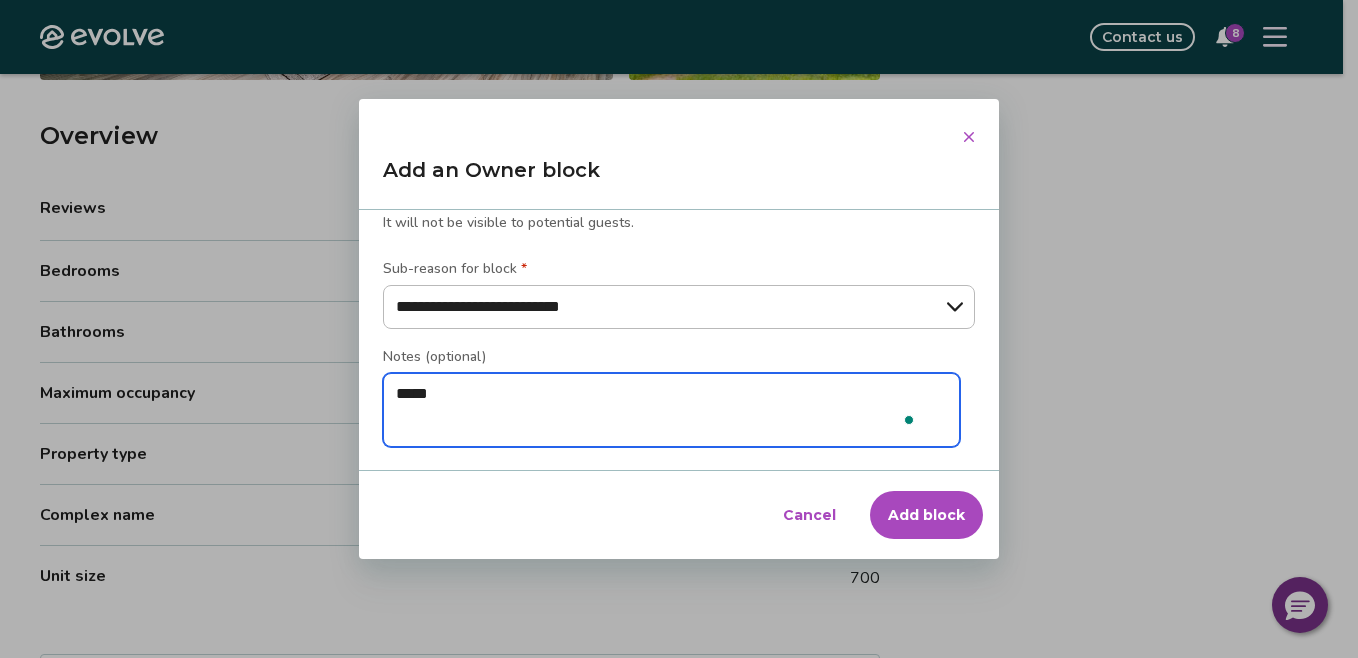 type on "*" 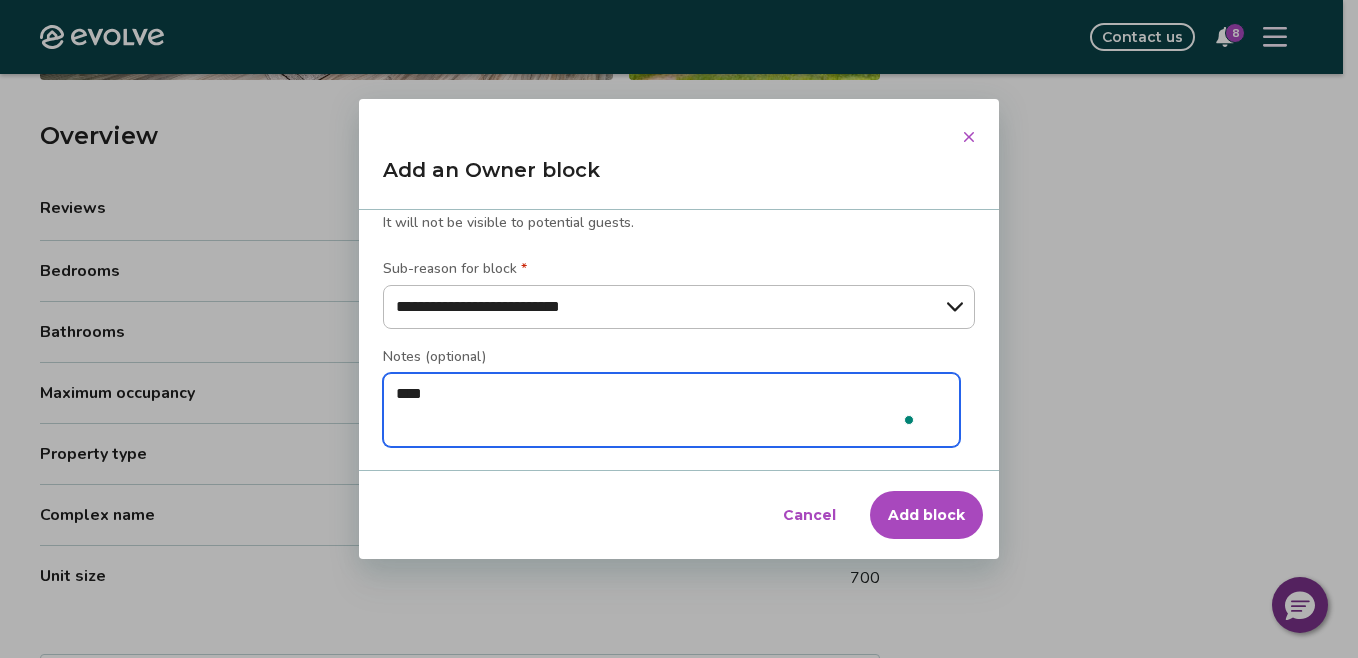 type on "*" 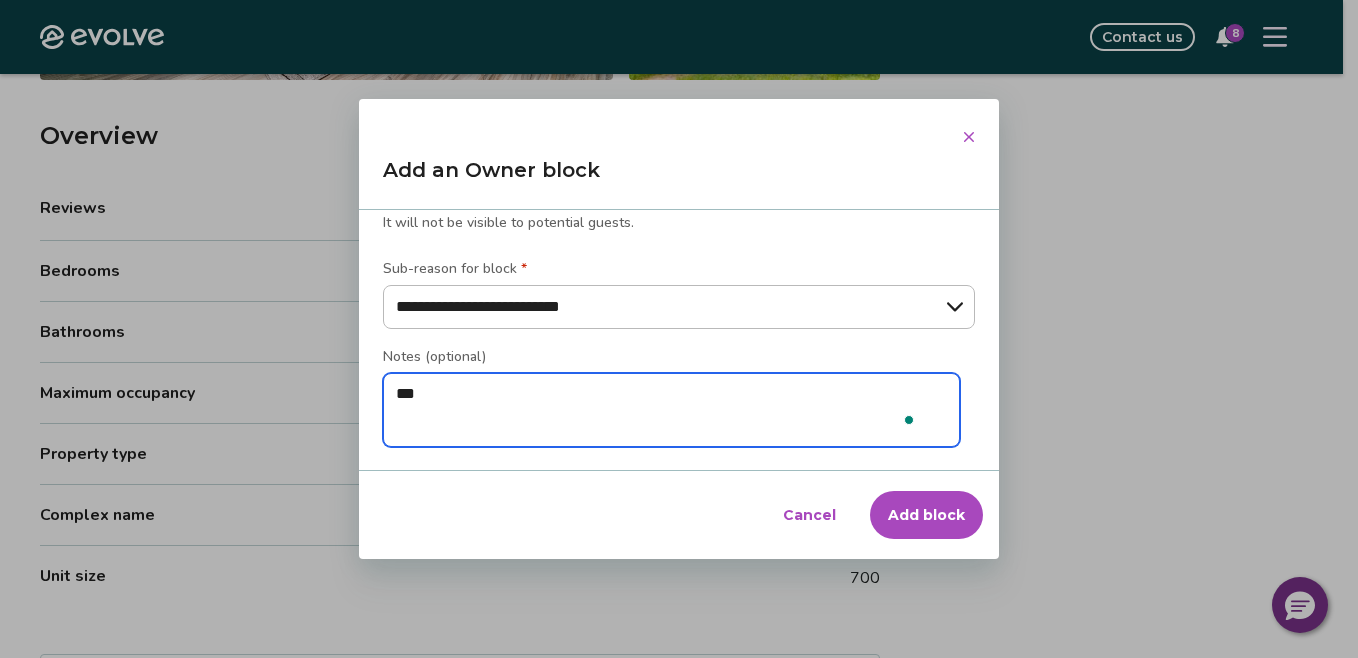 type on "**" 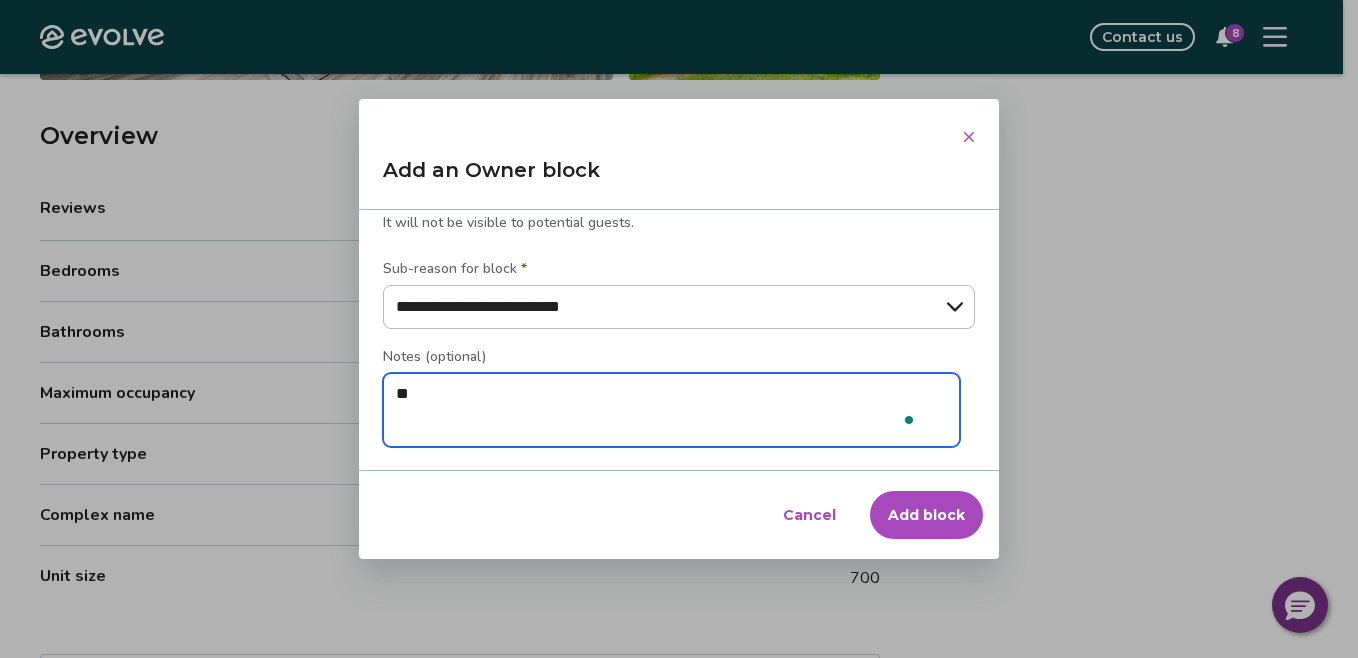 type on "*" 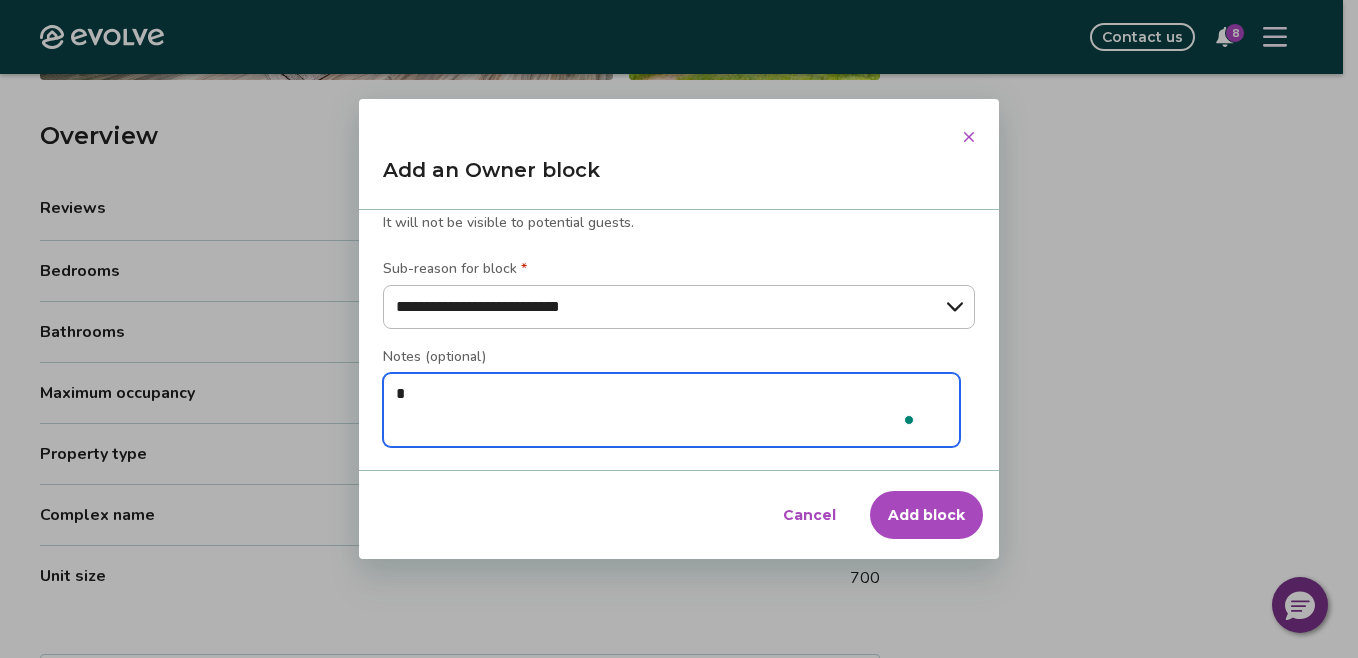 type on "*" 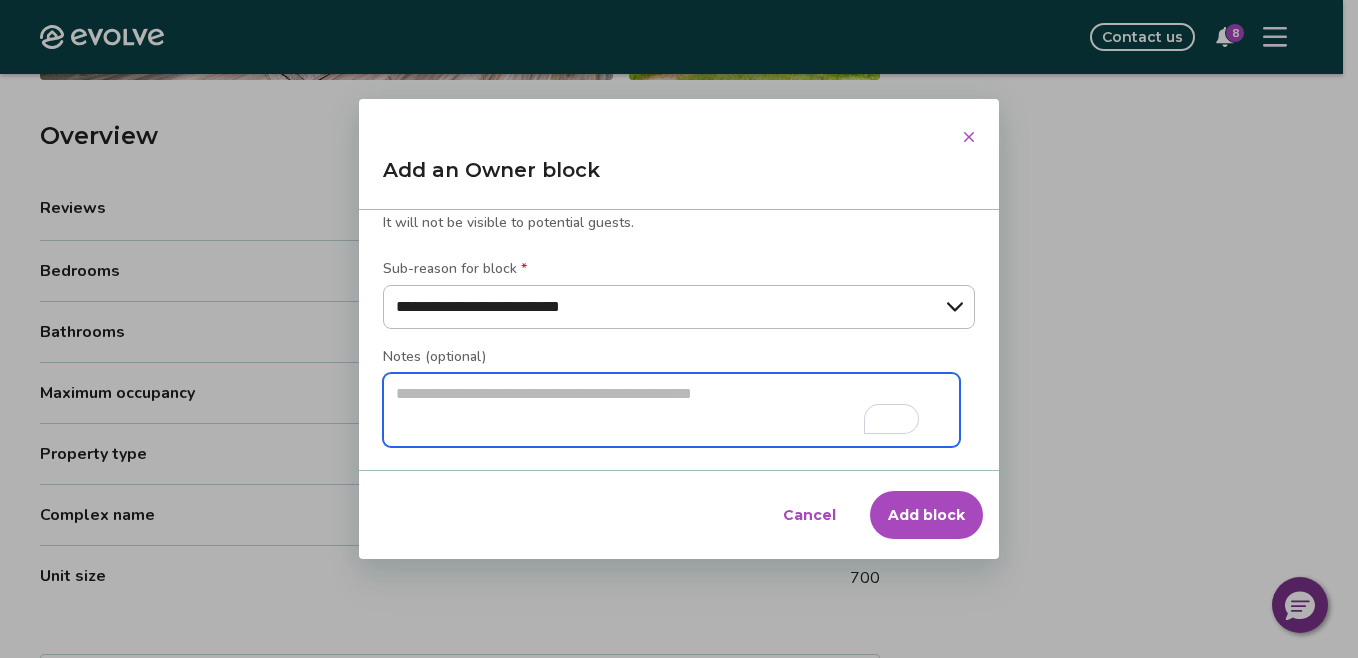 type on "*" 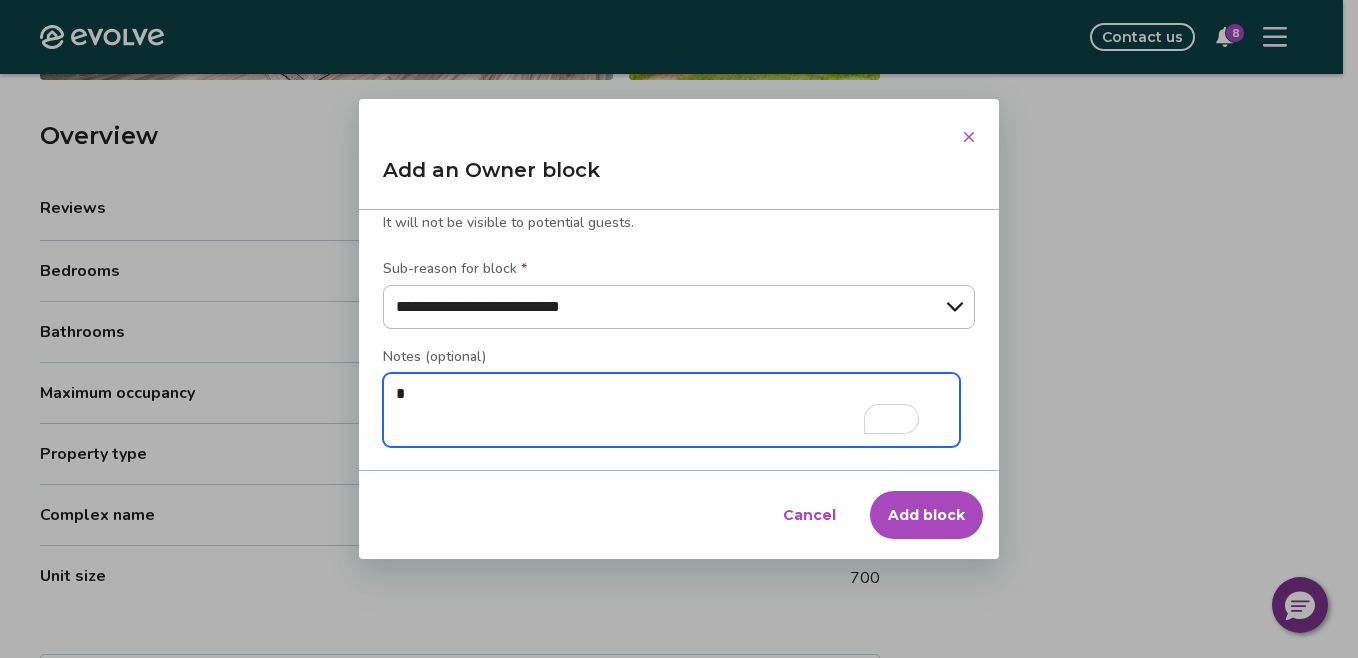 type on "*" 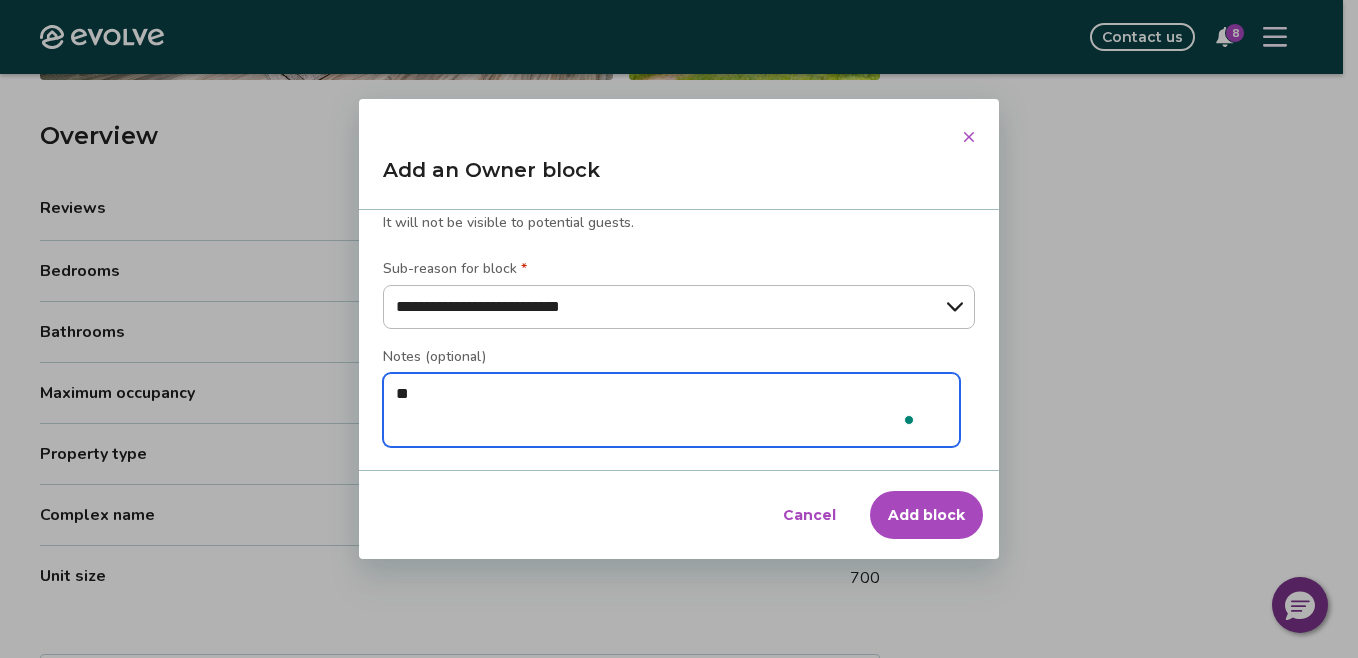 type on "*" 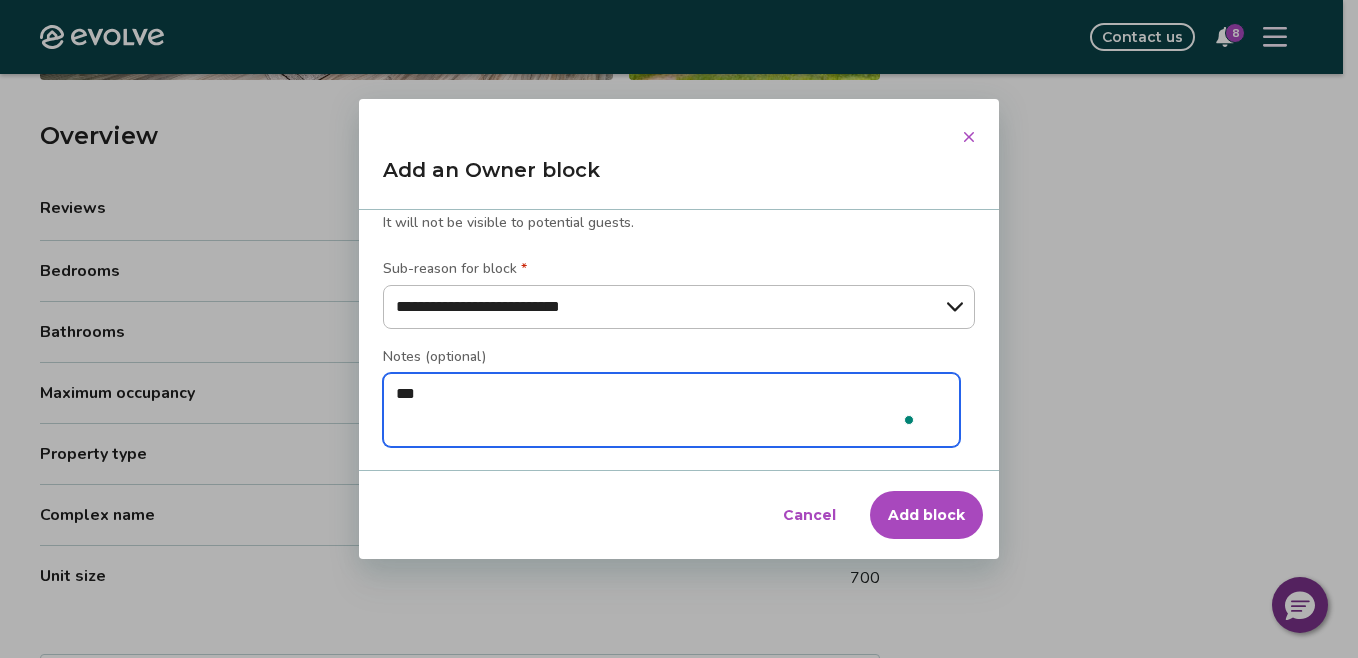 type on "*" 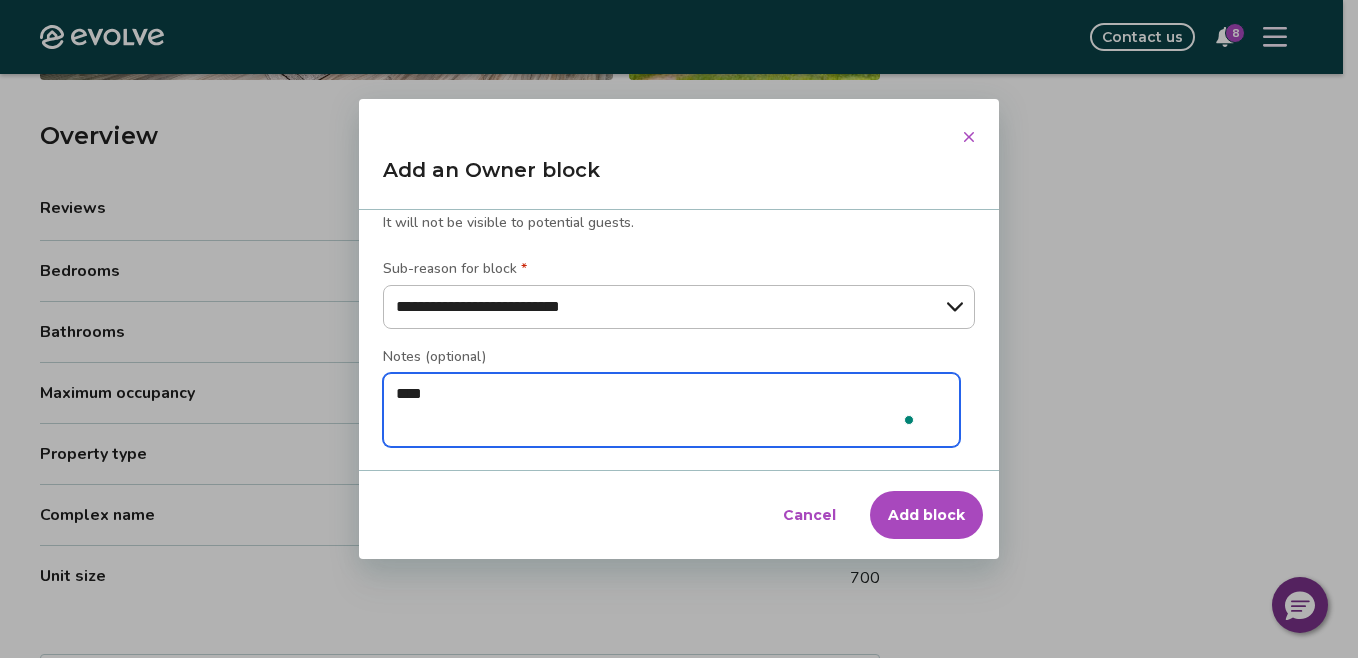 type on "*" 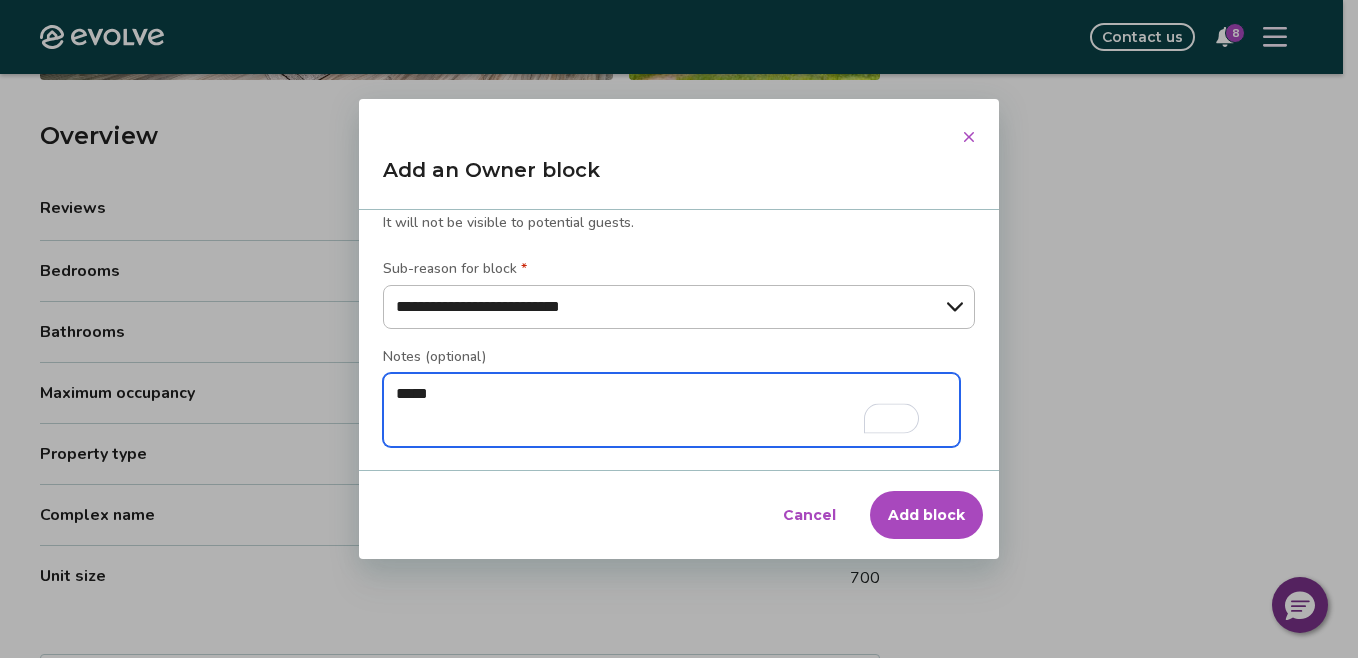 type on "*" 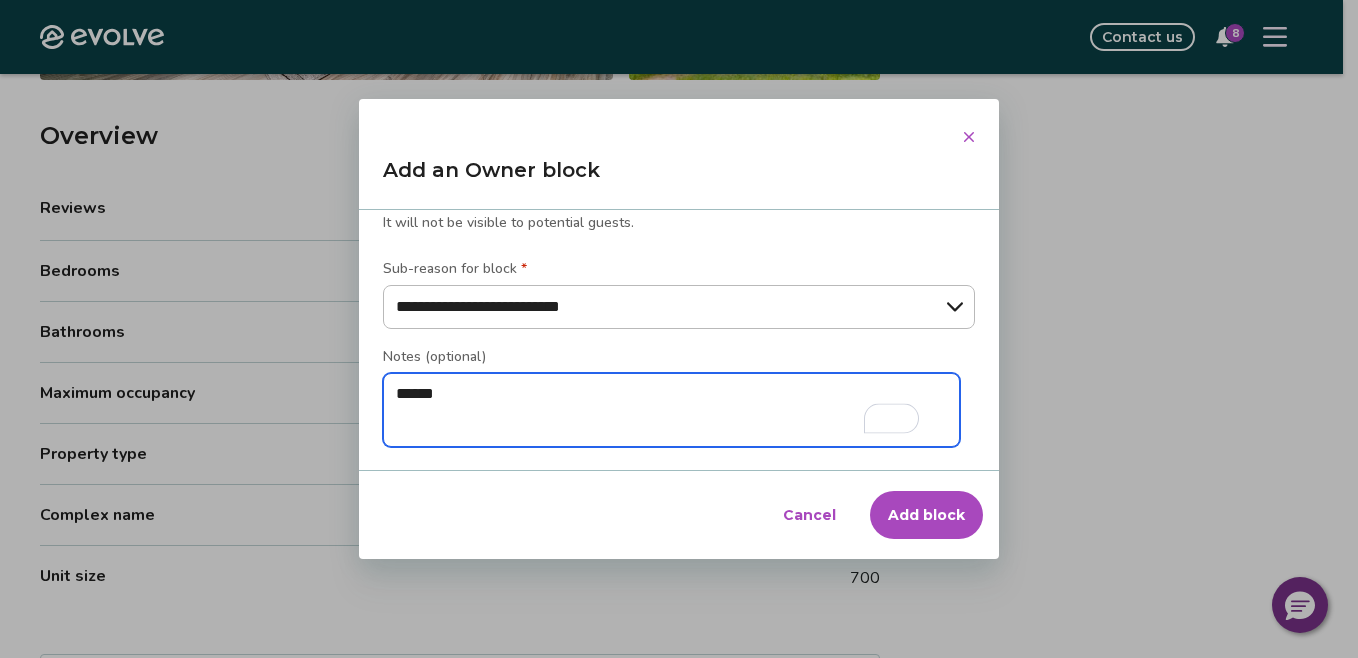 type on "*" 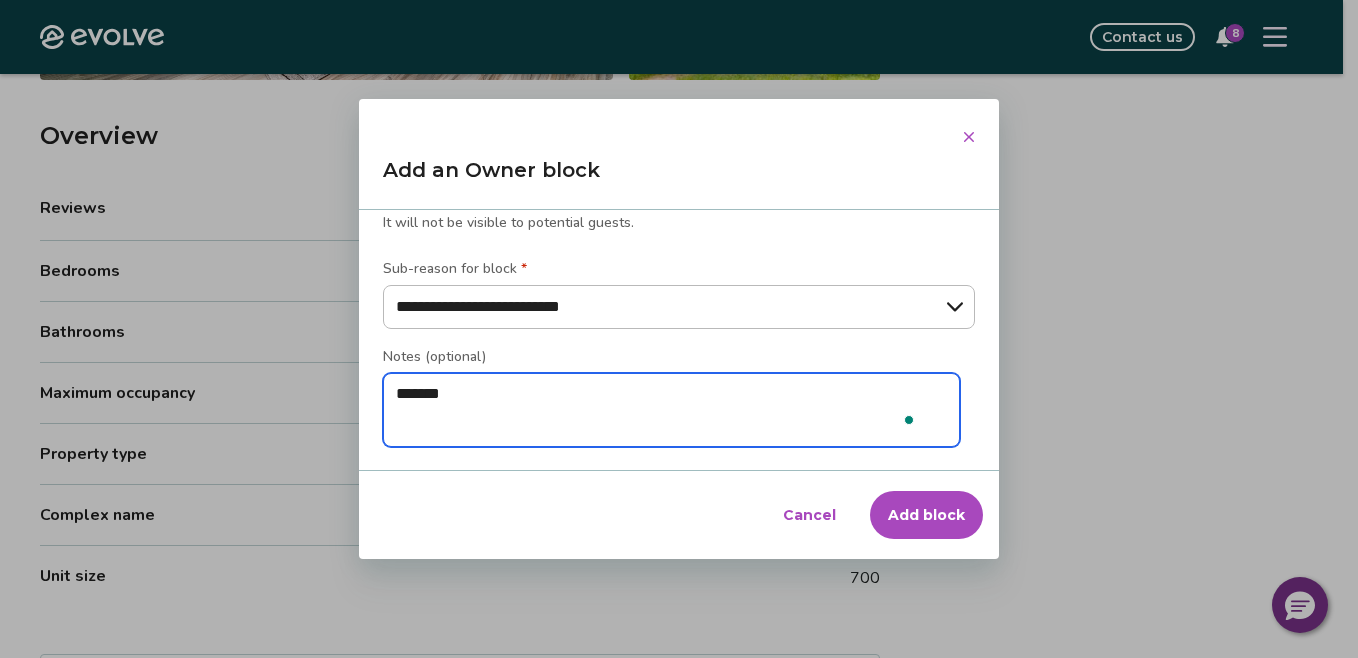 type on "*" 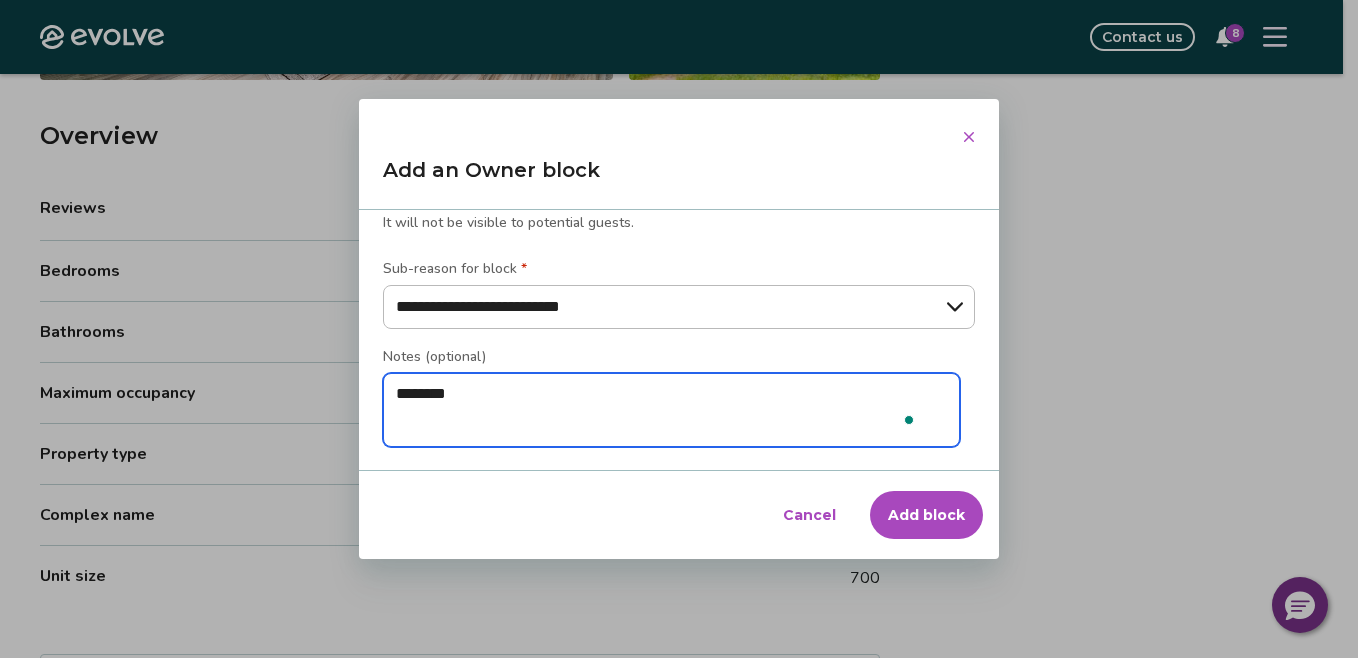 type on "*" 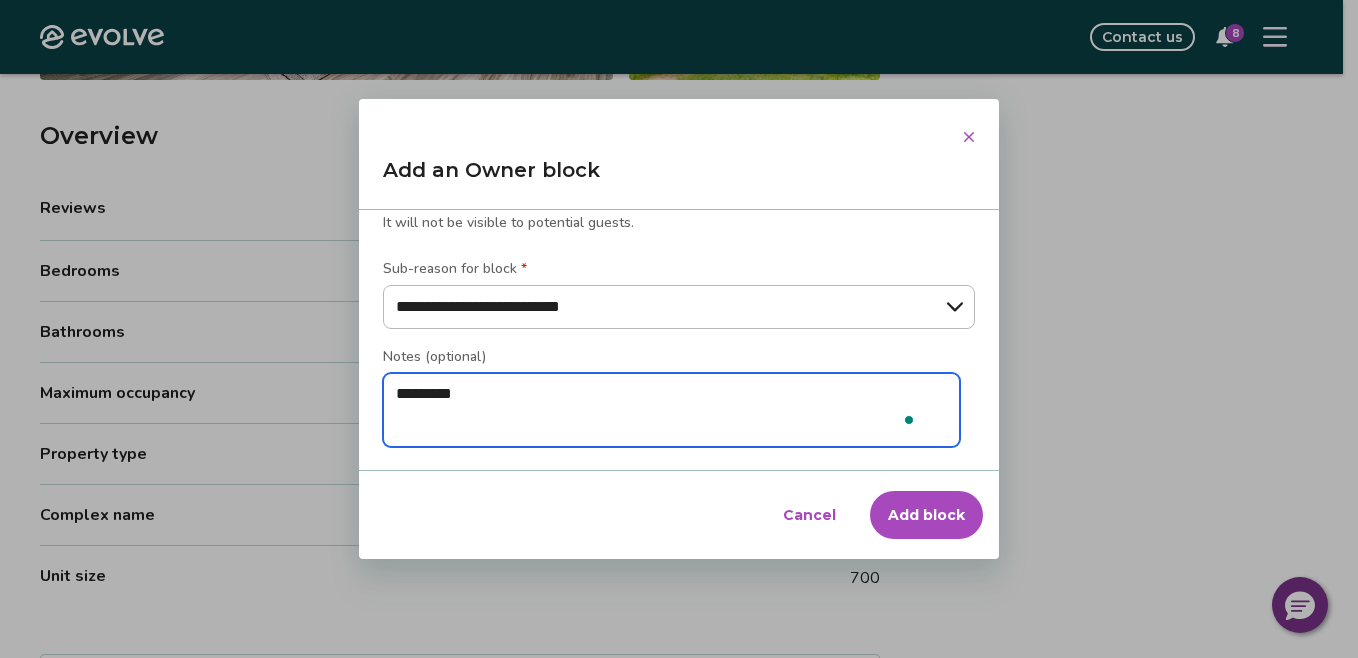 type on "*" 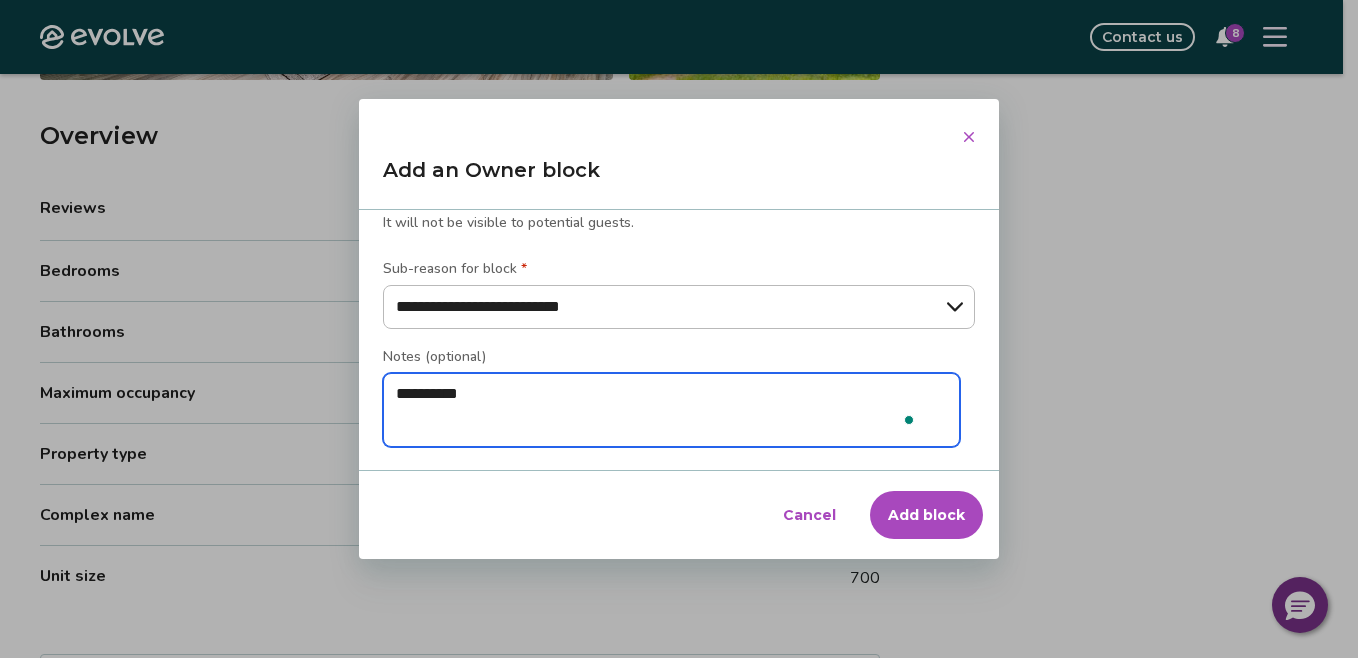 type on "*" 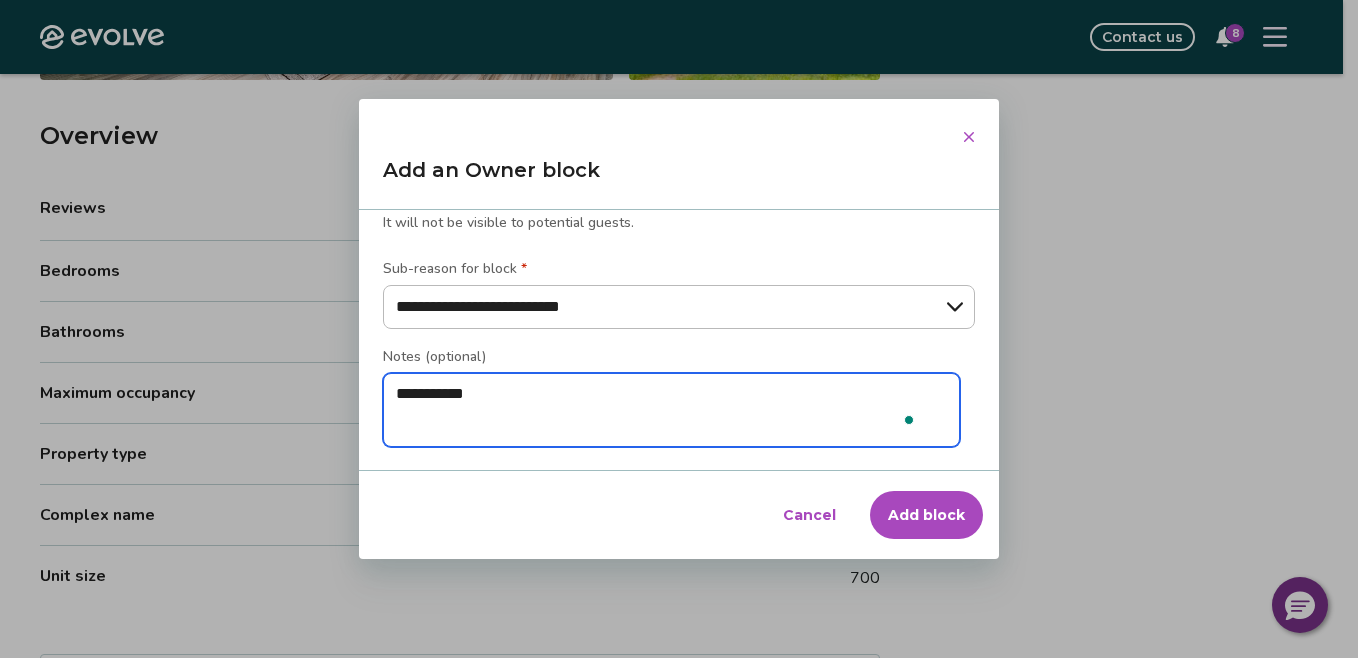 type on "*" 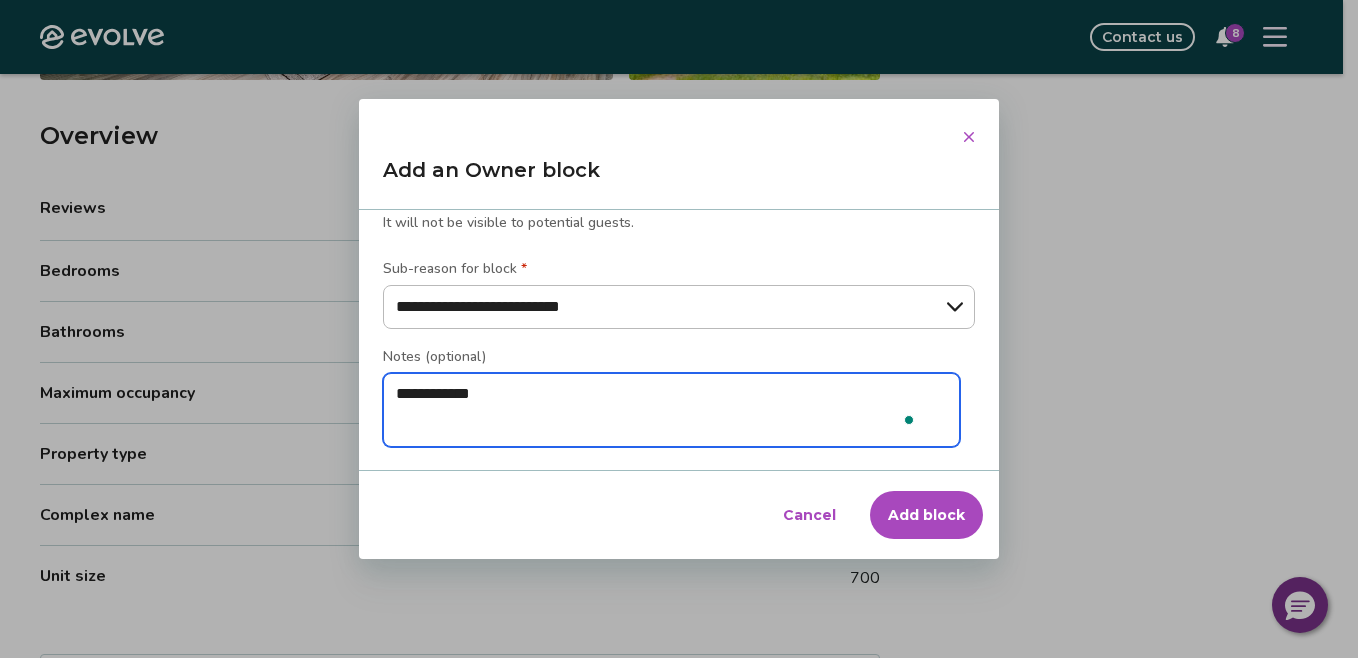 type on "*" 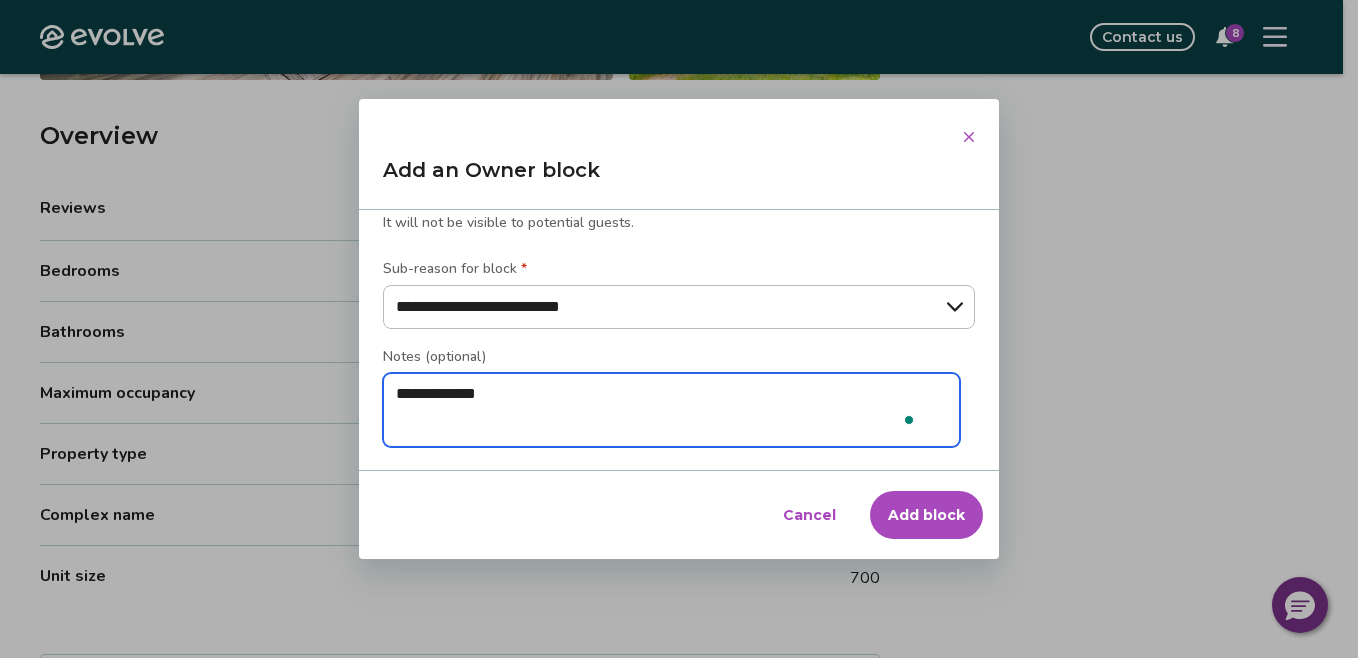 type on "*" 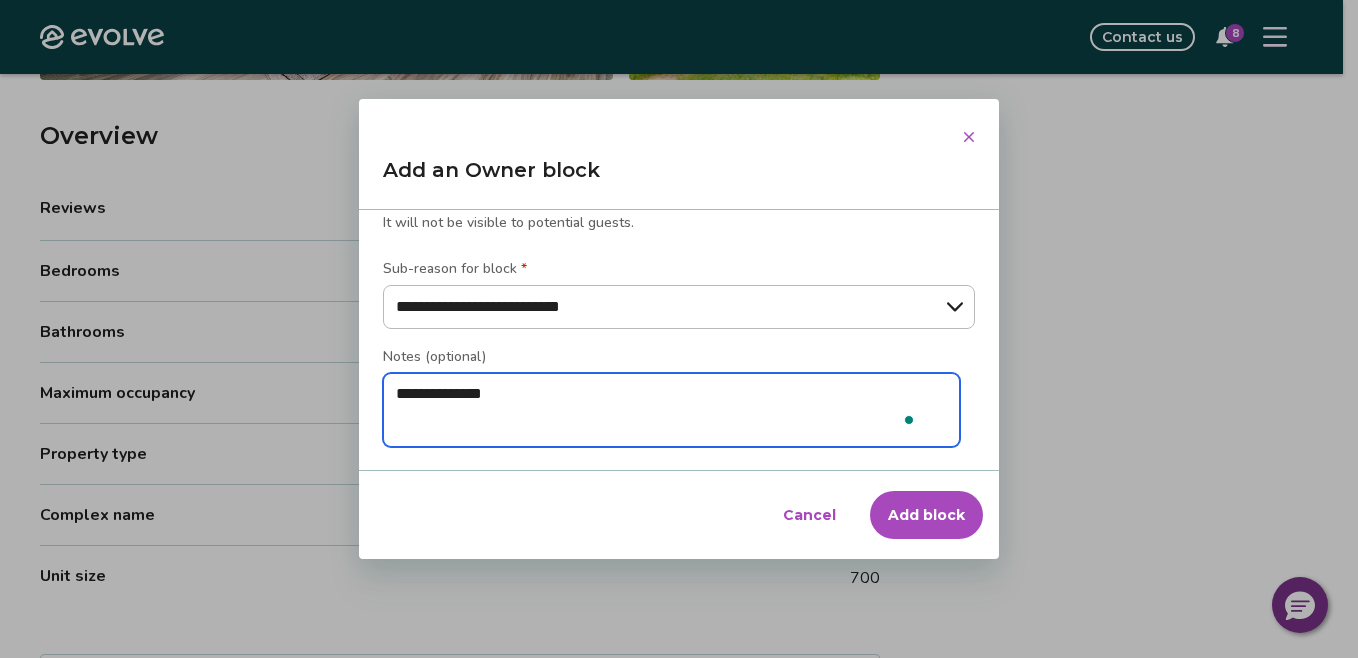 type on "*" 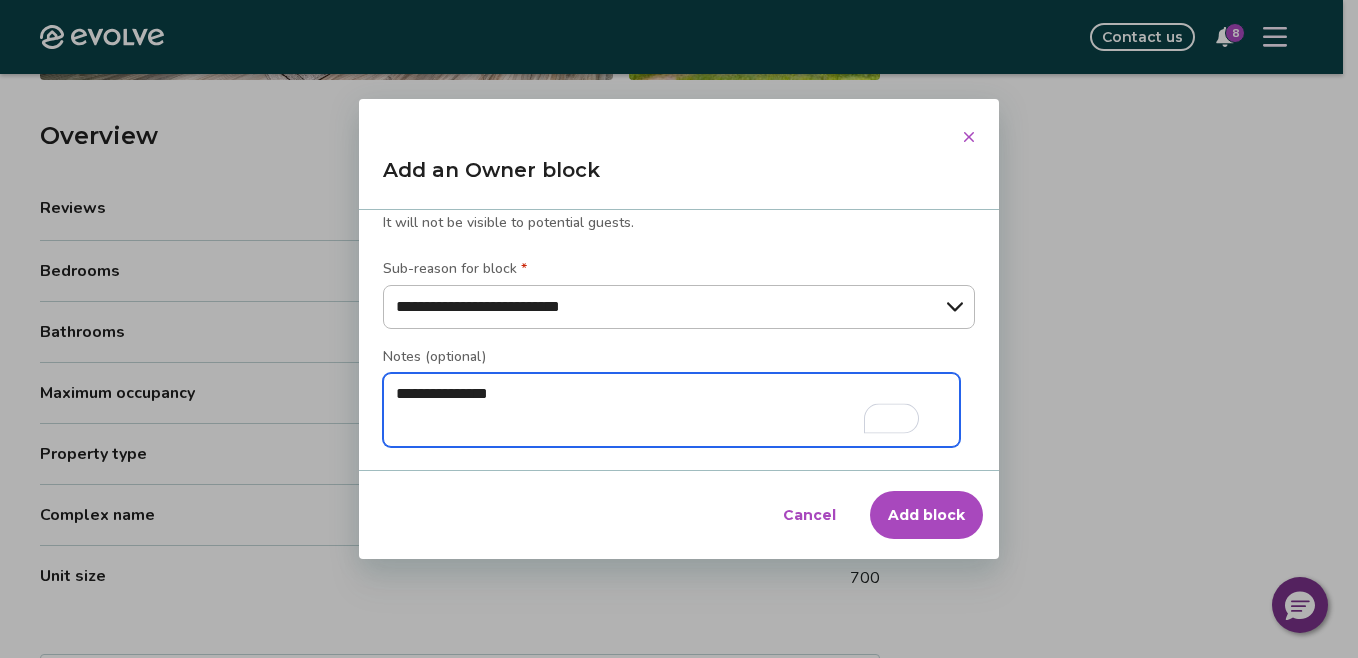 type on "**********" 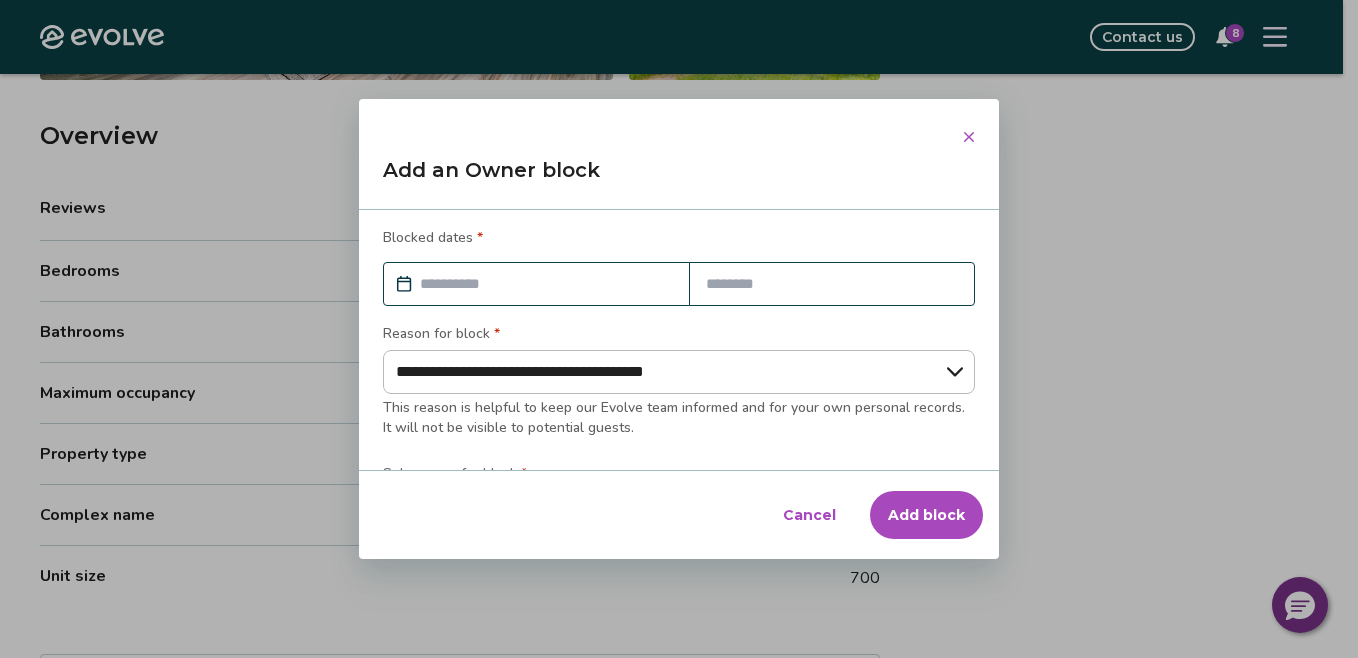 scroll, scrollTop: 0, scrollLeft: 0, axis: both 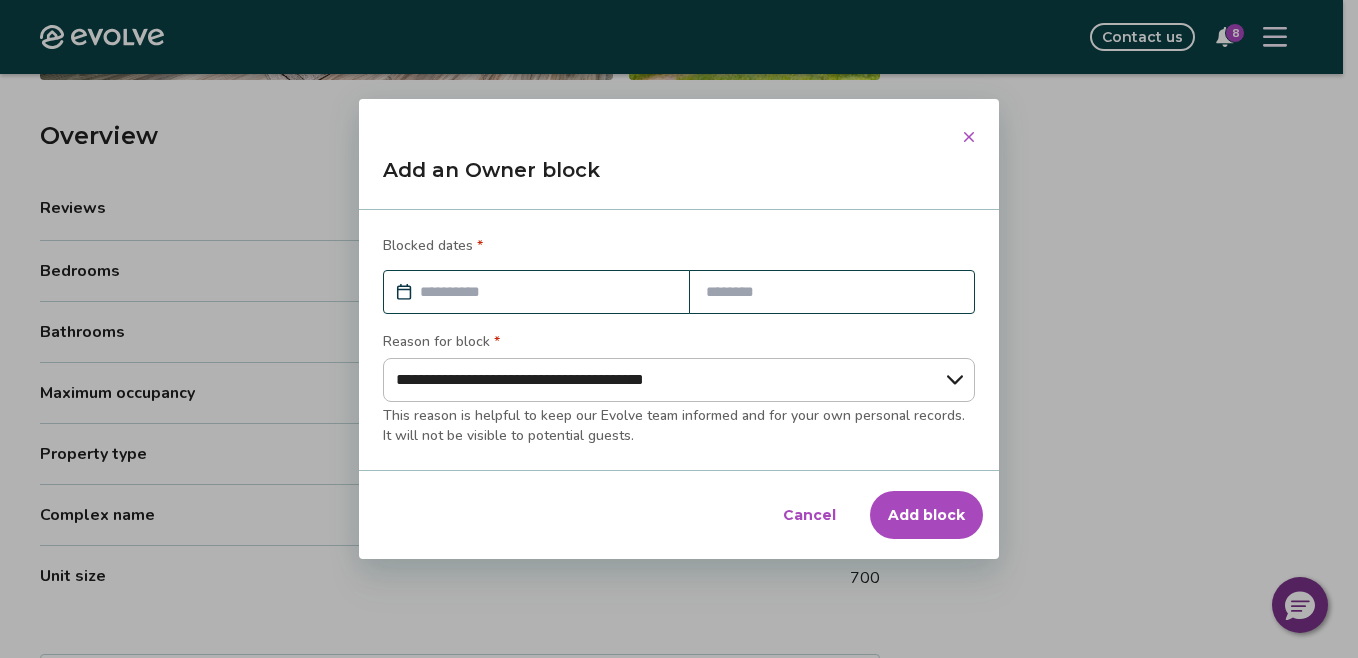 click at bounding box center [546, 292] 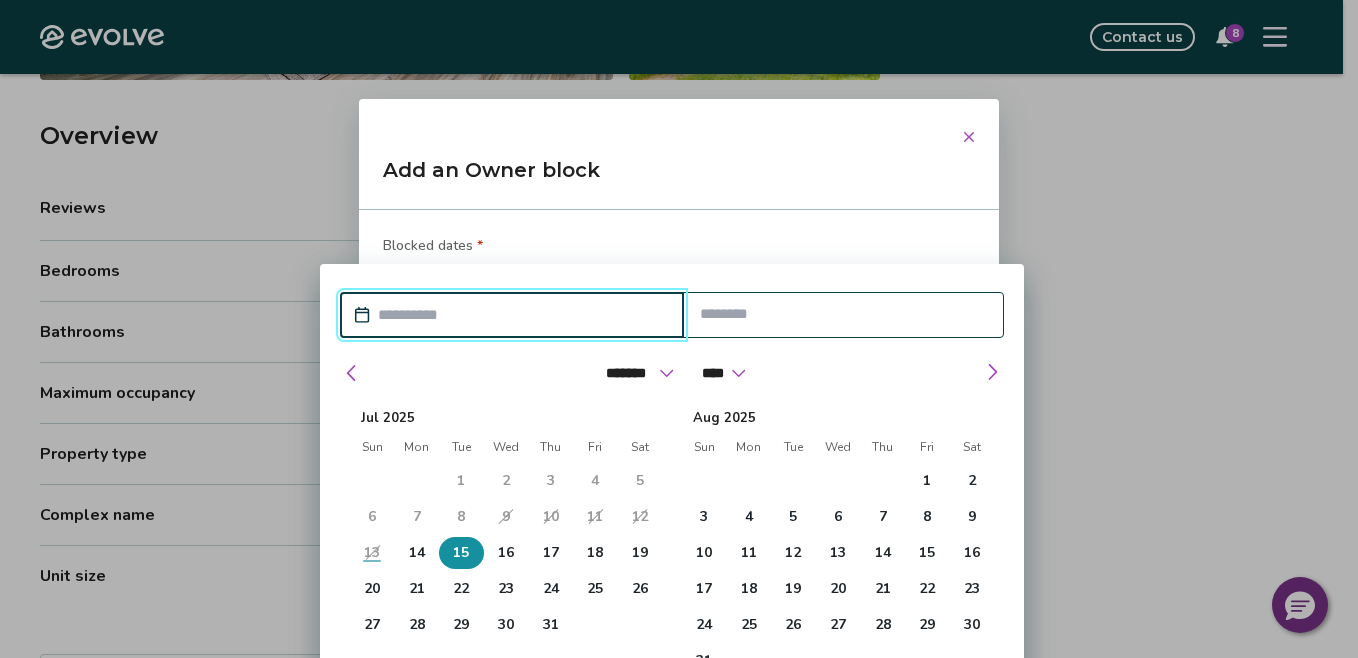 click on "15" at bounding box center [461, 553] 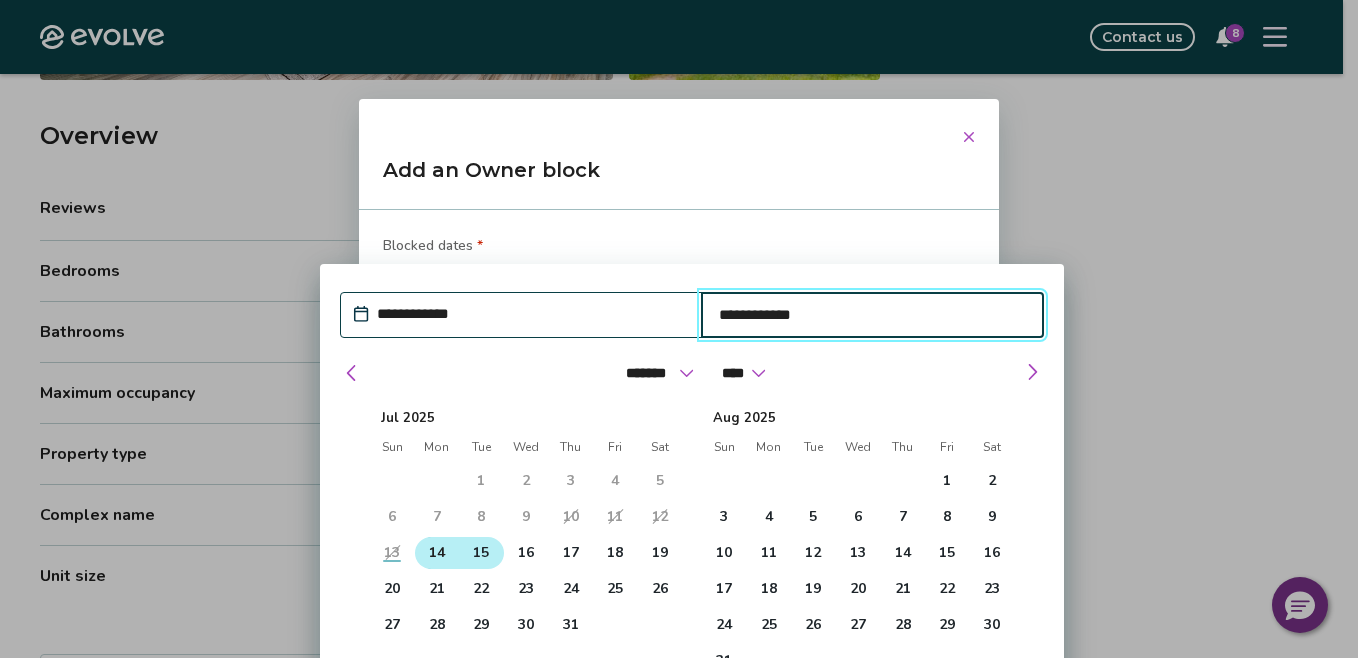 click on "14" at bounding box center (437, 553) 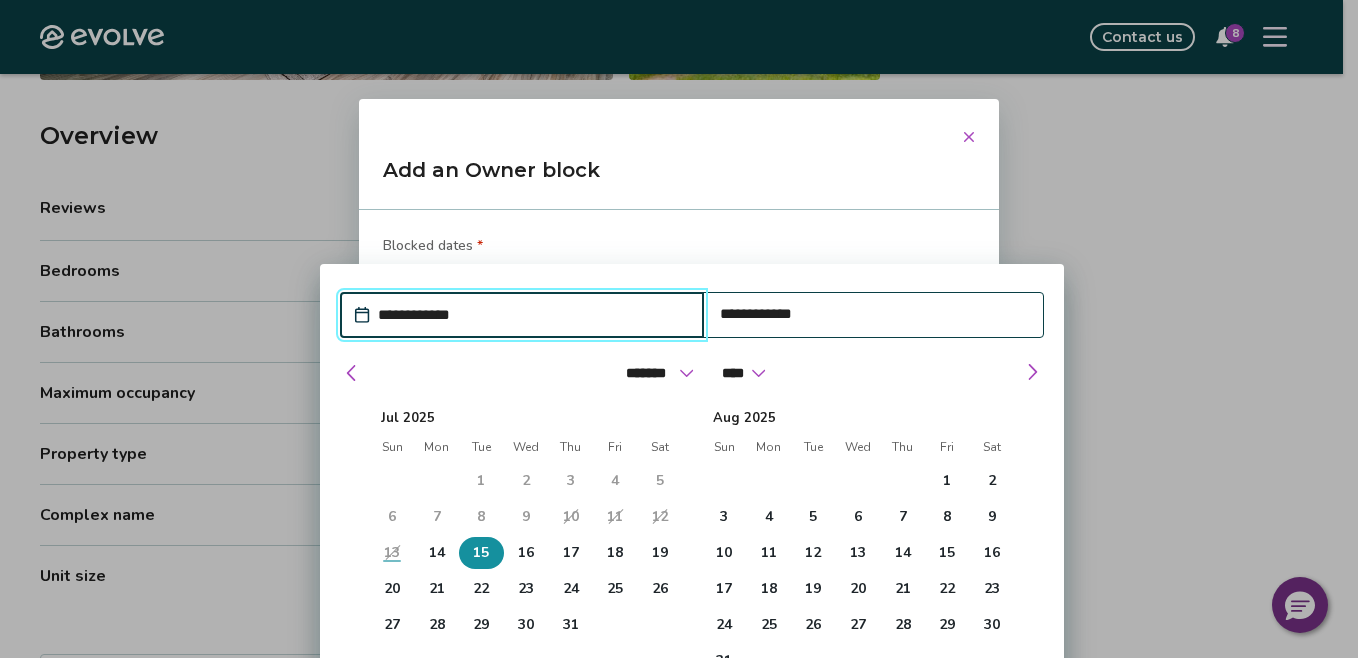 click on "15" at bounding box center (481, 553) 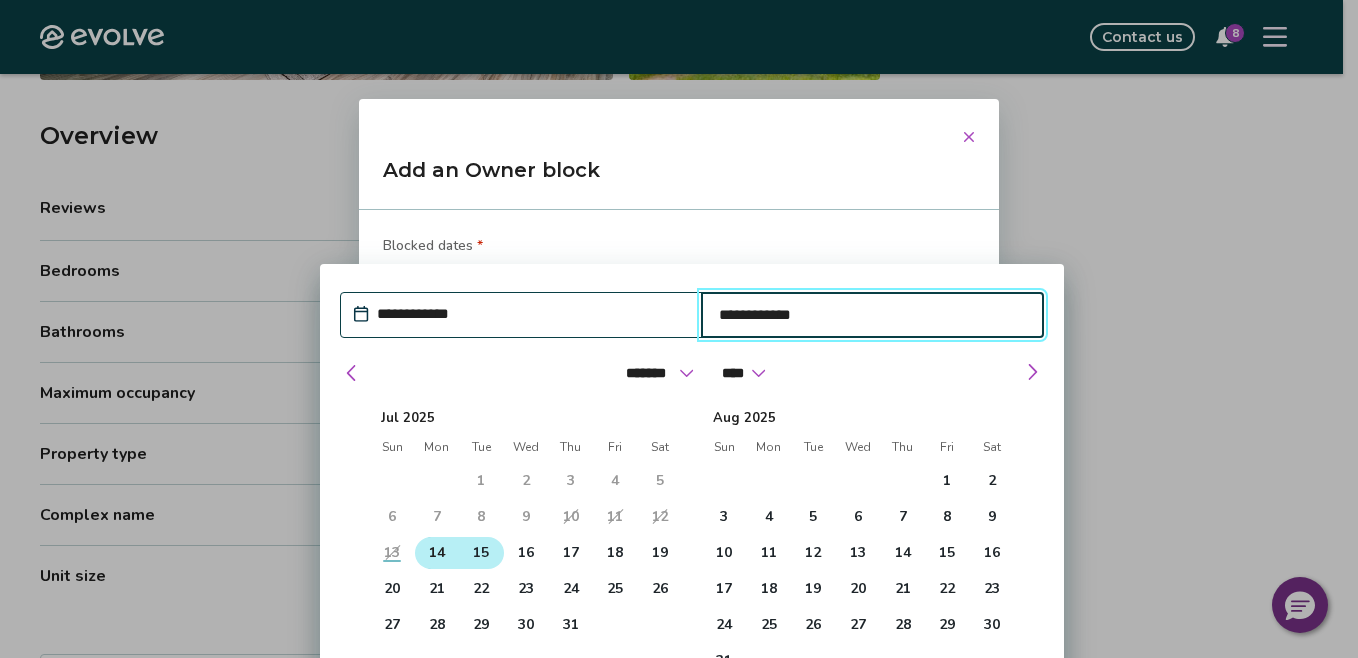 click on "14" at bounding box center [437, 553] 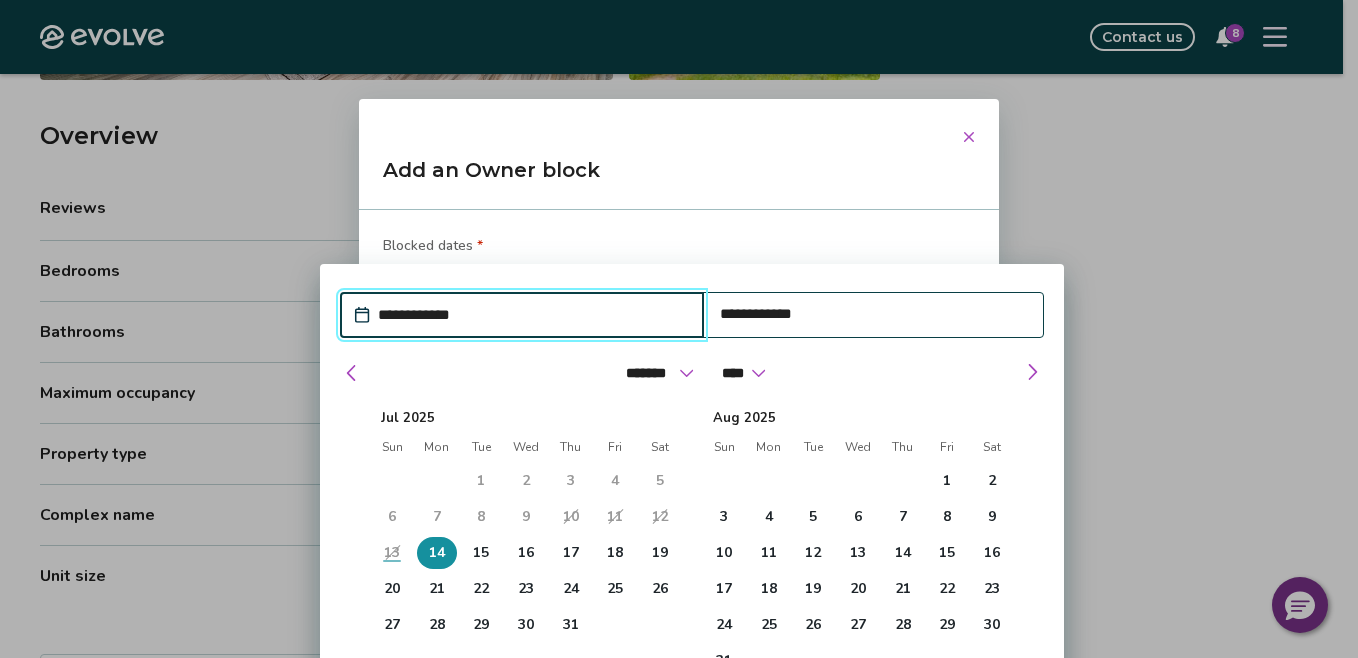 click on "14" at bounding box center [437, 553] 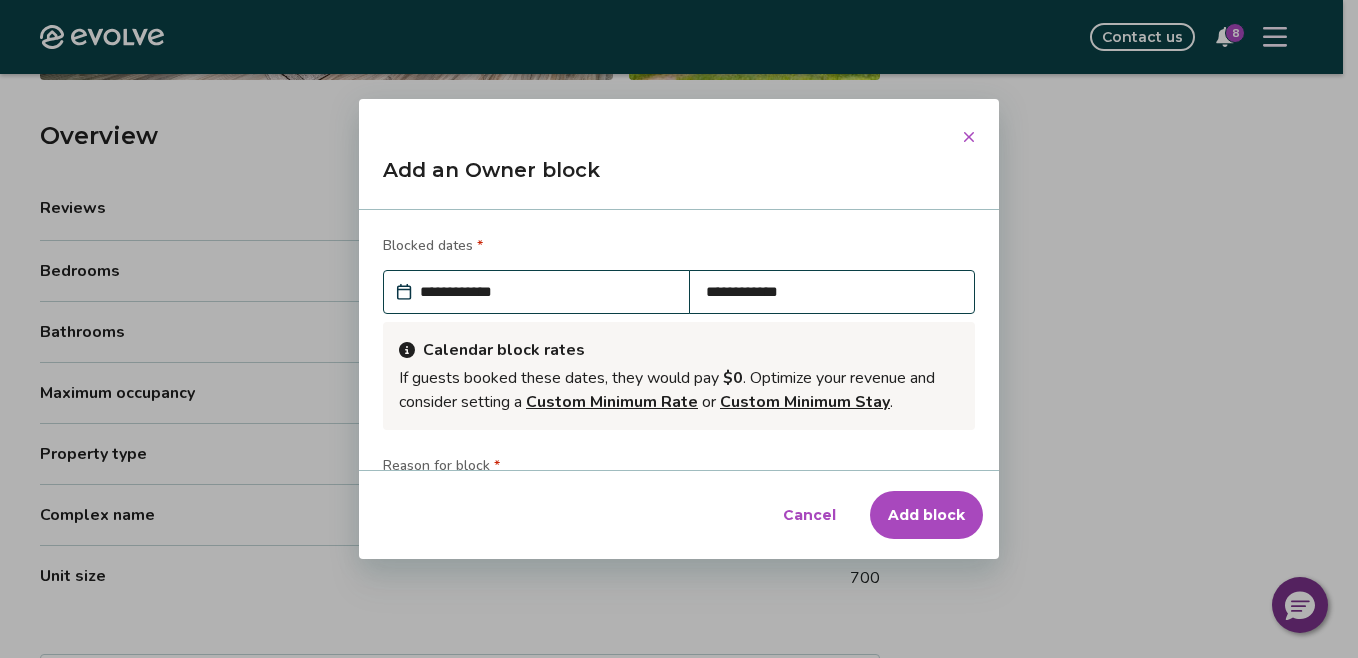 click on "Blocked dates   *" at bounding box center [679, 248] 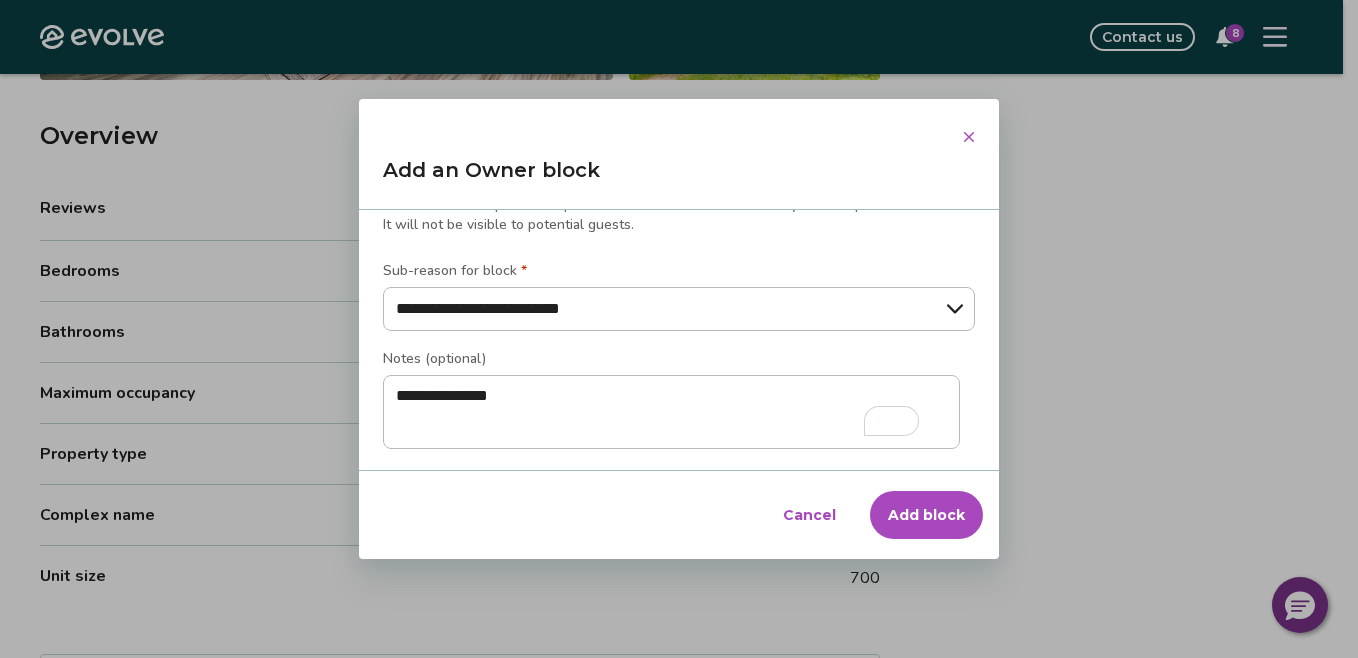 scroll, scrollTop: 337, scrollLeft: 0, axis: vertical 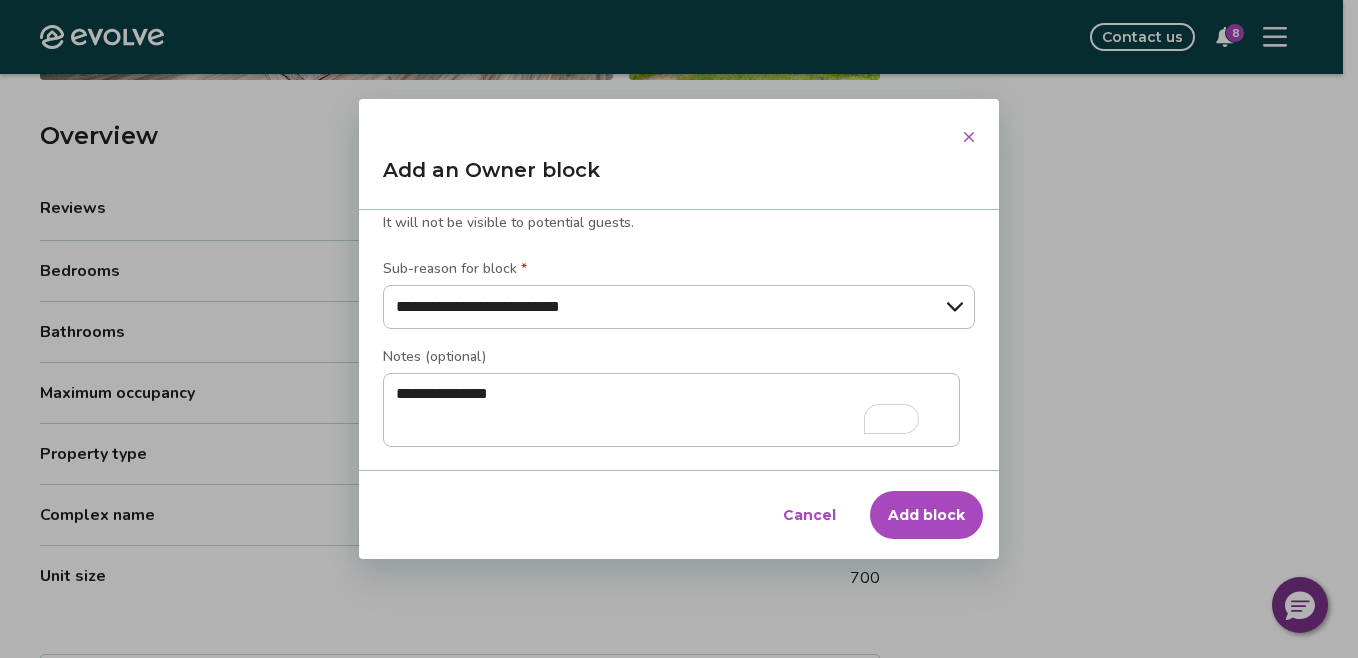 click on "Add block" at bounding box center (926, 515) 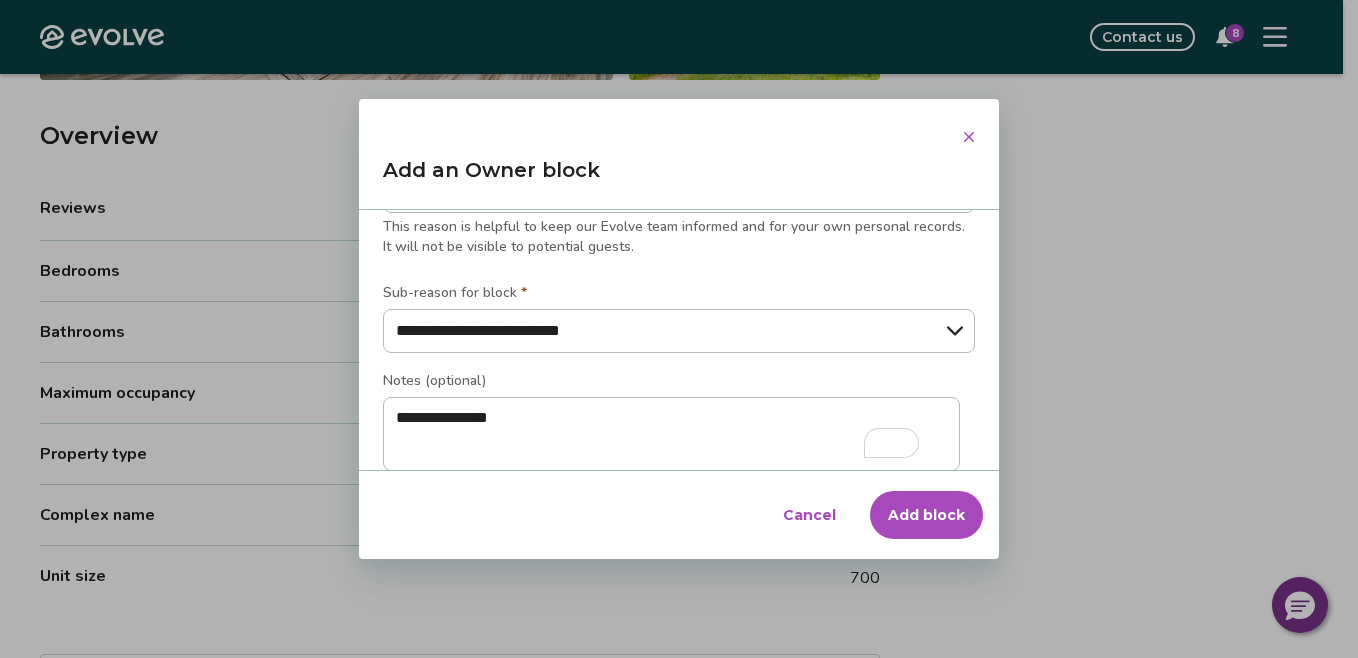 scroll, scrollTop: 361, scrollLeft: 0, axis: vertical 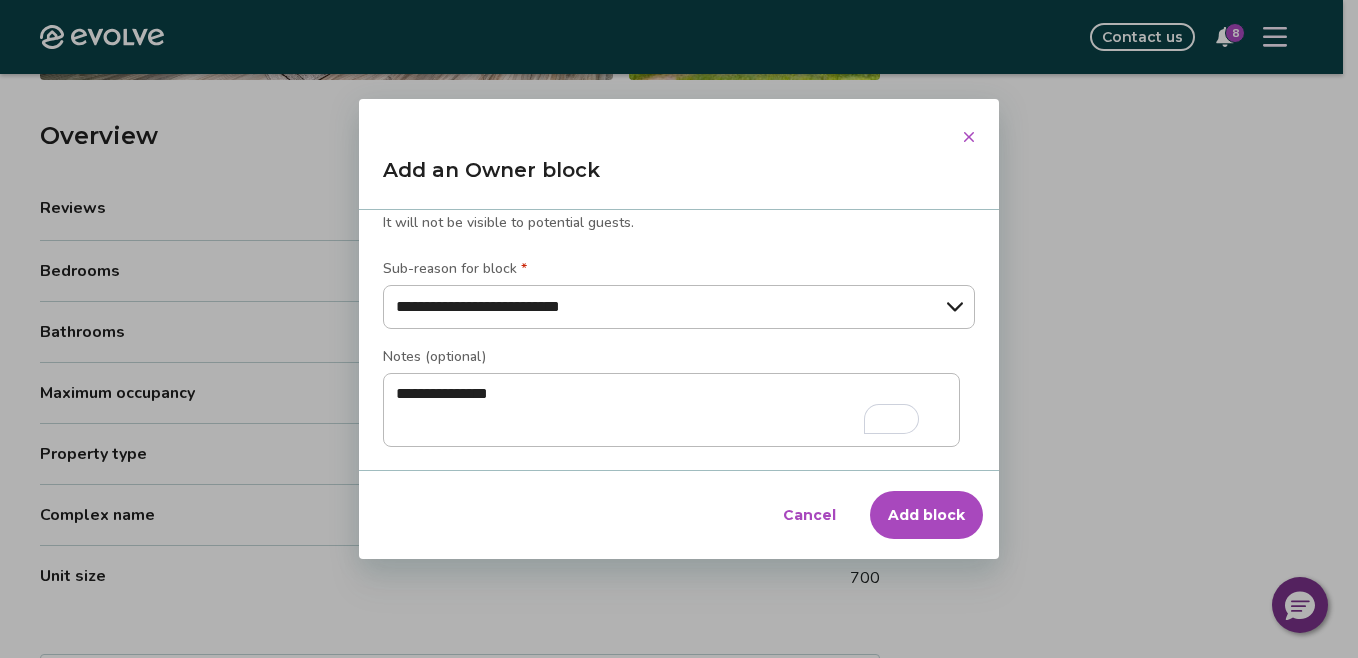 click on "Add block" at bounding box center [926, 515] 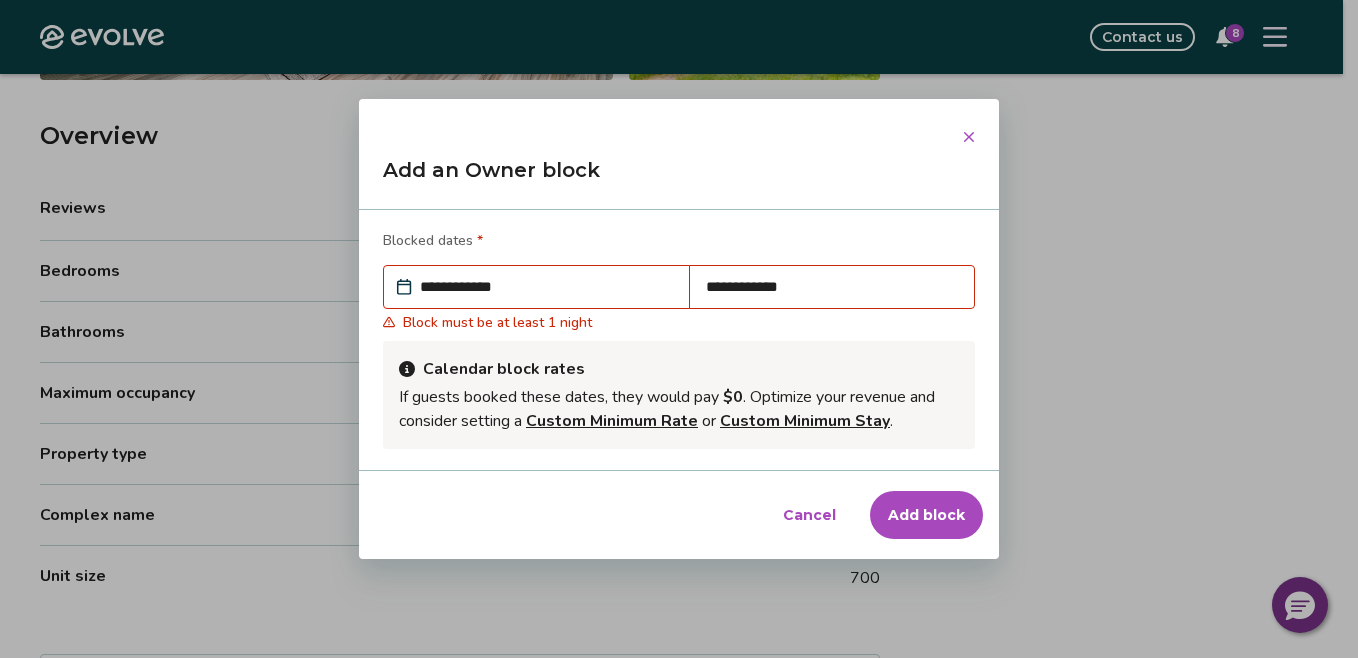 scroll, scrollTop: 0, scrollLeft: 0, axis: both 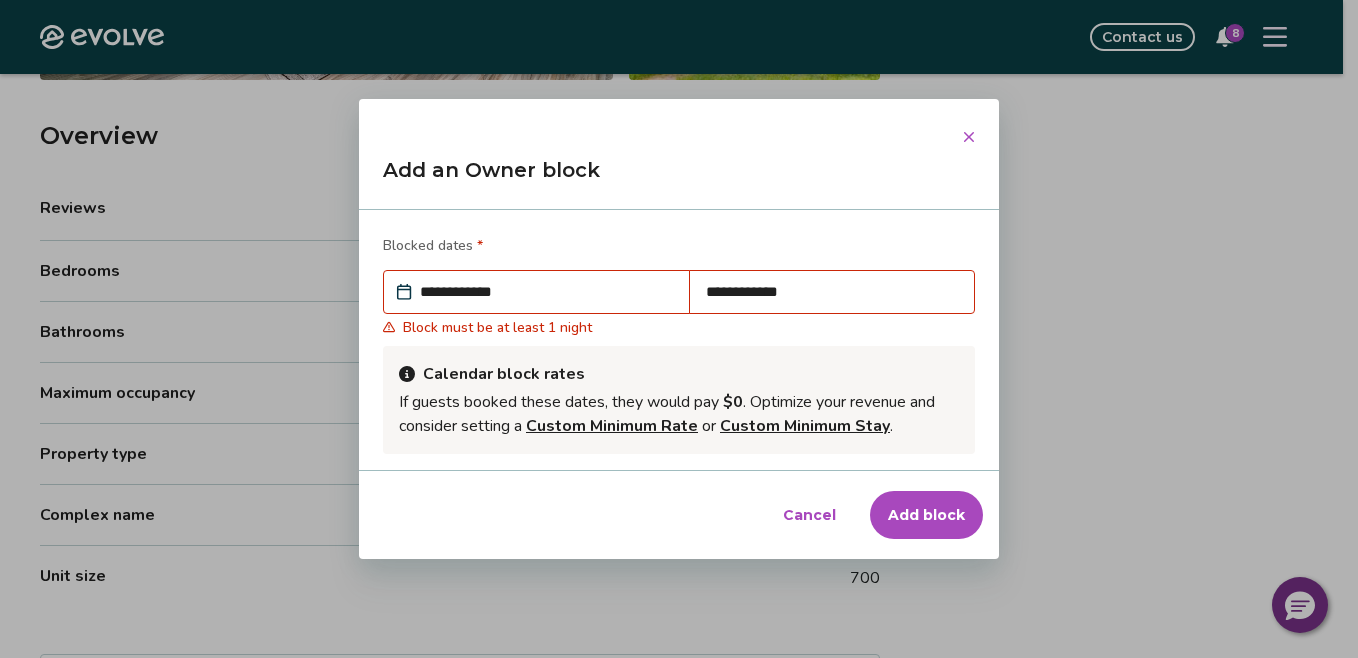 click on "**********" at bounding box center (832, 292) 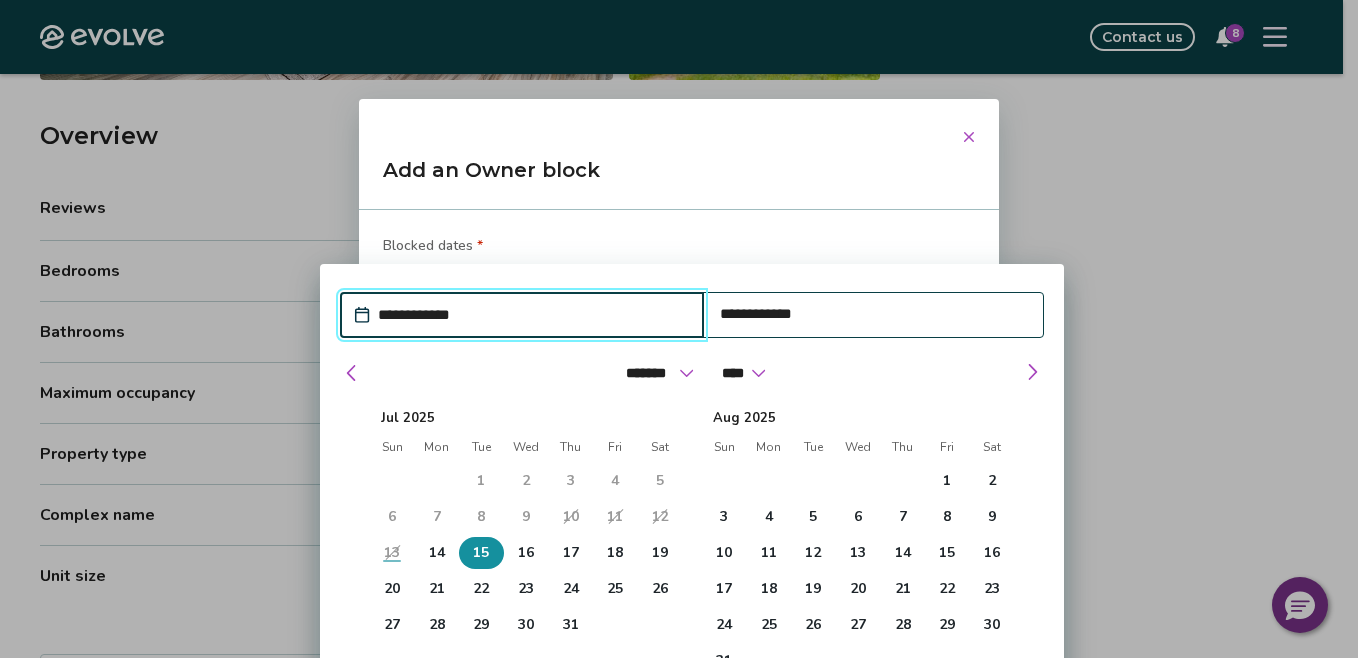 click on "15" at bounding box center [481, 553] 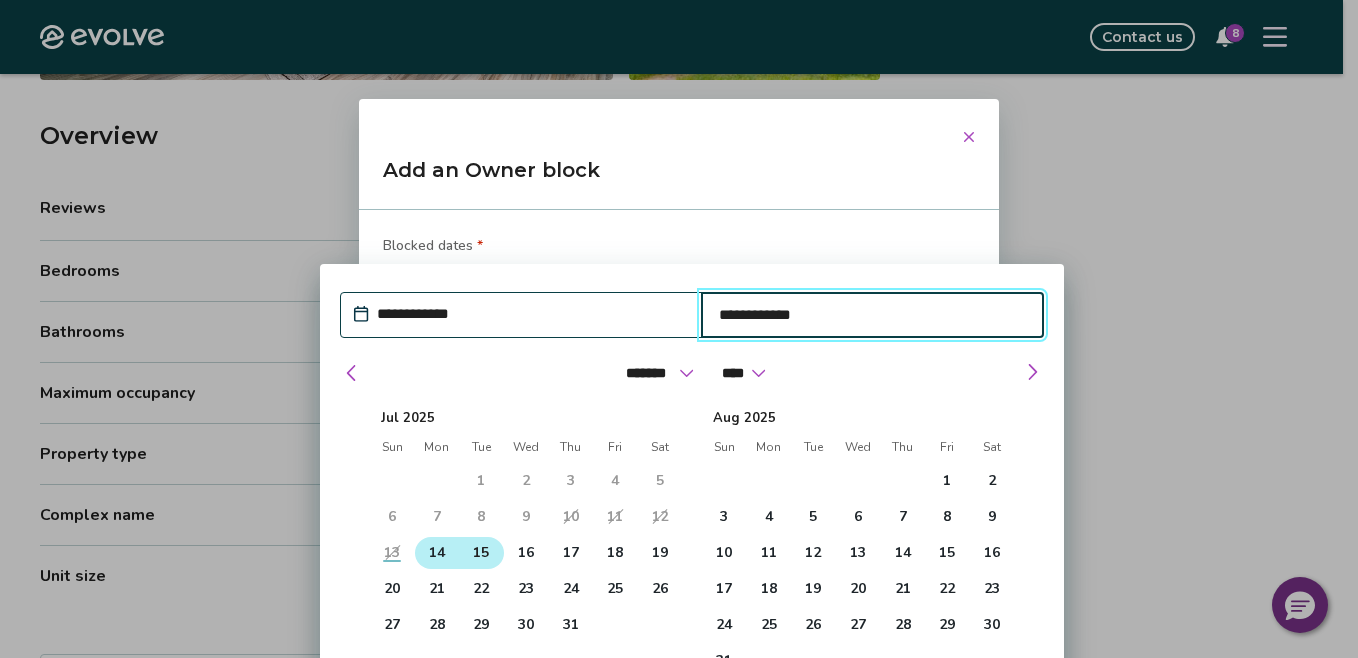 click on "14" at bounding box center [437, 553] 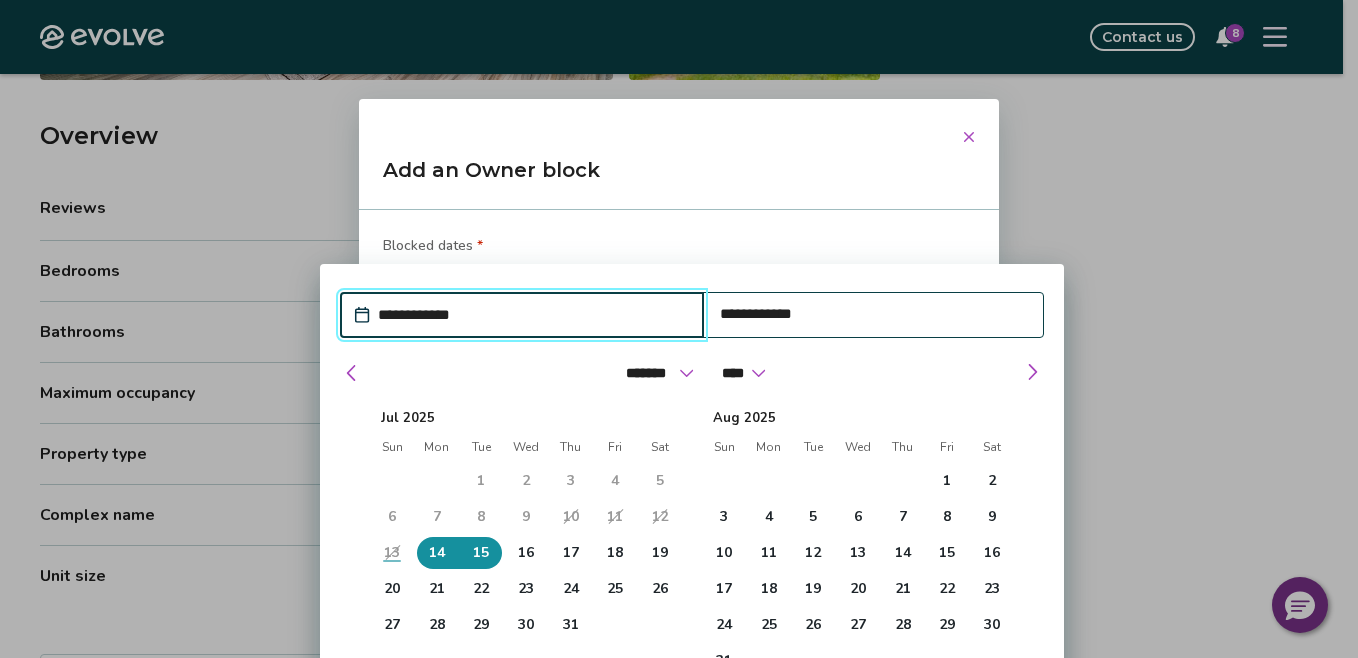 type on "*" 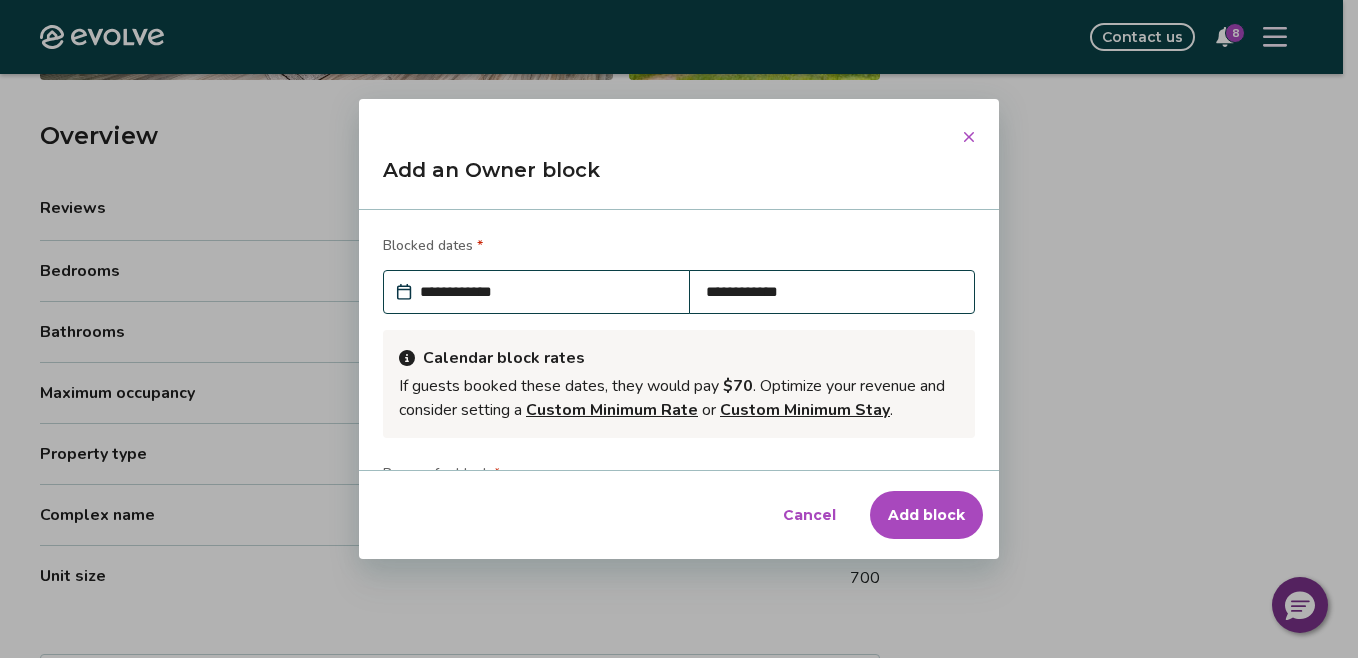 click on "Add an Owner block" at bounding box center [679, 178] 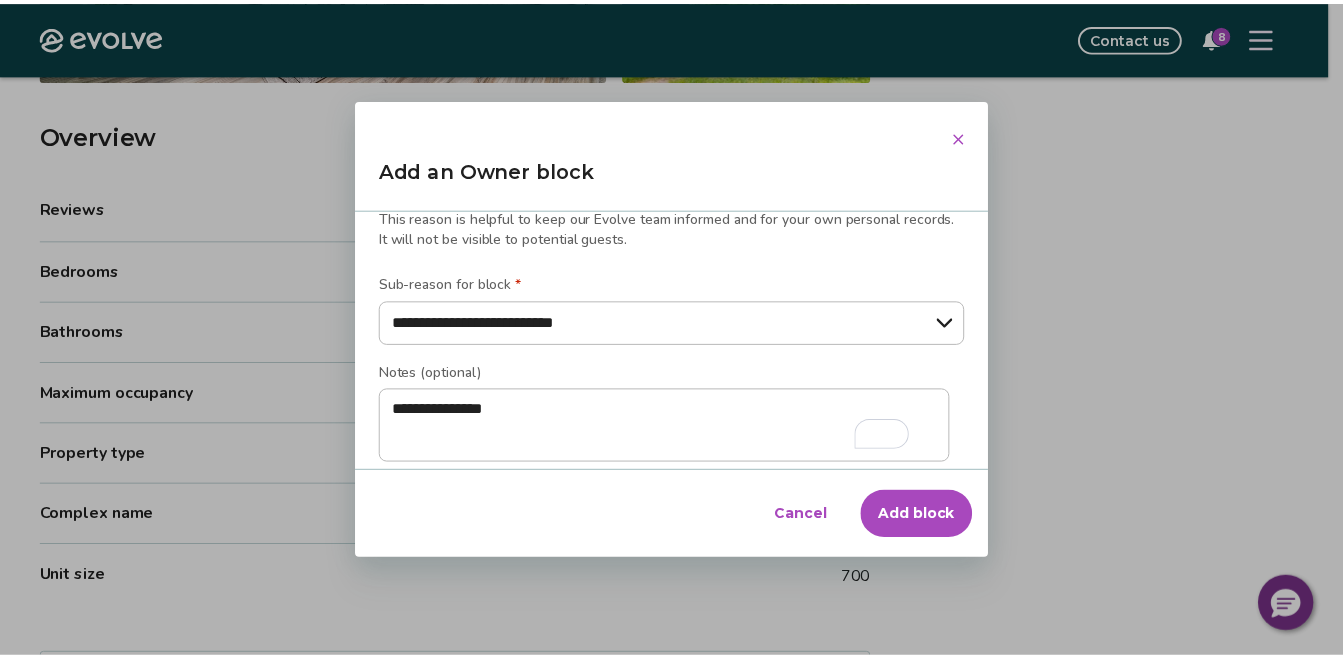 scroll, scrollTop: 345, scrollLeft: 0, axis: vertical 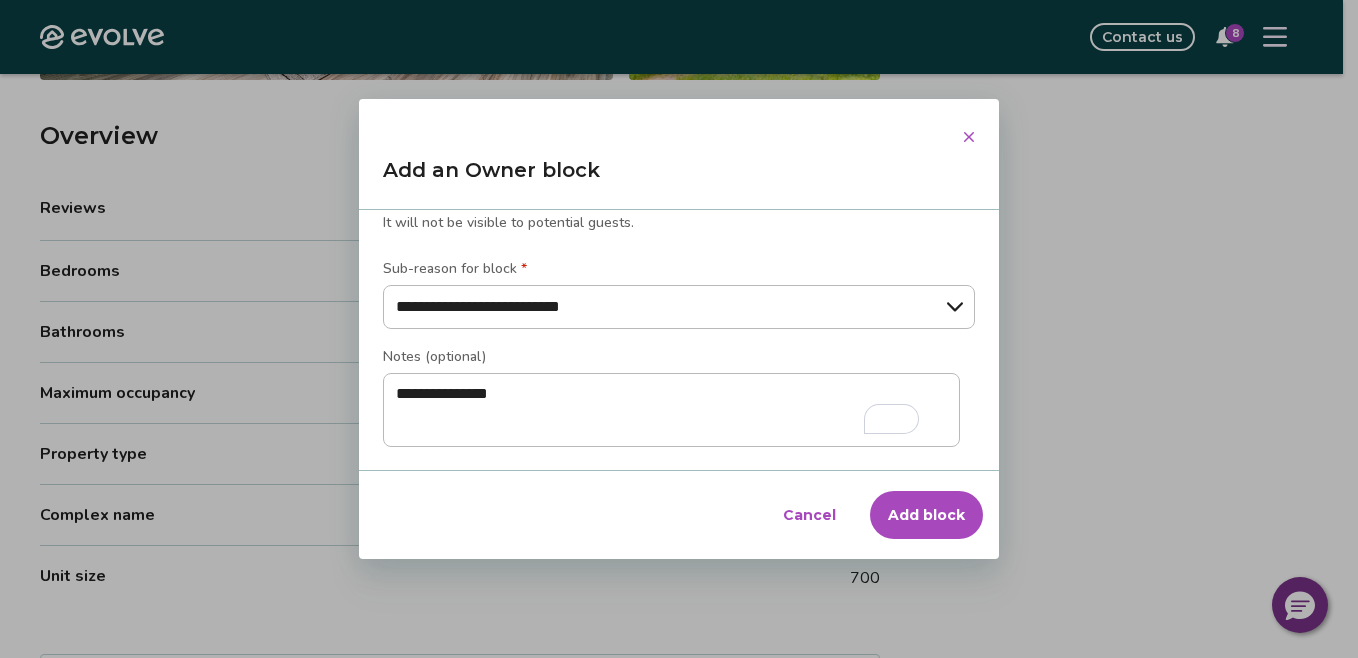 click on "Add block" at bounding box center (926, 515) 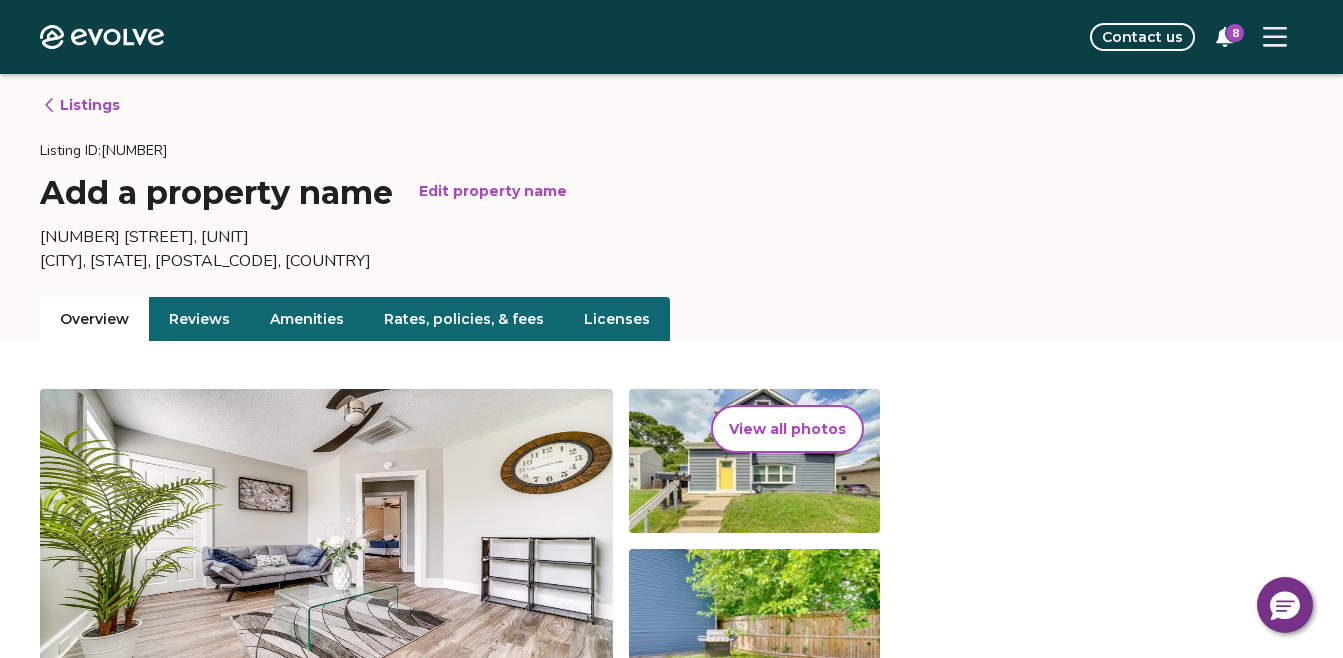 scroll, scrollTop: 0, scrollLeft: 0, axis: both 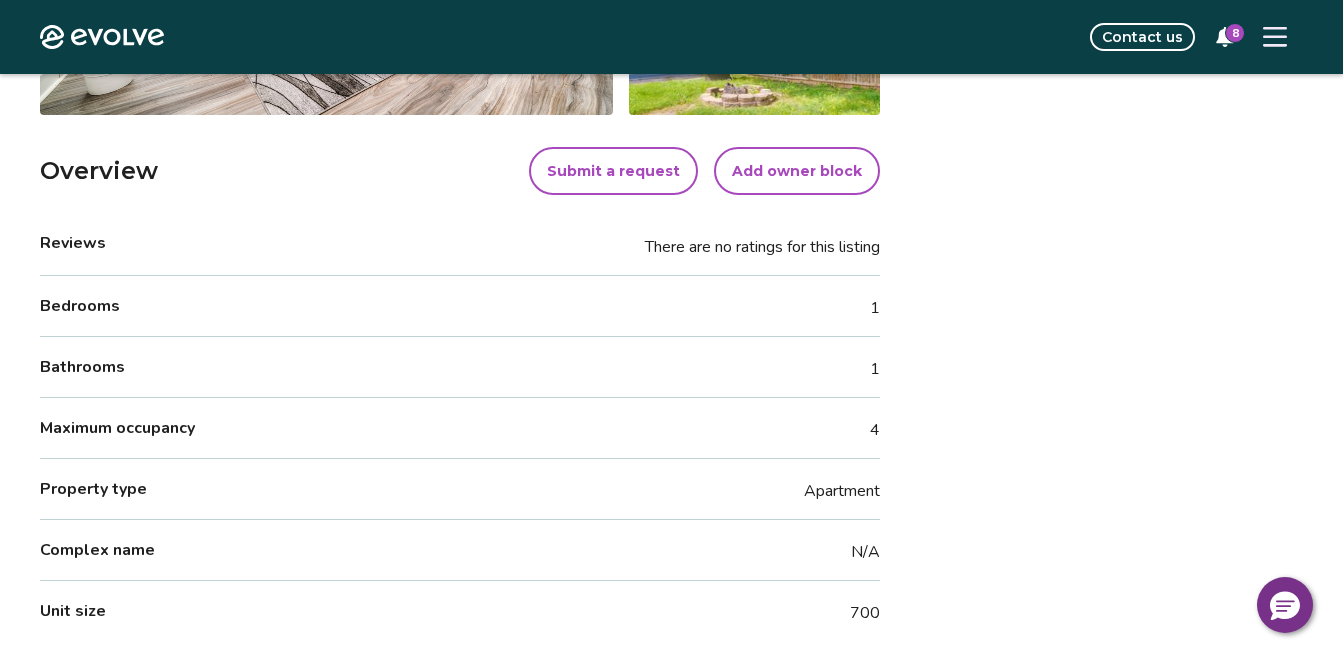 click on "Add owner block" at bounding box center (797, 171) 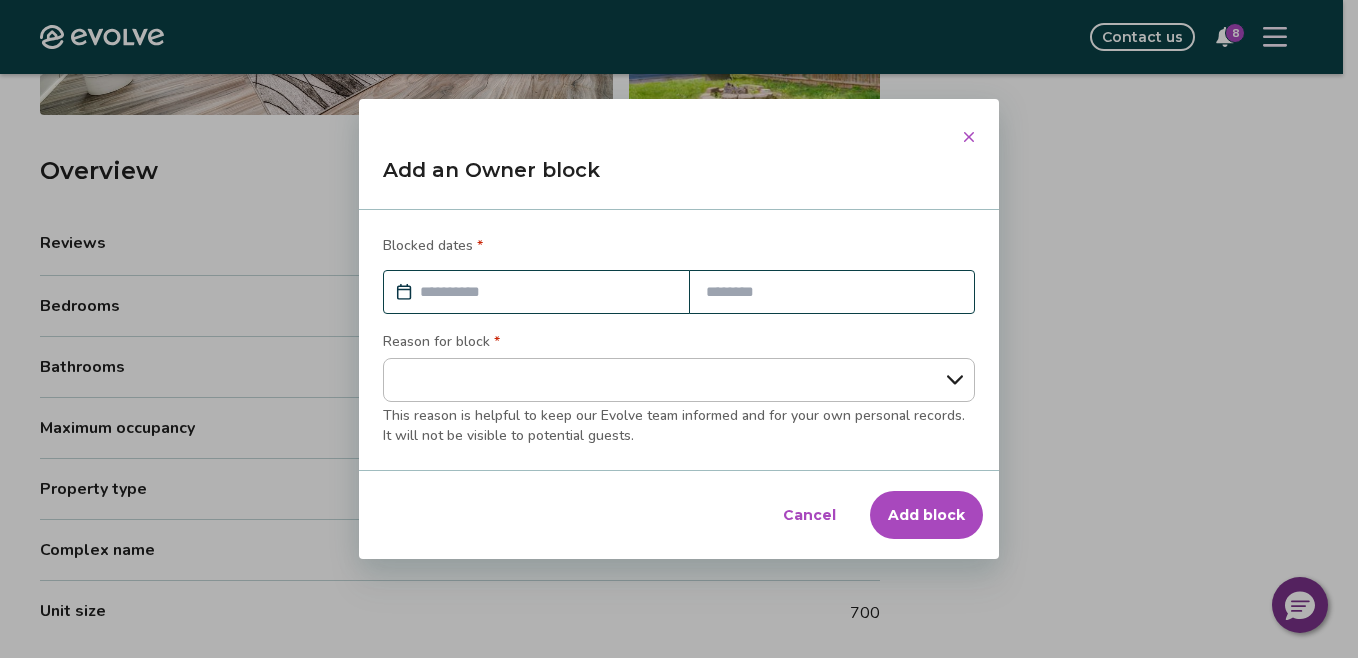 click at bounding box center [546, 292] 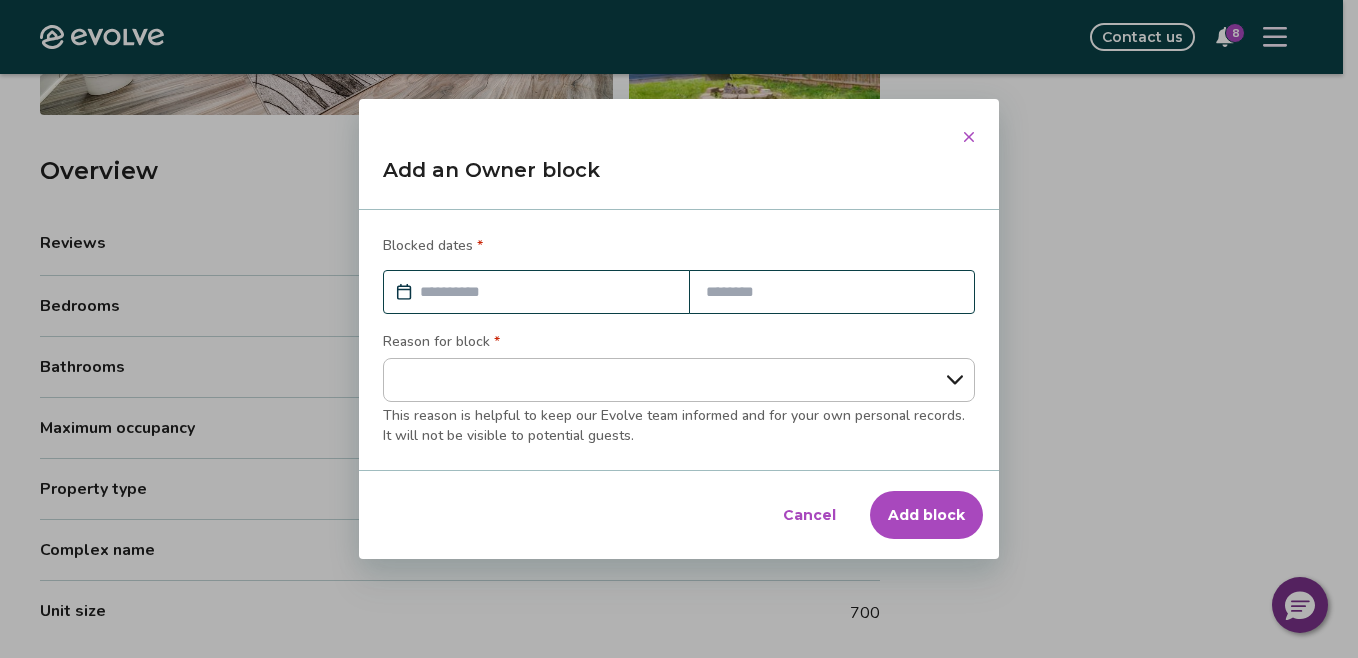 click 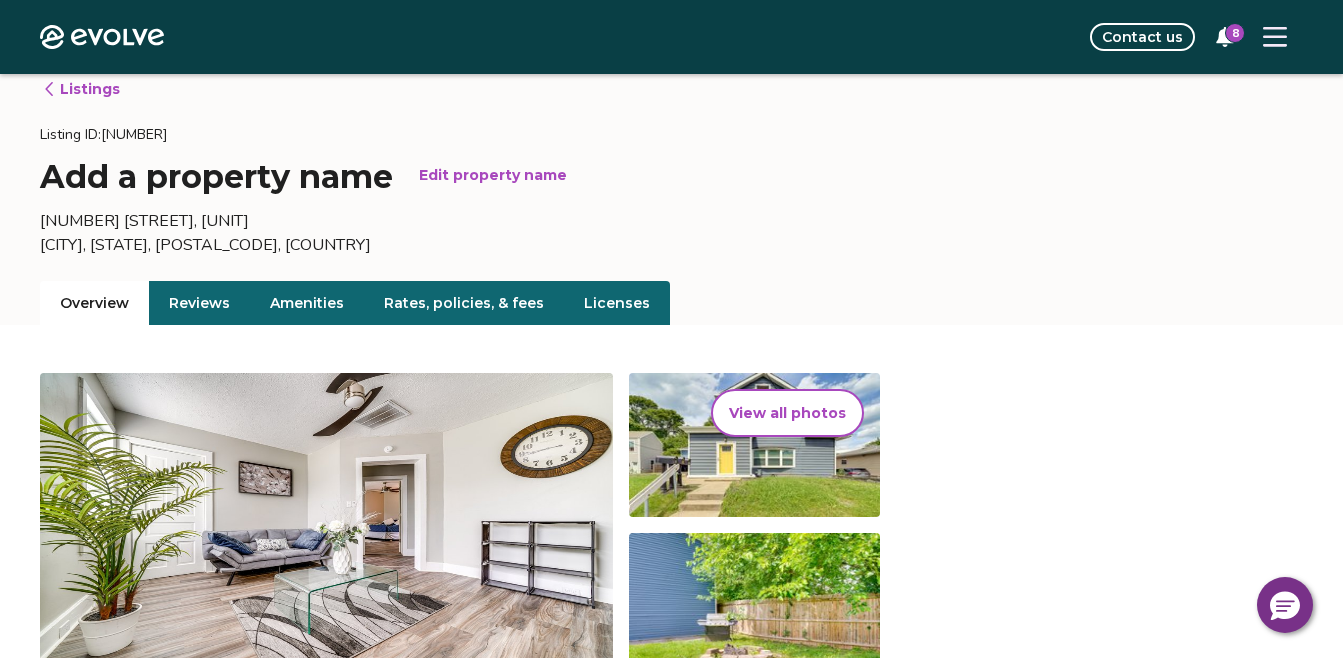 scroll, scrollTop: 0, scrollLeft: 0, axis: both 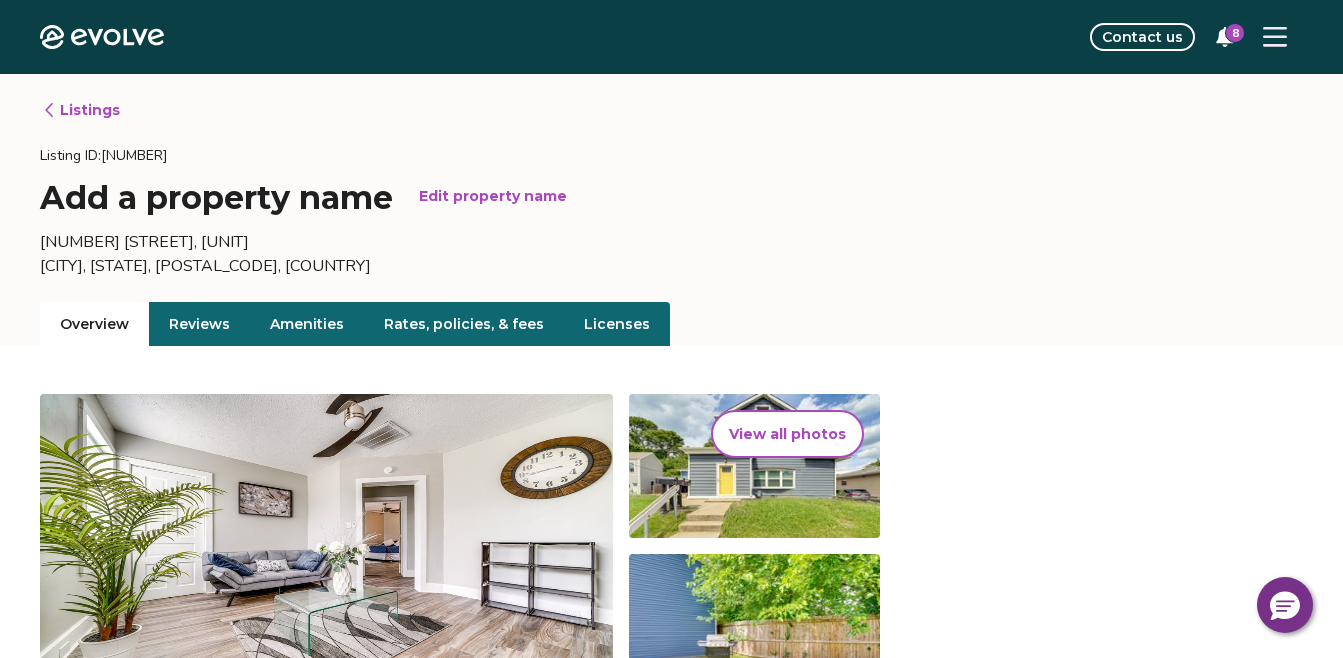 click on "8" at bounding box center (1235, 33) 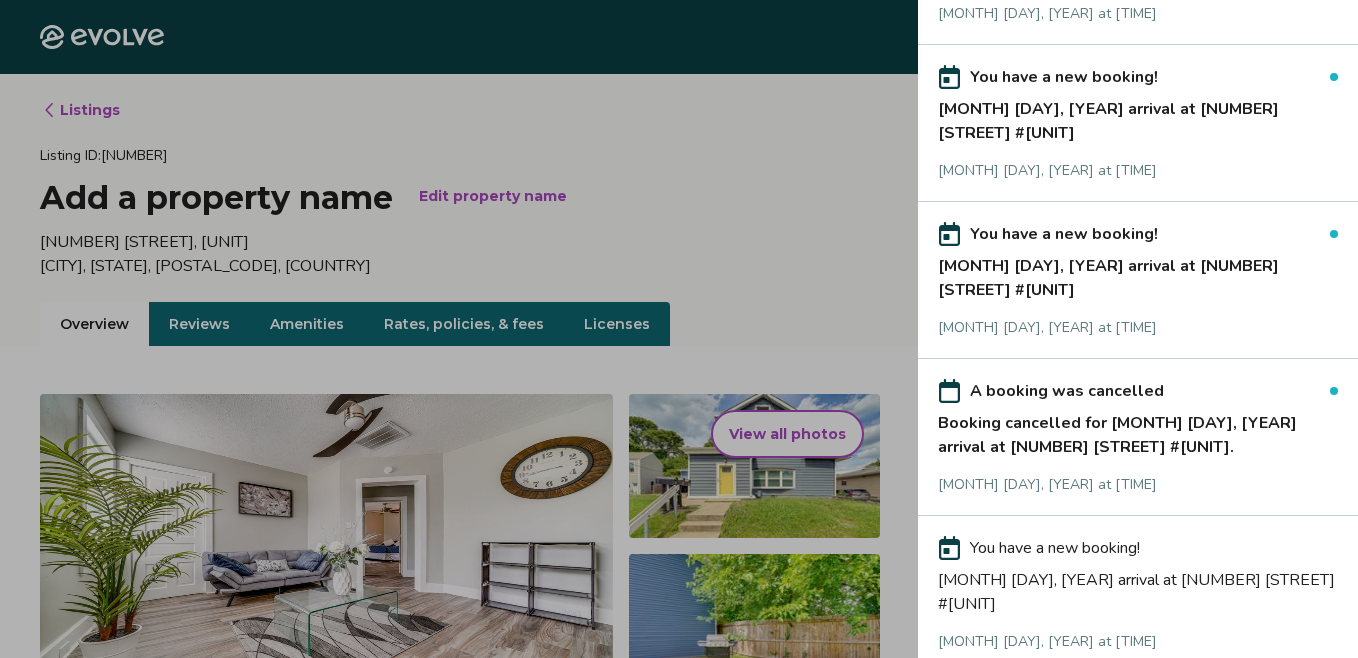 scroll, scrollTop: 1091, scrollLeft: 0, axis: vertical 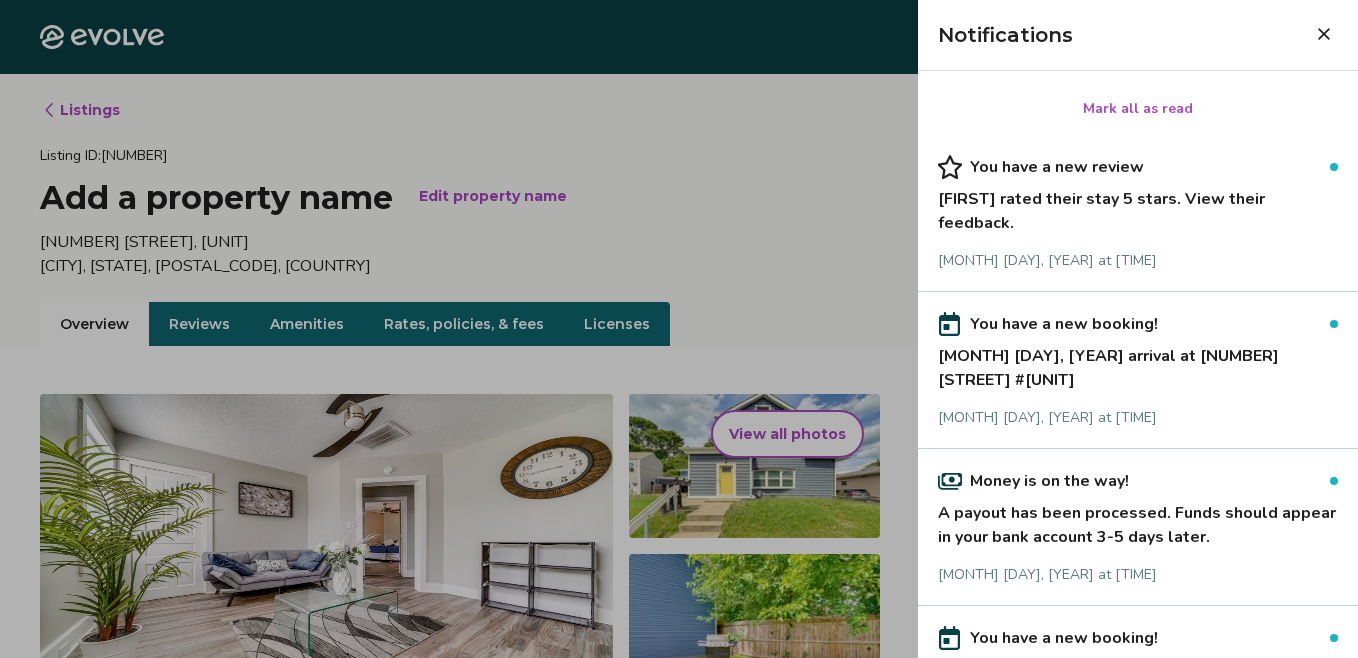 click on "[FIRST] rated their stay 5 stars. View their feedback." at bounding box center (1138, 207) 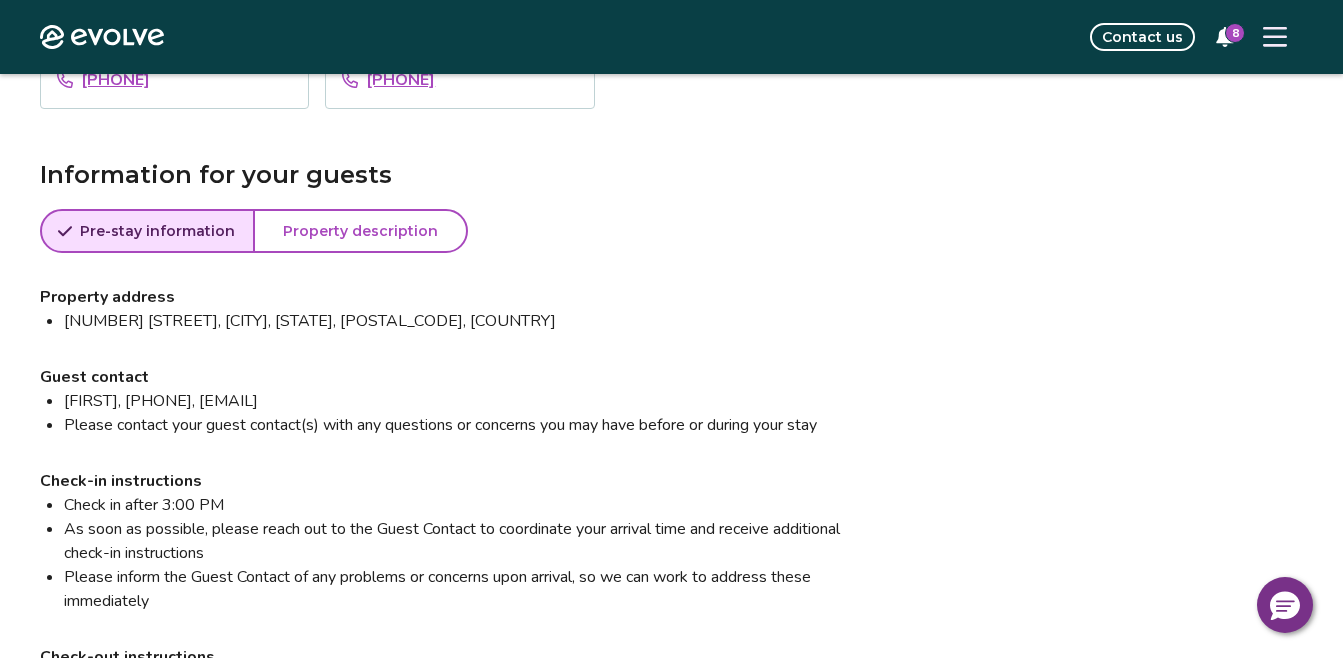 scroll, scrollTop: 1698, scrollLeft: 0, axis: vertical 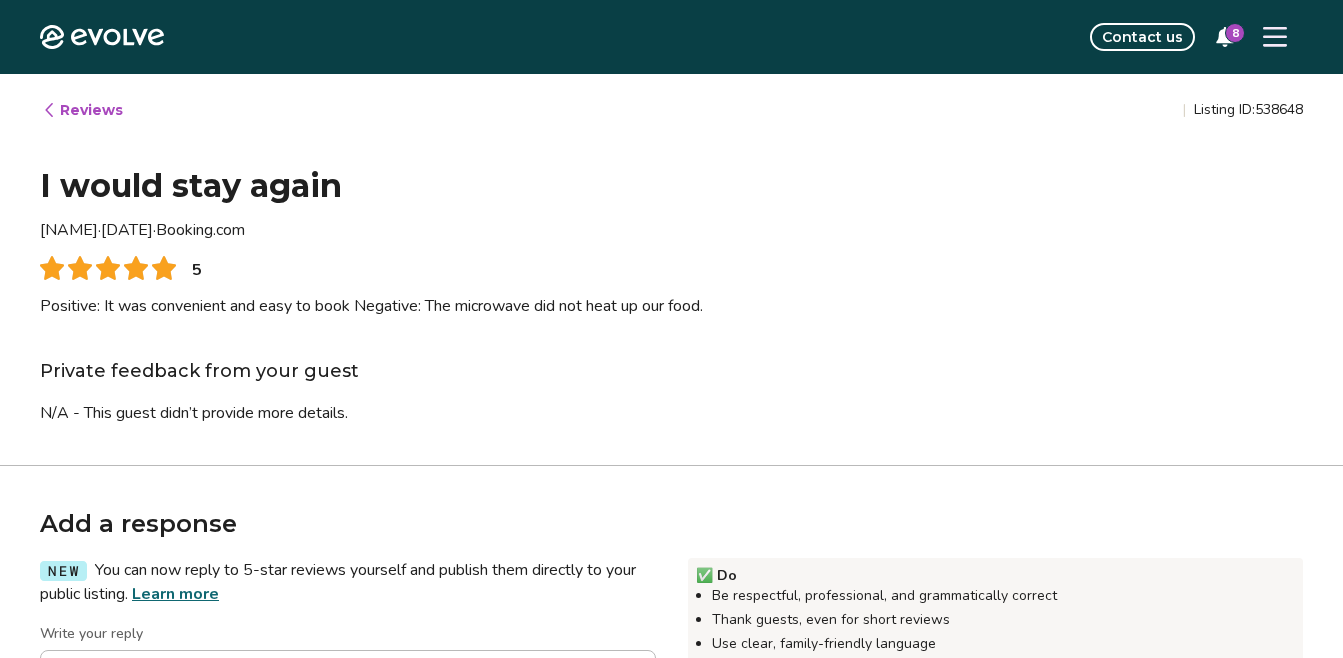 type on "*" 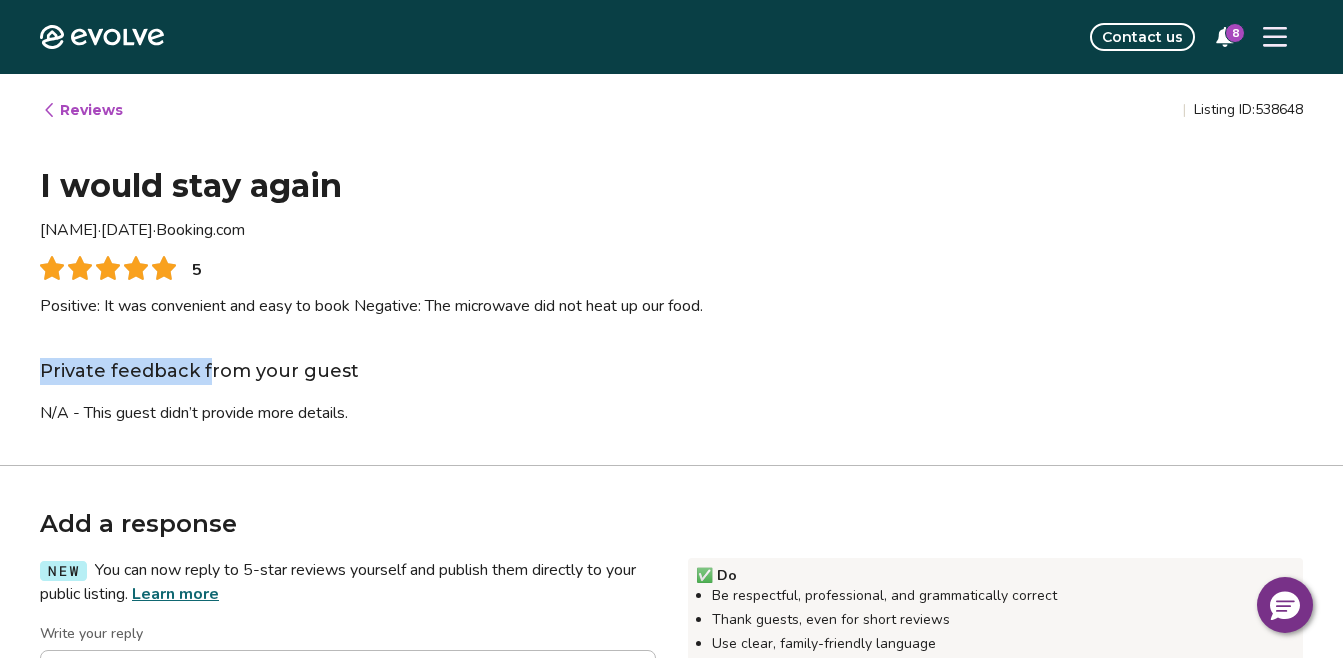 drag, startPoint x: 725, startPoint y: 307, endPoint x: 202, endPoint y: 320, distance: 523.16156 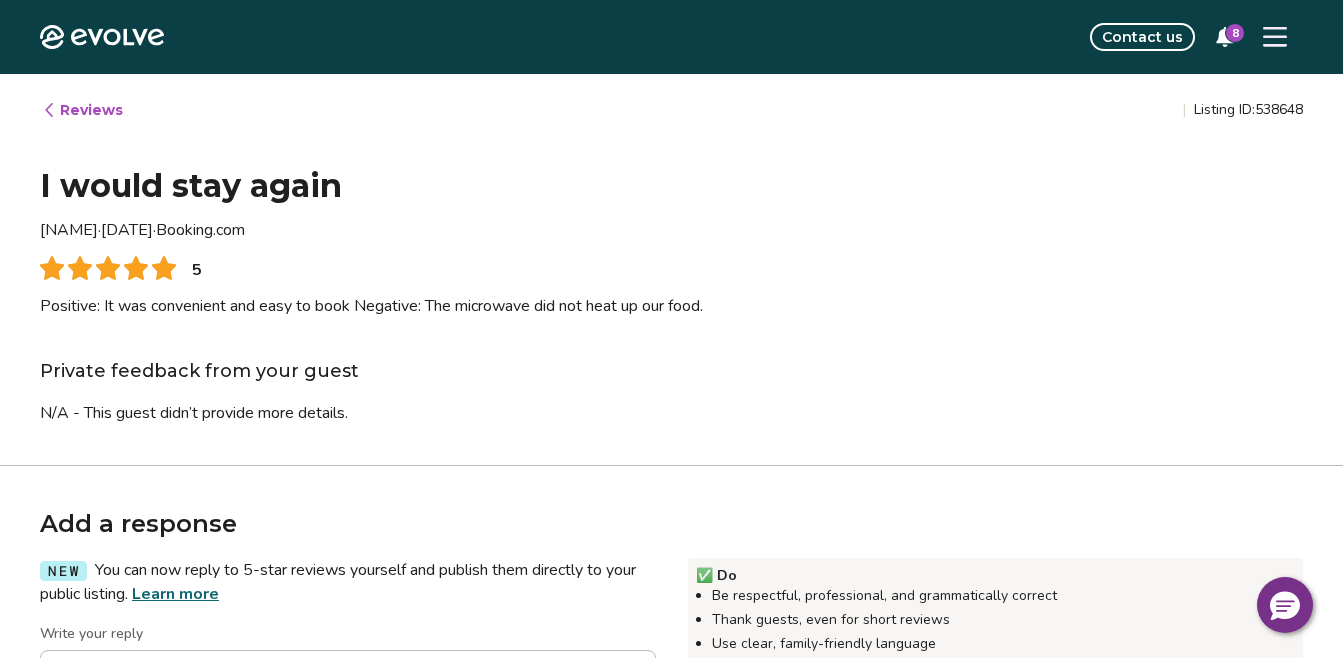 click on "5" at bounding box center [440, 268] 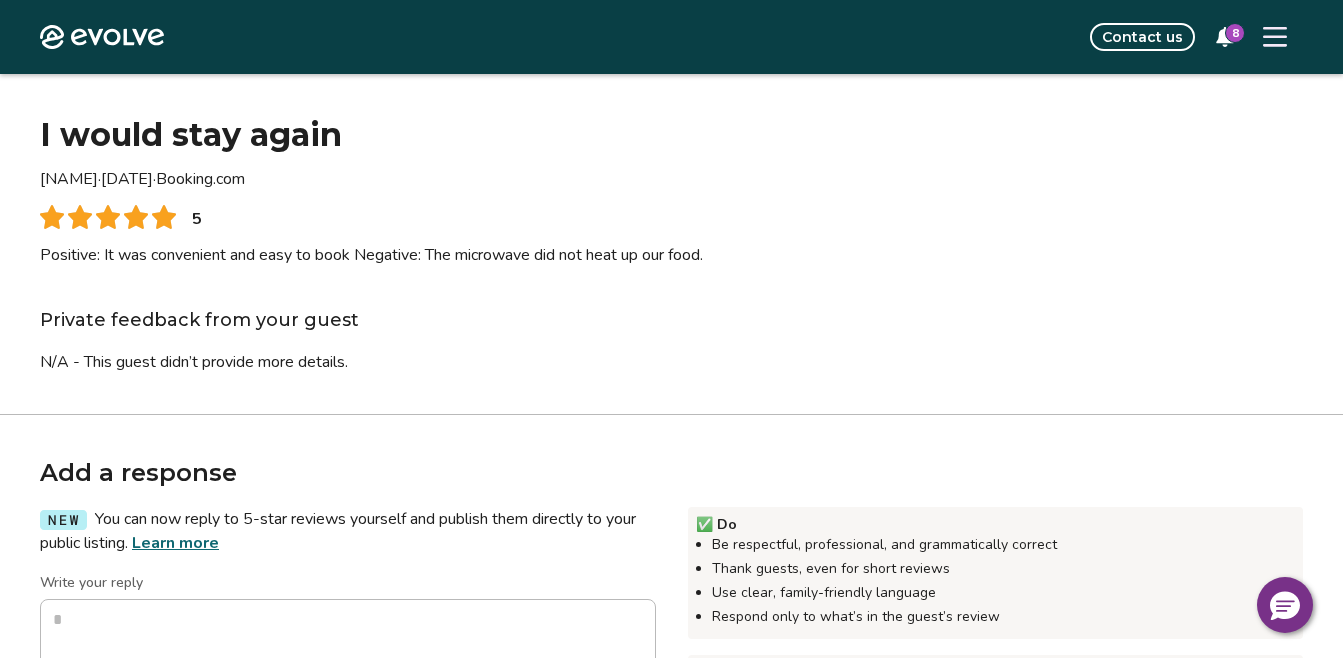 scroll, scrollTop: 0, scrollLeft: 0, axis: both 